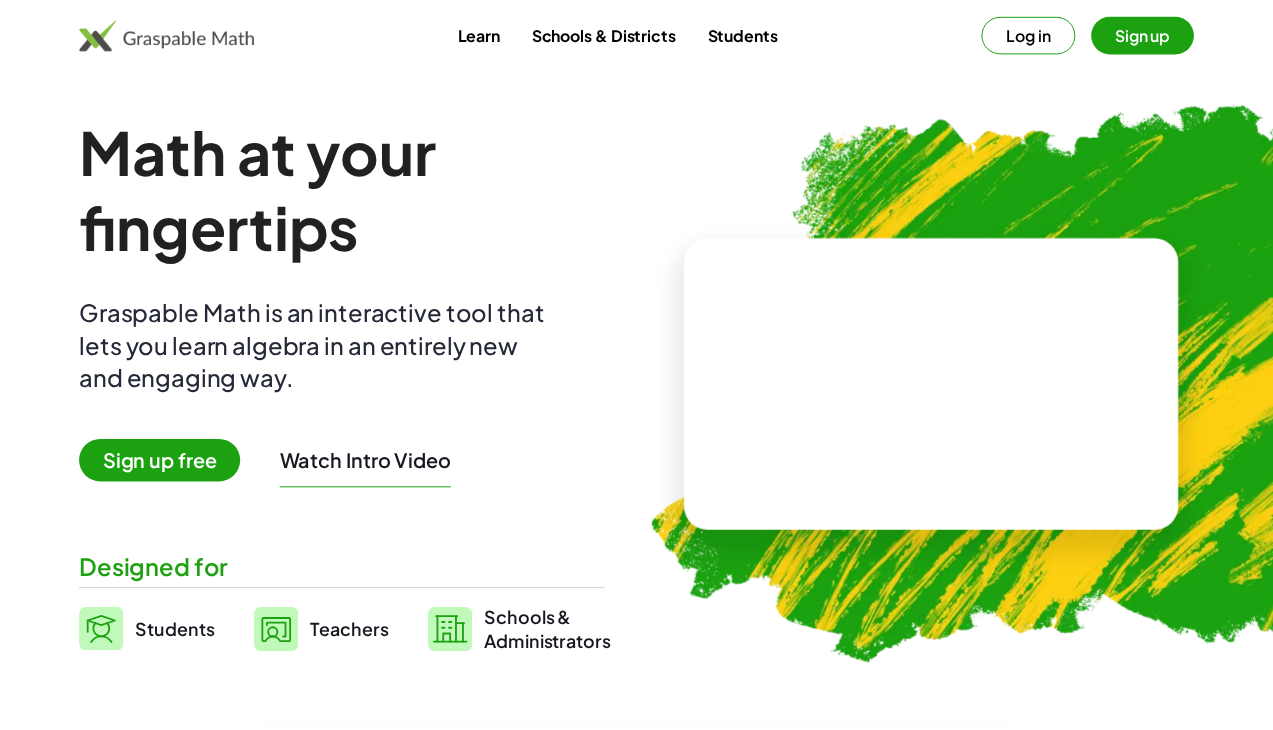 scroll, scrollTop: 0, scrollLeft: 0, axis: both 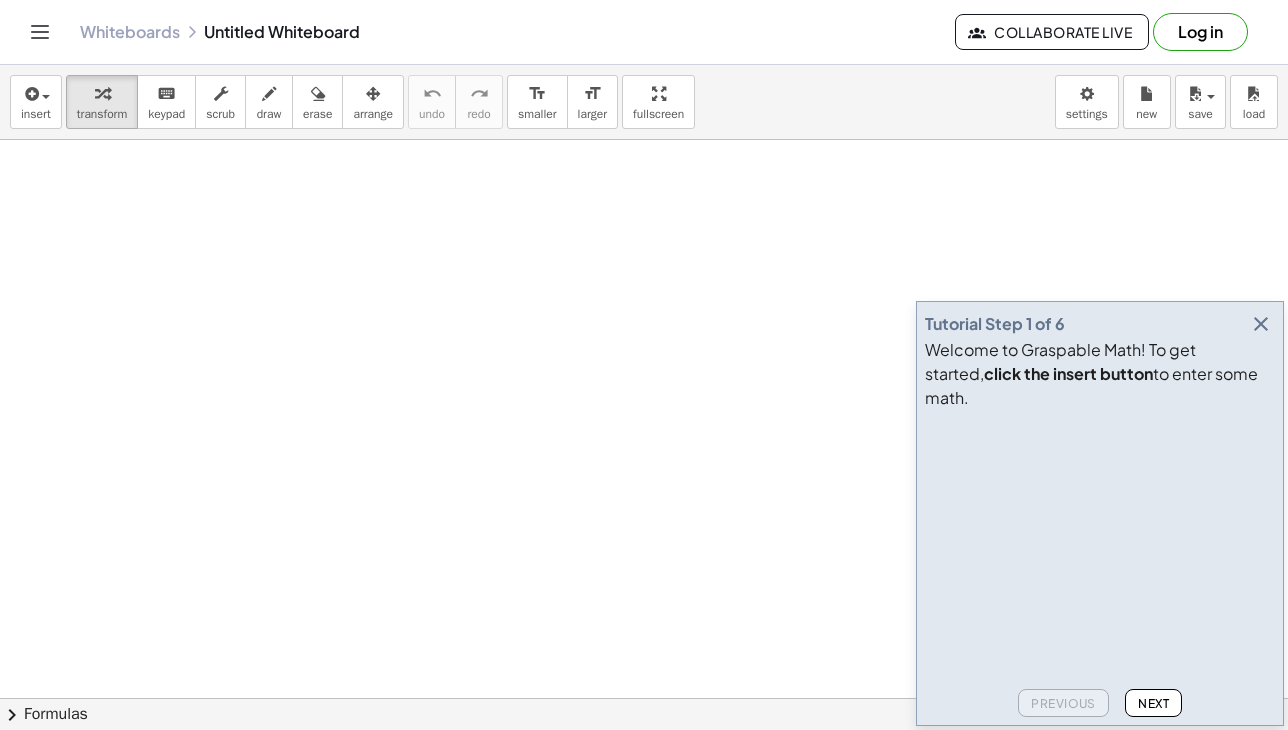 click on "keyboard" at bounding box center [166, 94] 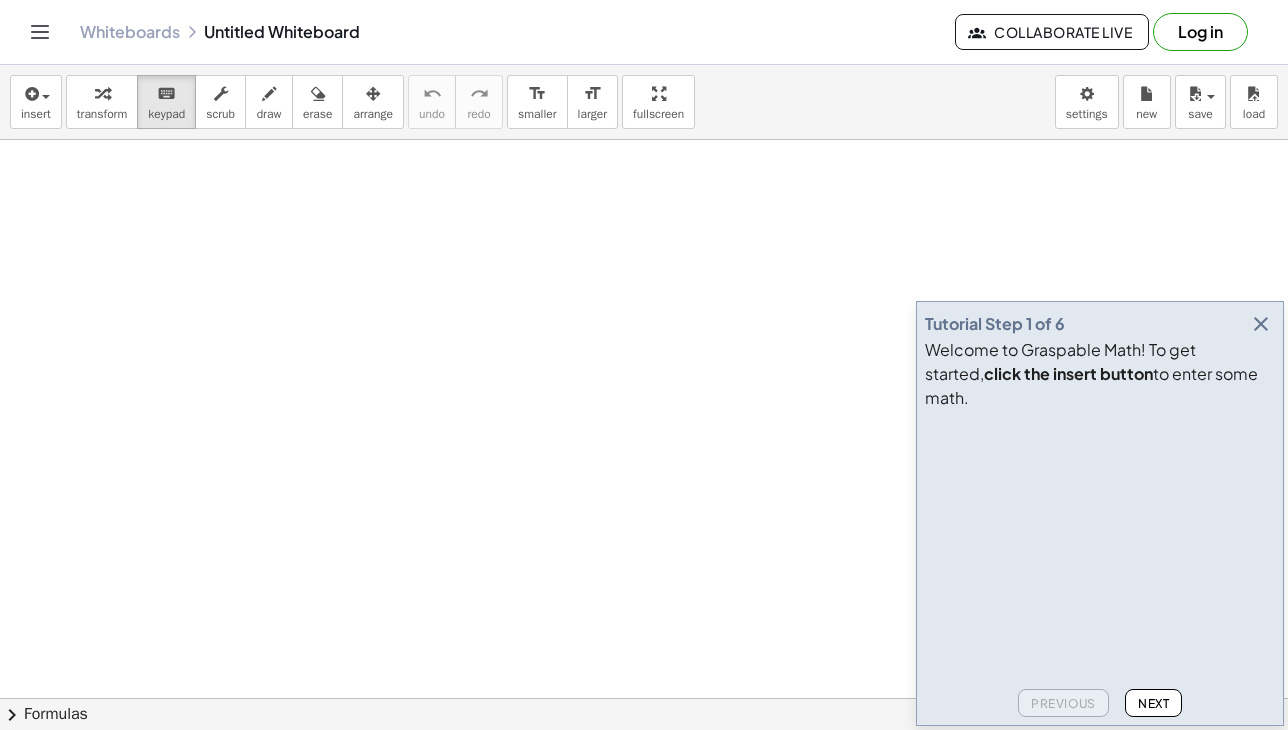 click at bounding box center [1261, 324] 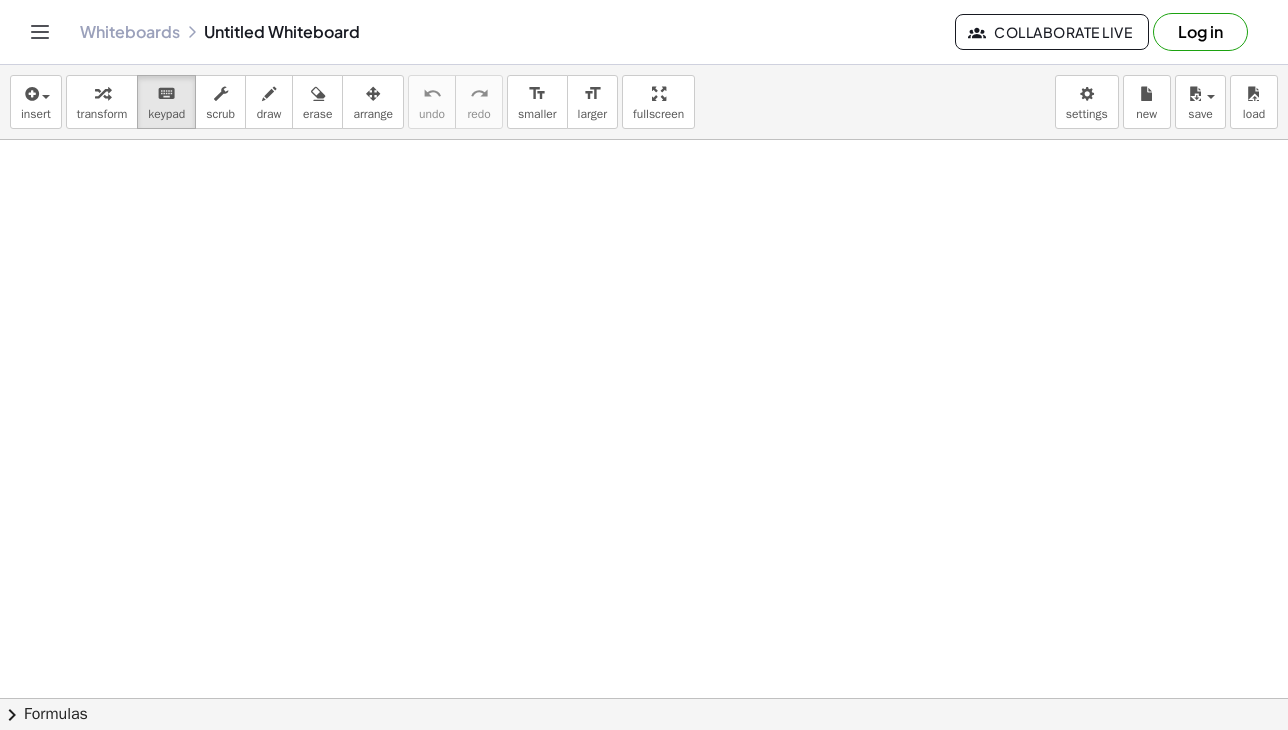 click at bounding box center [644, 764] 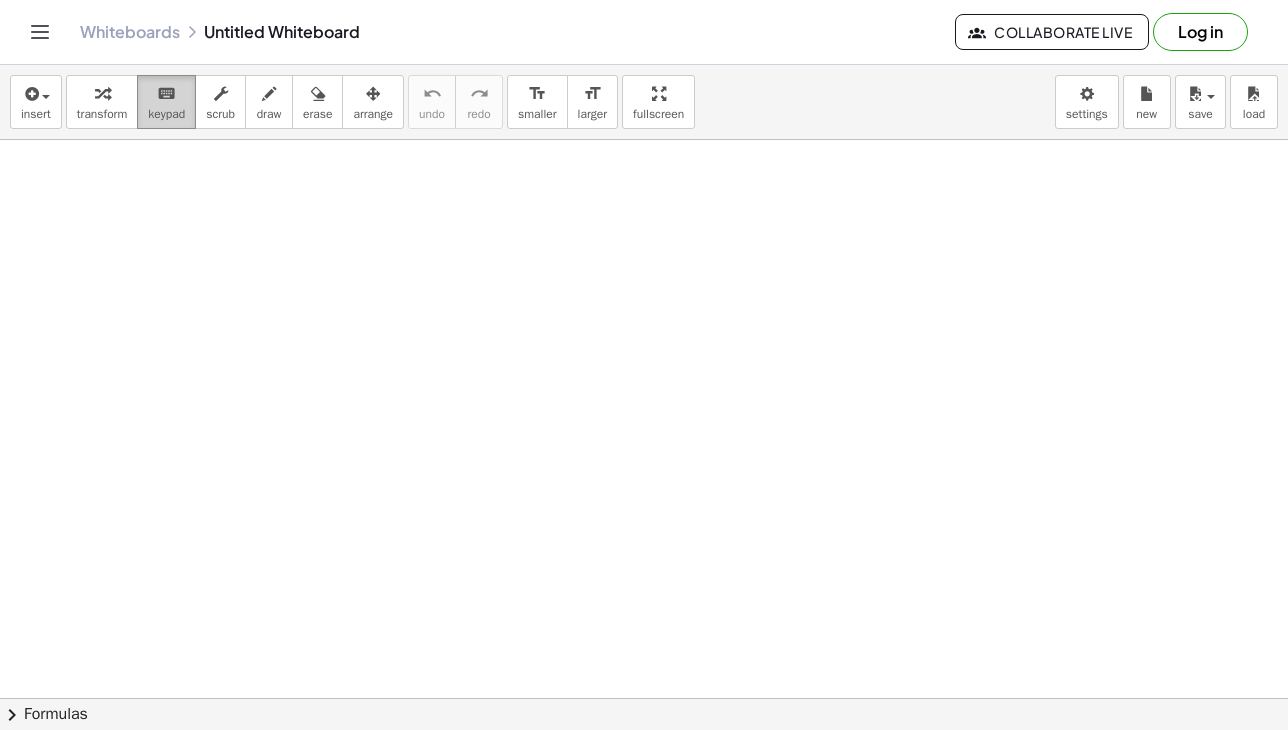 click on "keyboard" at bounding box center [166, 94] 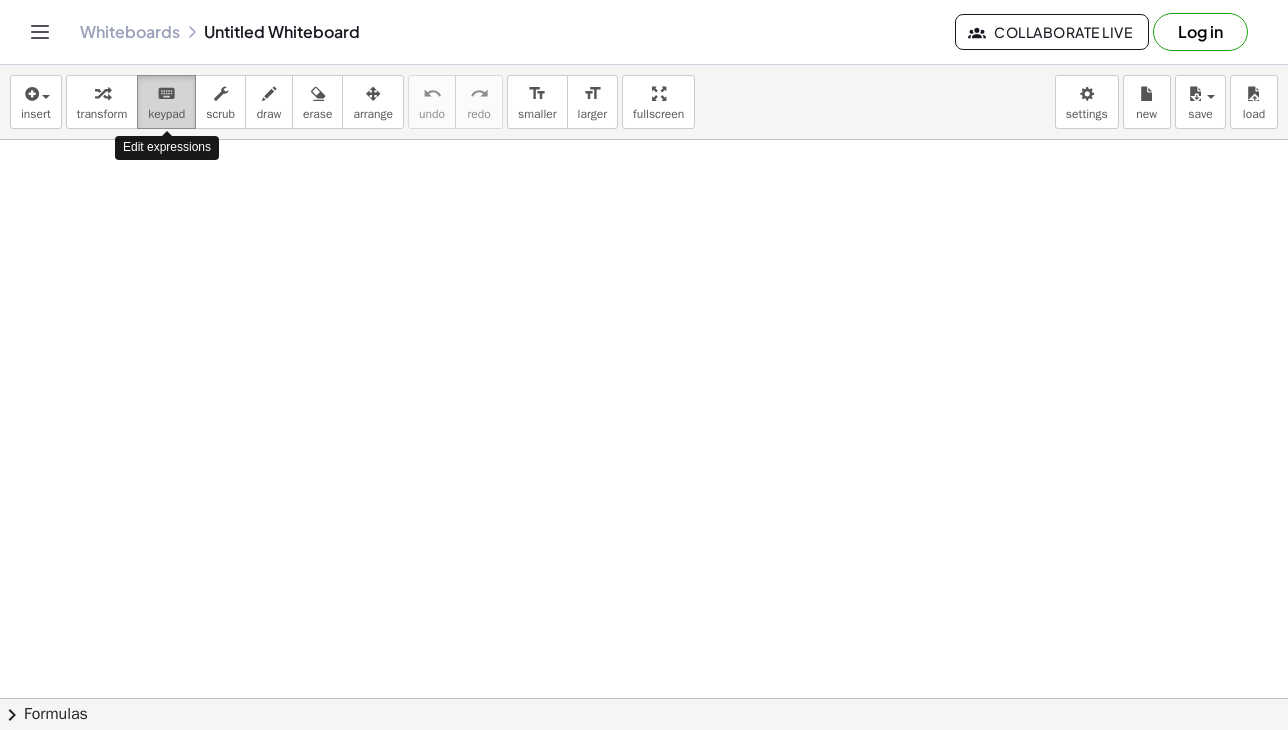 click on "keyboard" at bounding box center (166, 94) 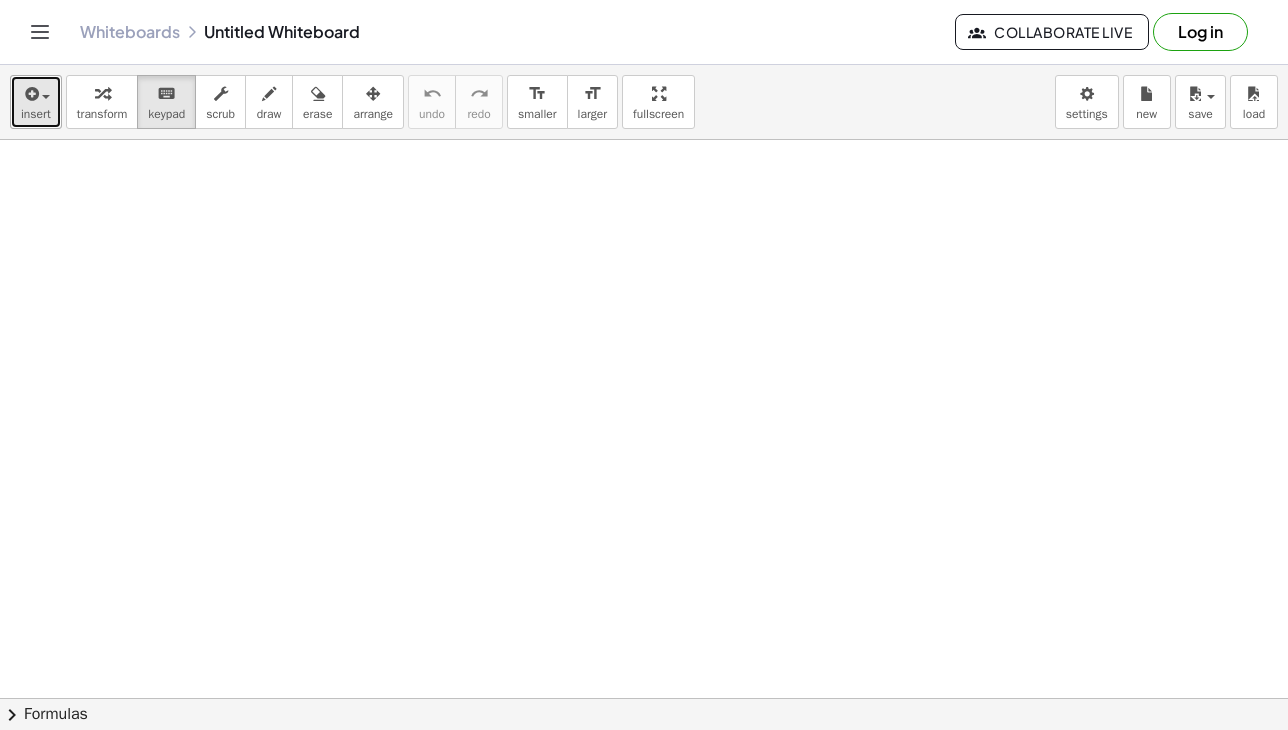 click at bounding box center (36, 93) 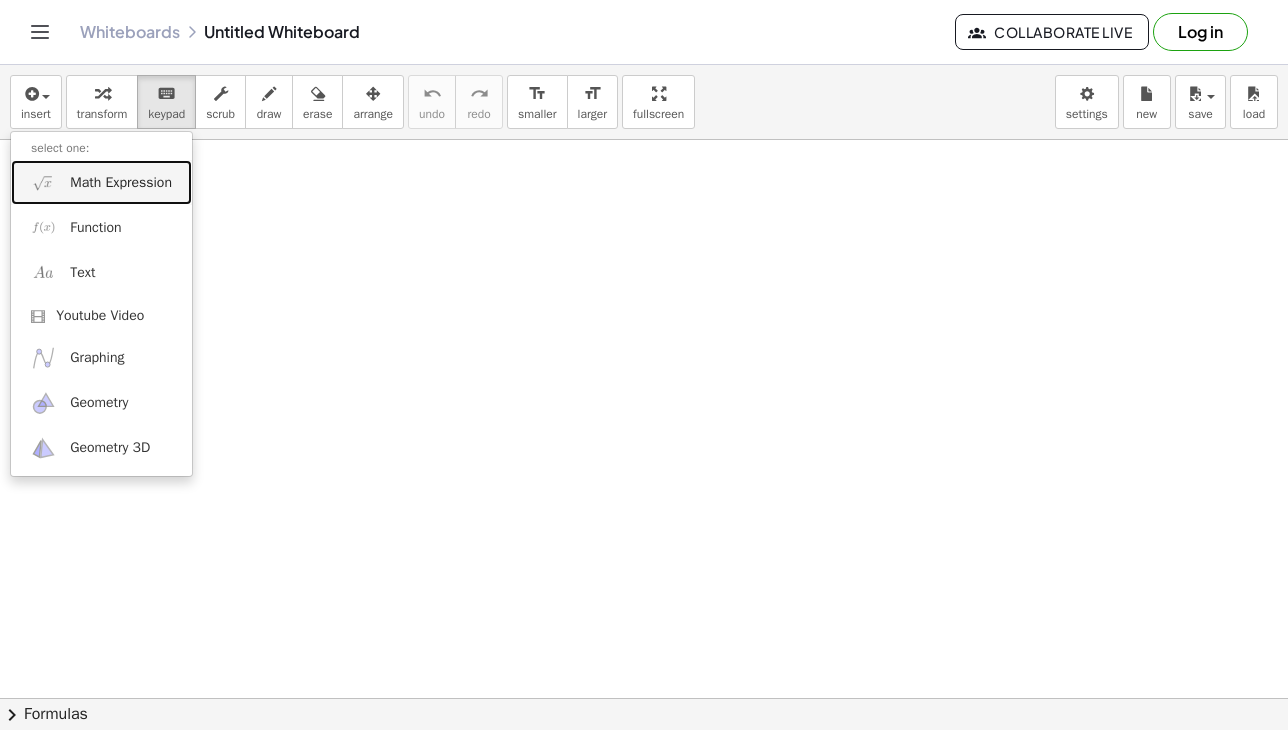 click on "Math Expression" at bounding box center (121, 183) 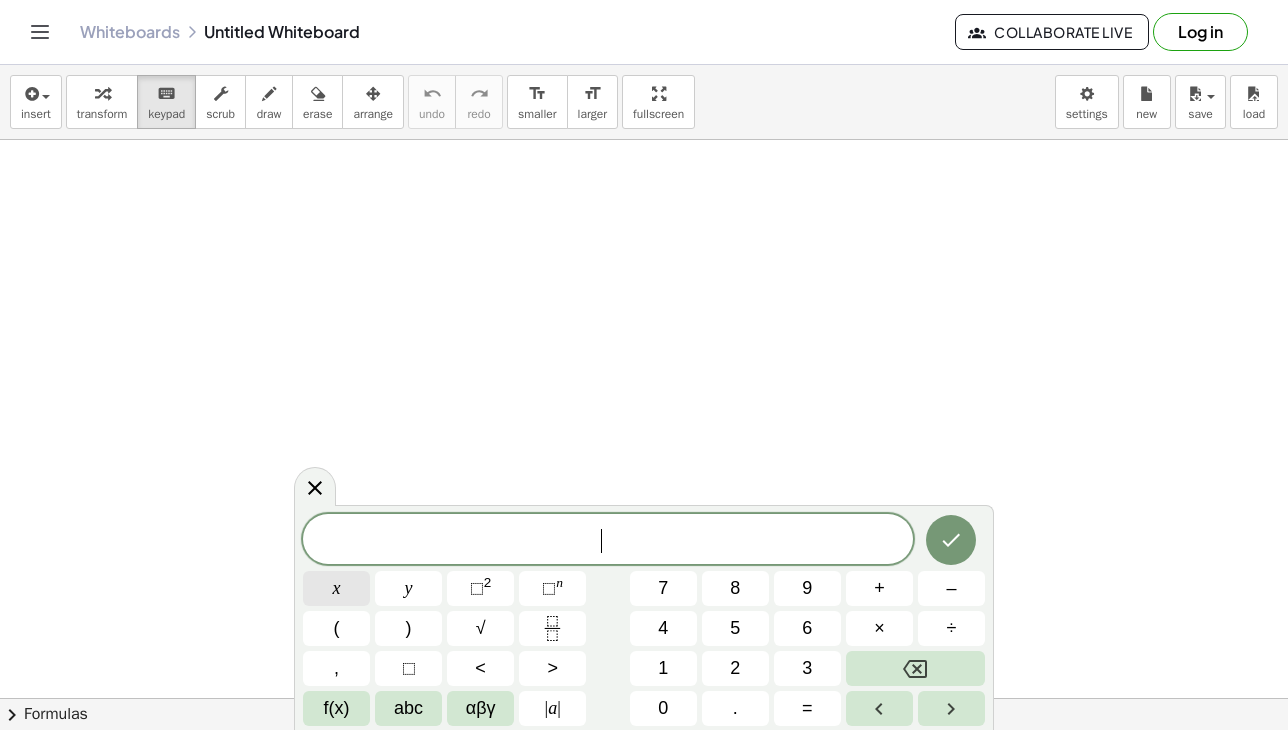 click on "x" at bounding box center (336, 588) 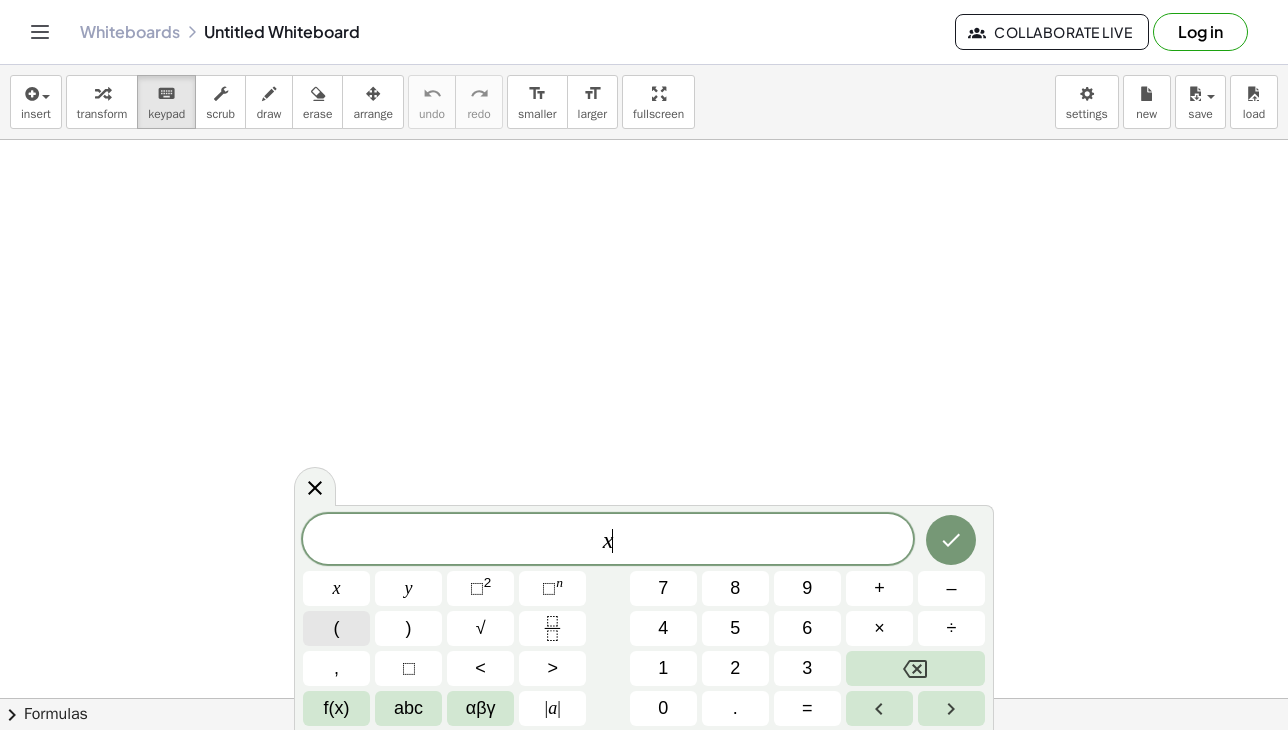 click on "(" at bounding box center (337, 628) 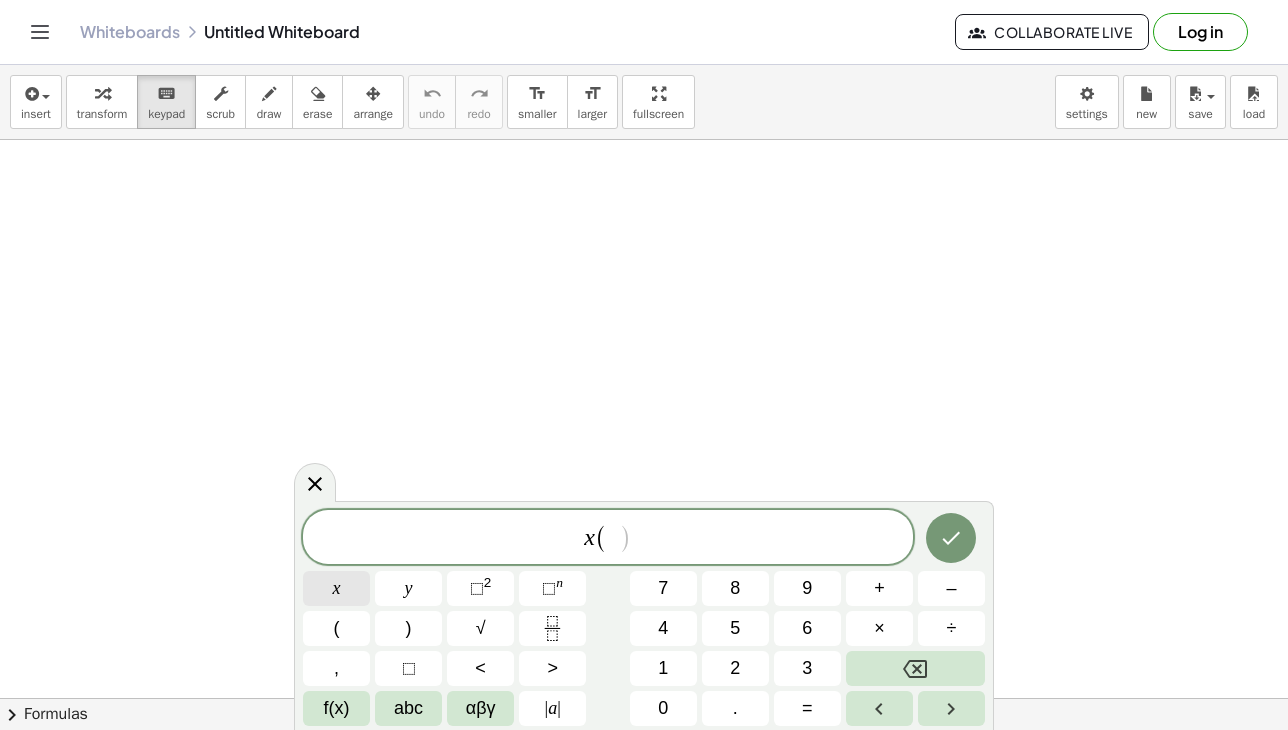 click on "x" at bounding box center [336, 588] 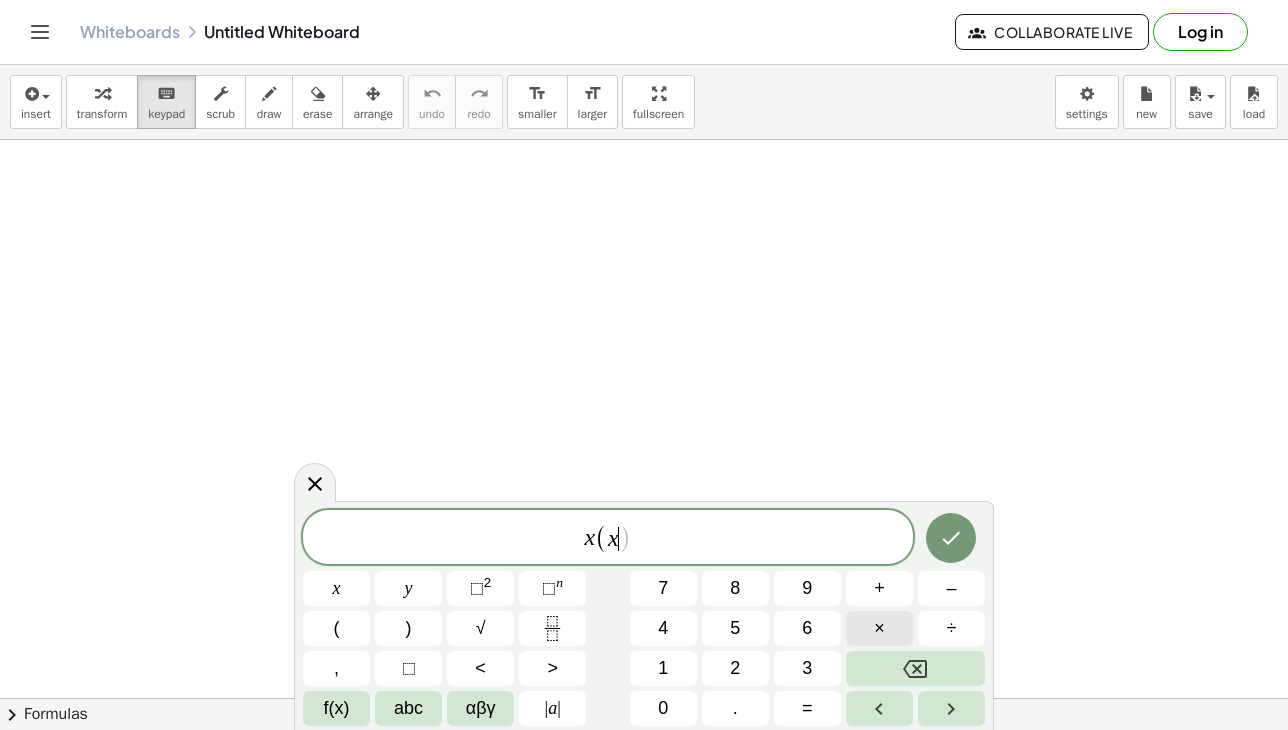 click on "×" at bounding box center [879, 628] 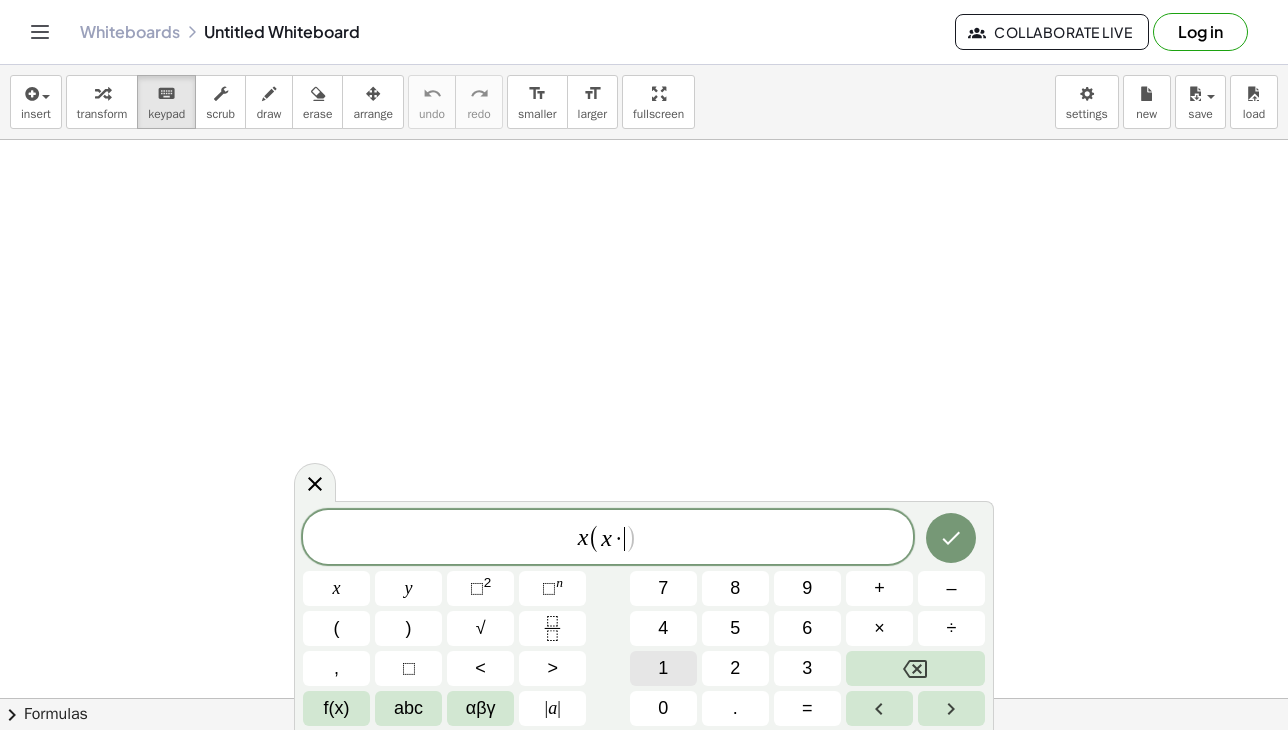 click on "1" at bounding box center [663, 668] 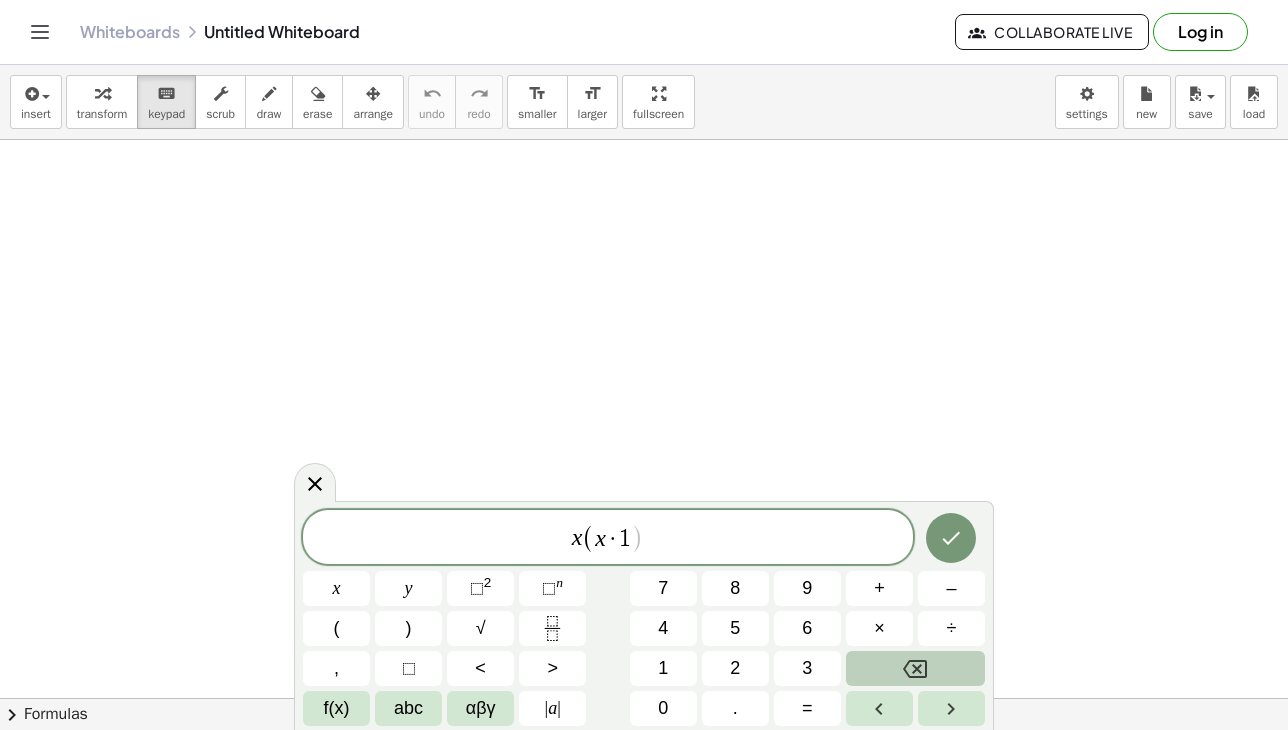 click 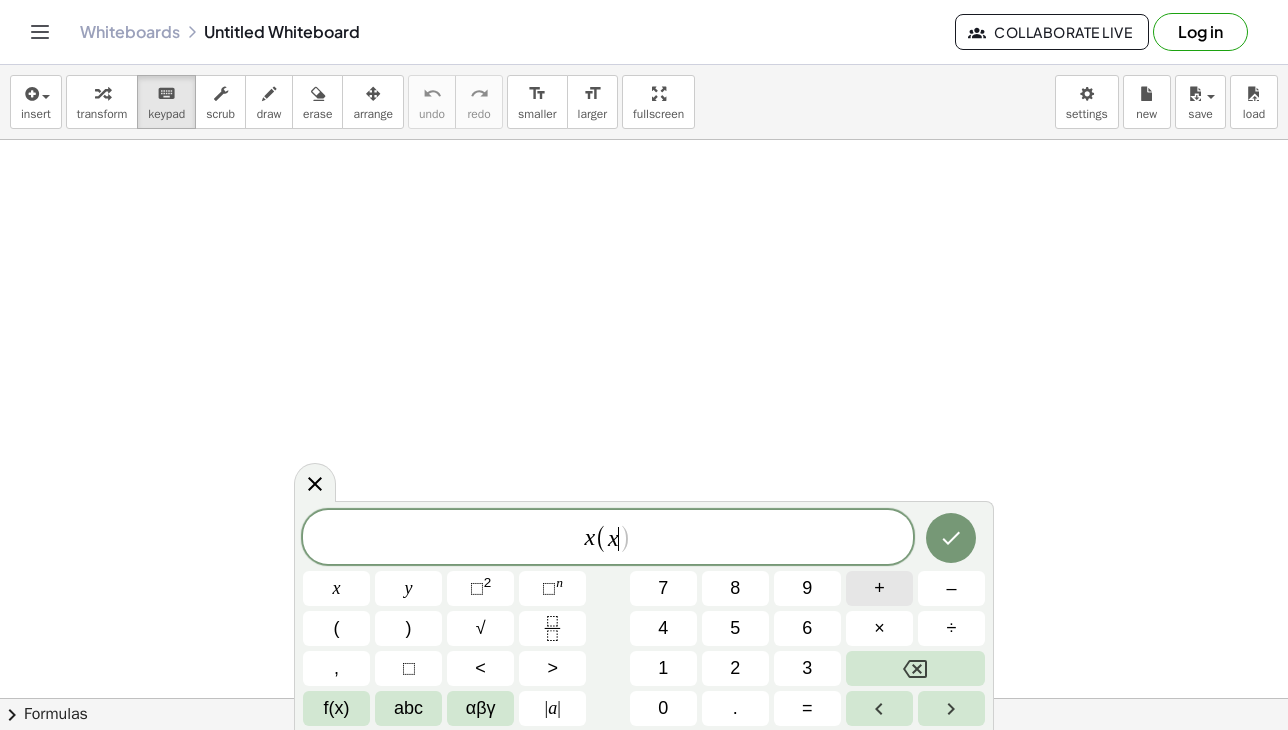 click on "+" at bounding box center [879, 588] 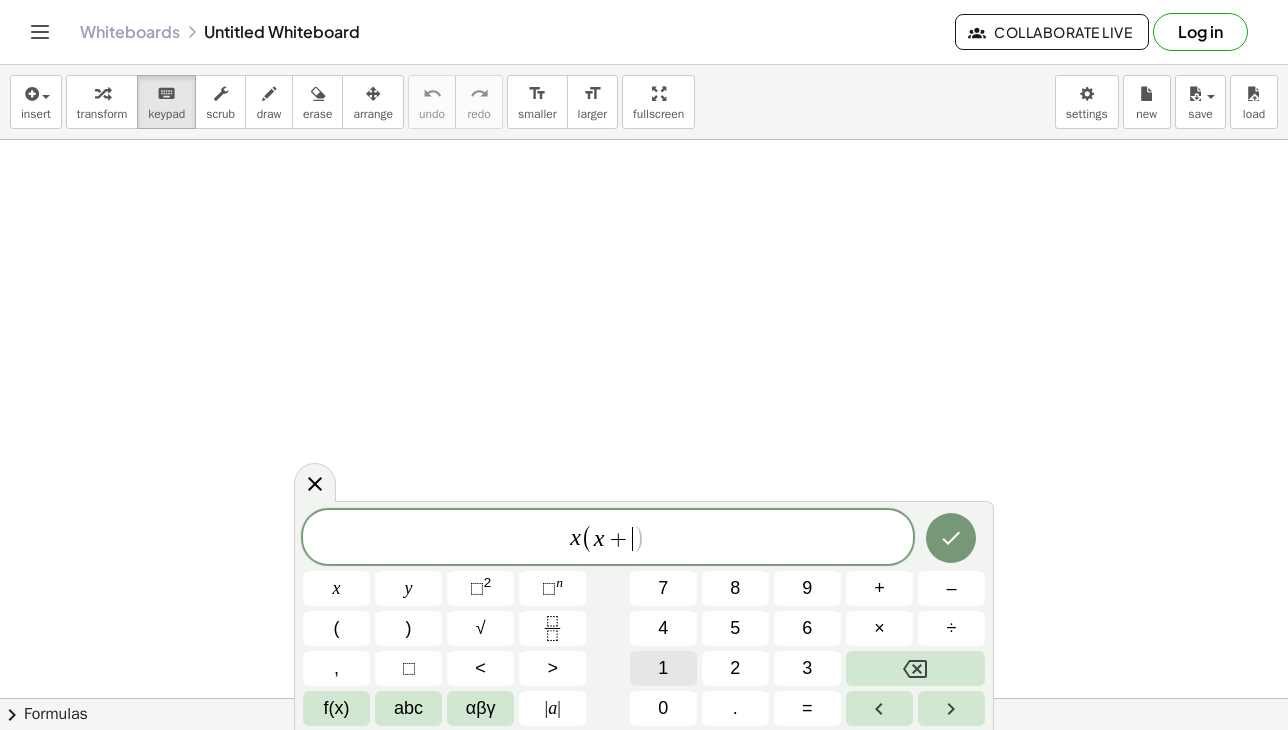 click on "1" at bounding box center [663, 668] 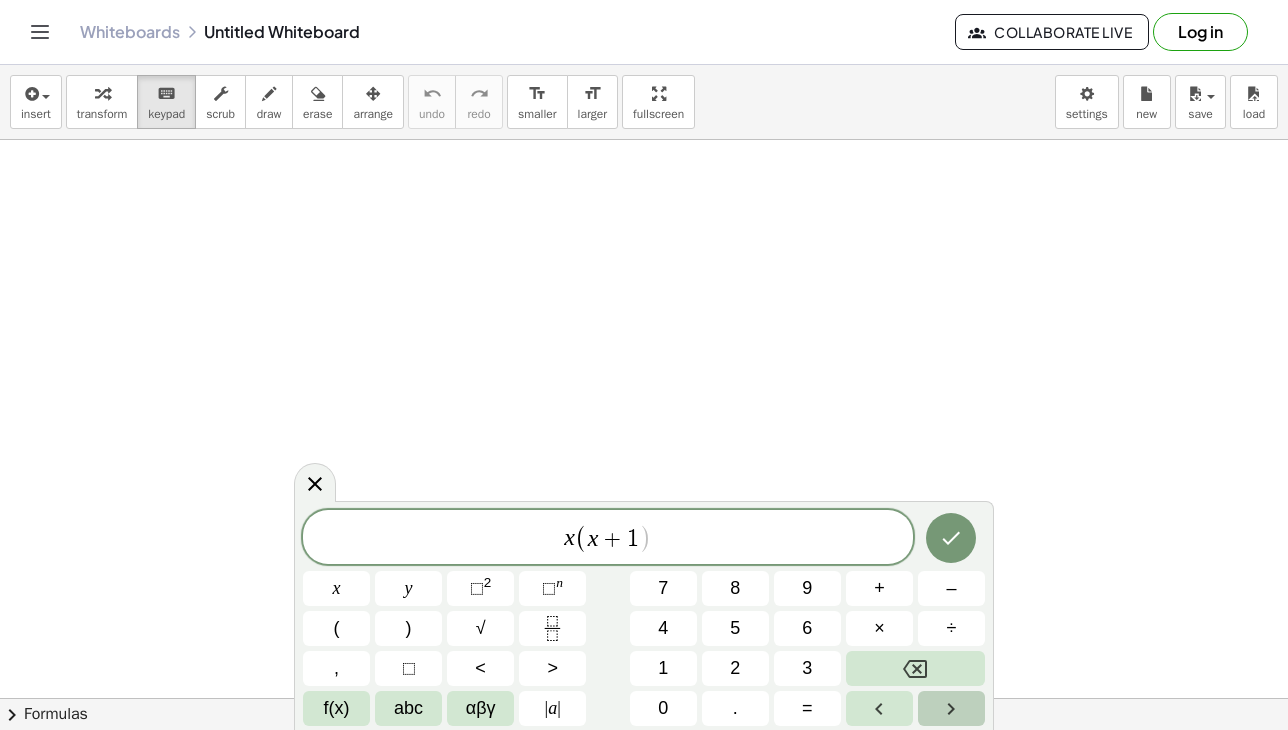 click 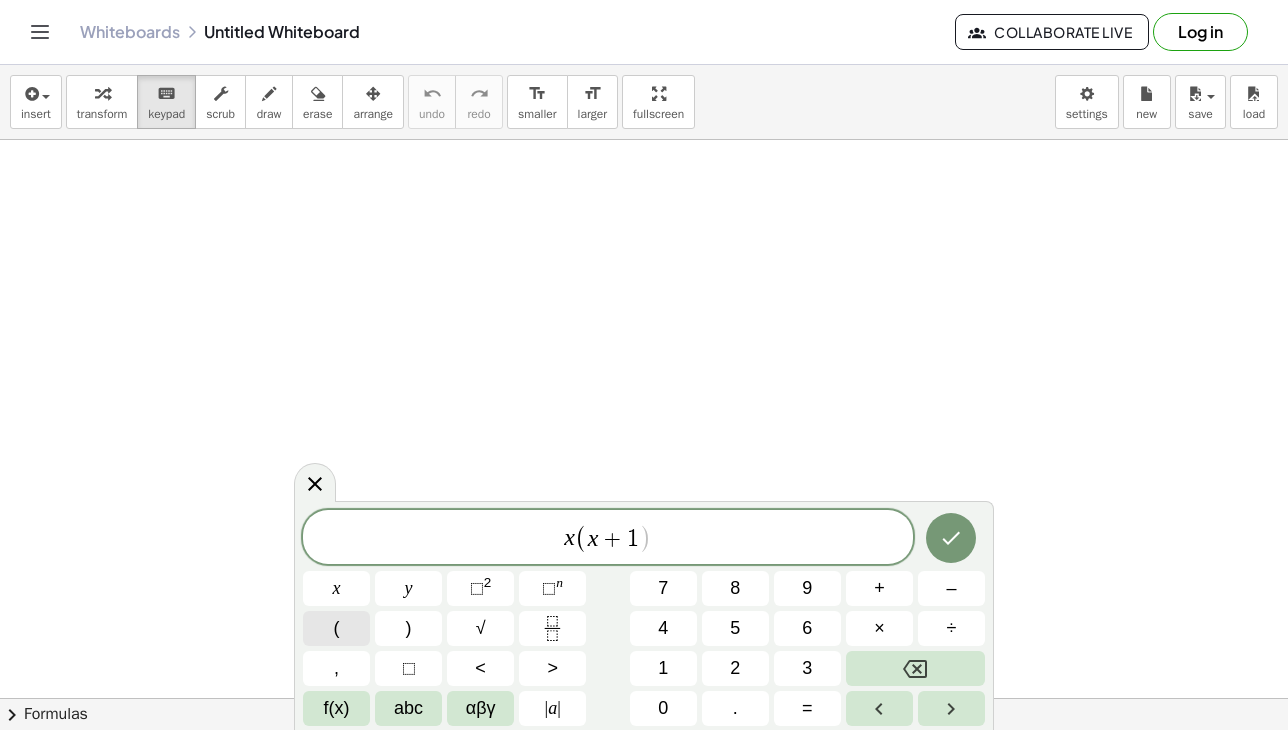 click on "(" at bounding box center (336, 628) 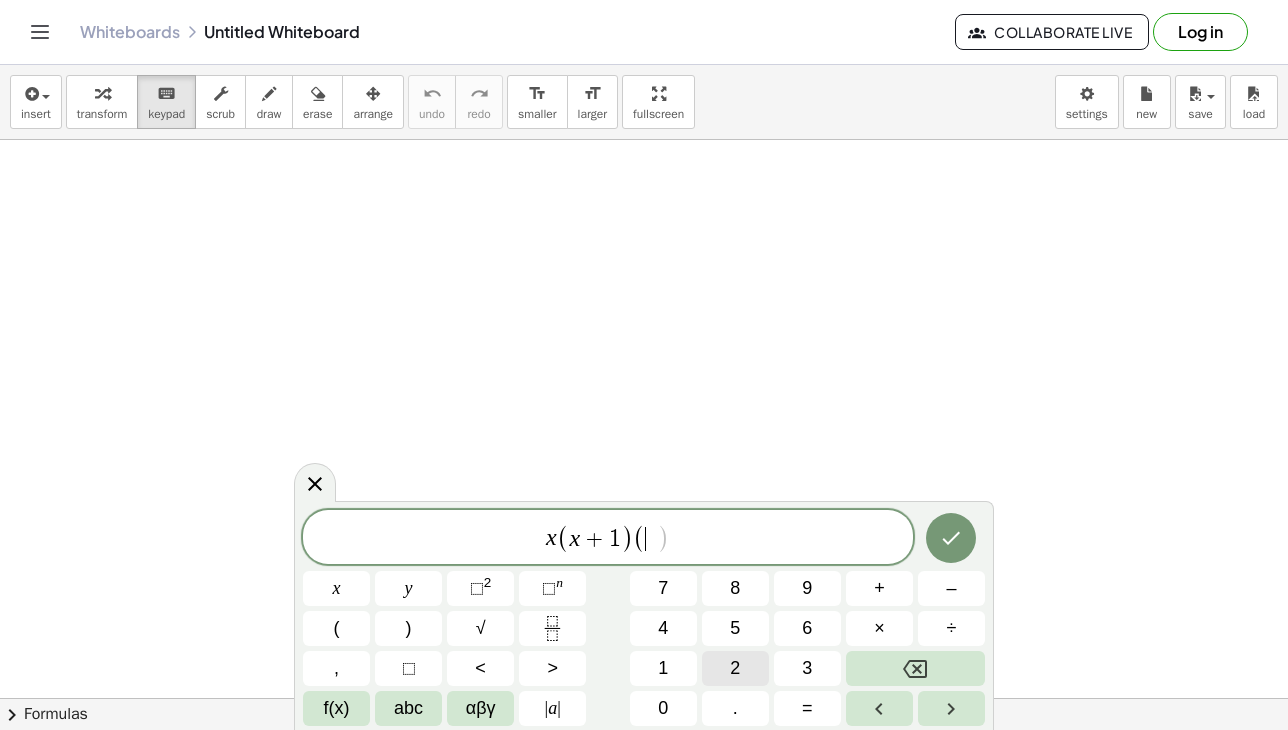 click on "2" at bounding box center (735, 668) 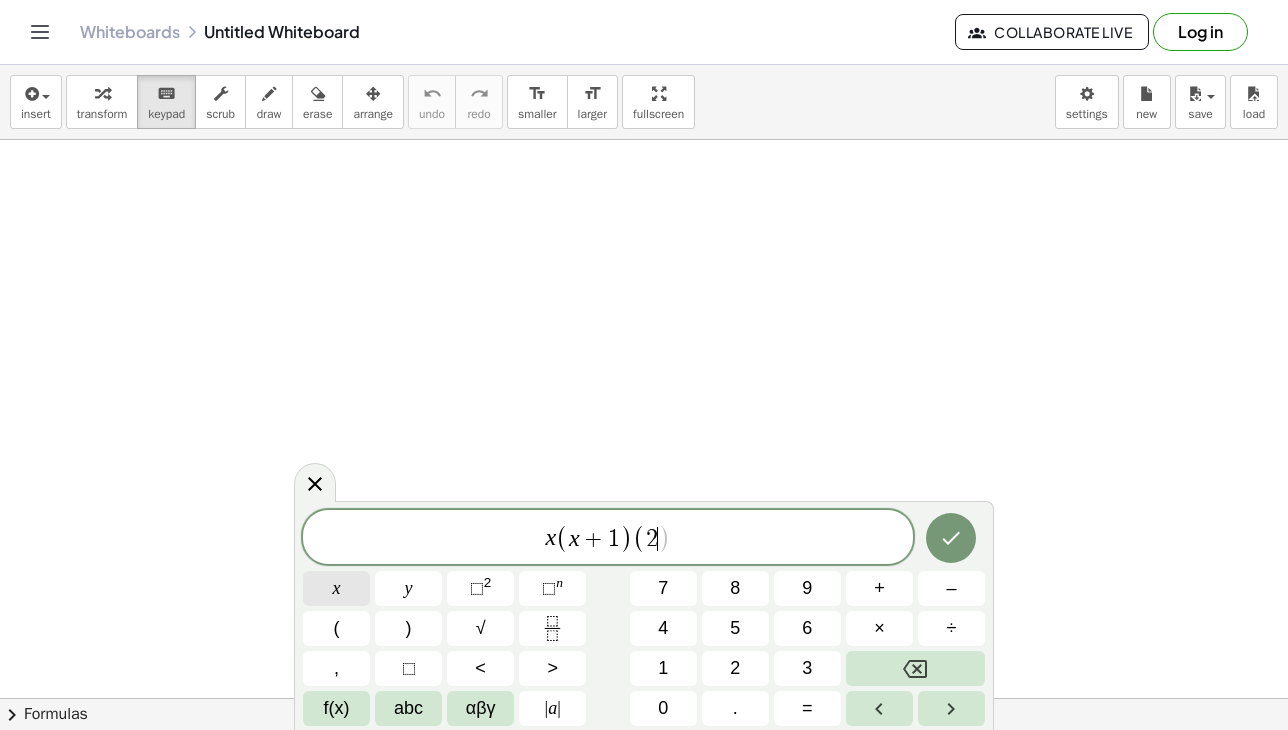 click on "x" at bounding box center [336, 588] 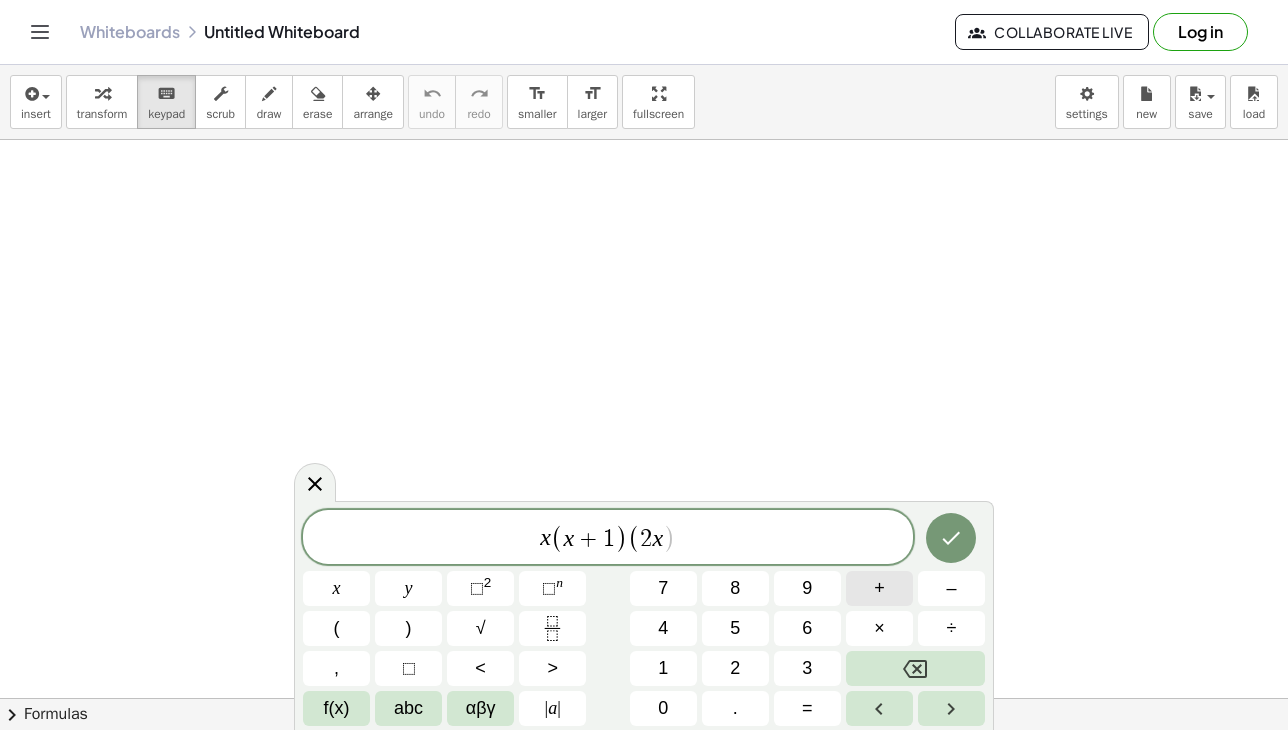 click on "+" at bounding box center (879, 588) 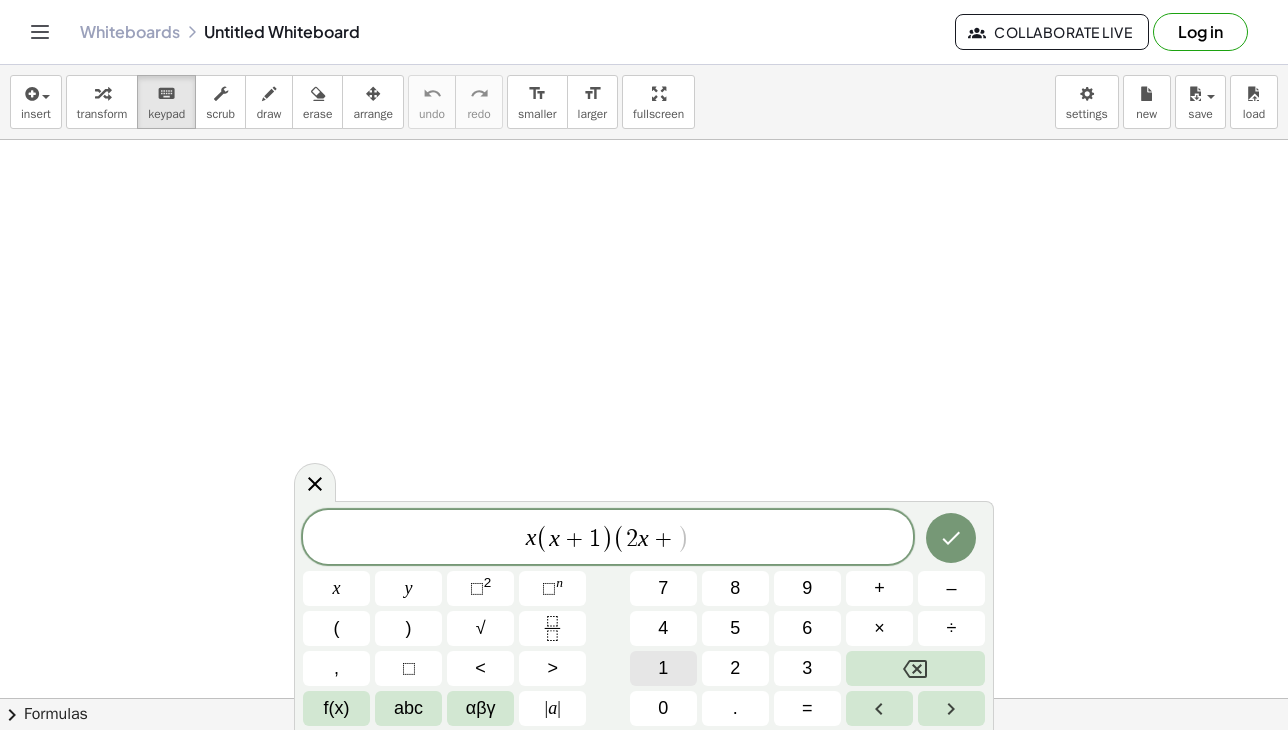 click on "1" at bounding box center [663, 668] 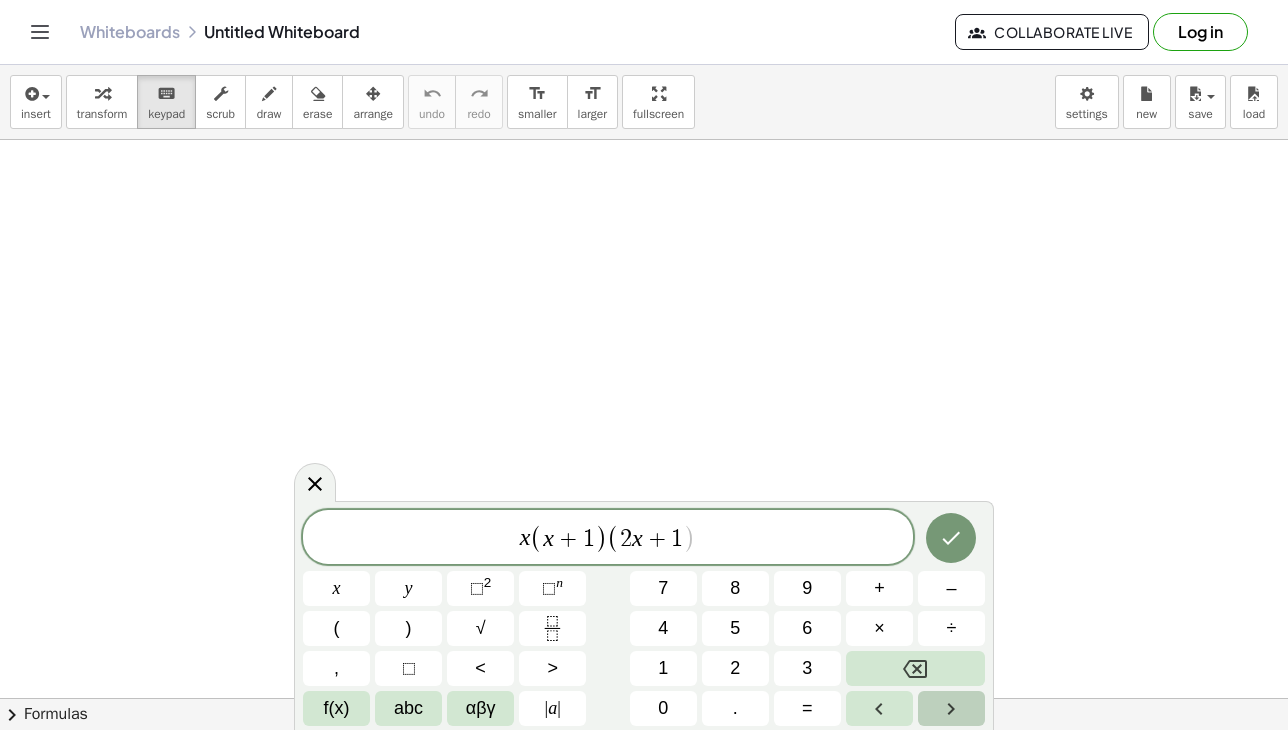 click 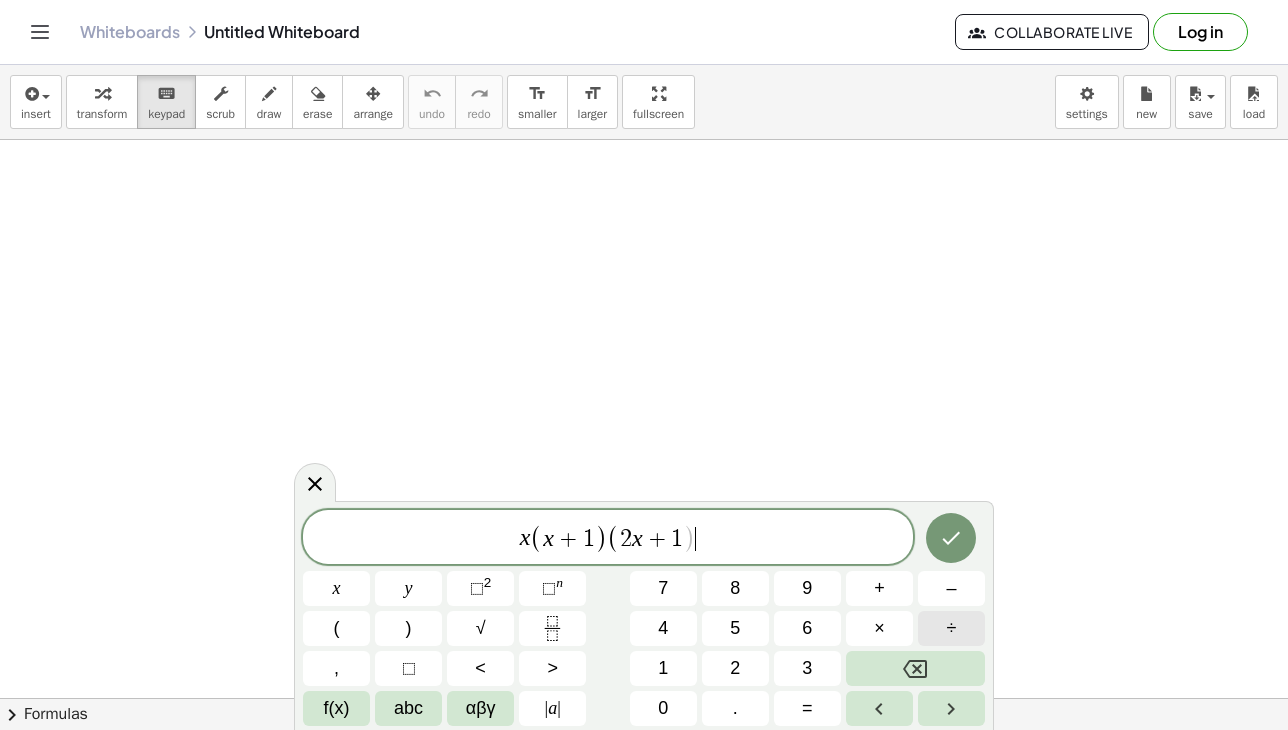 click on "÷" at bounding box center (951, 628) 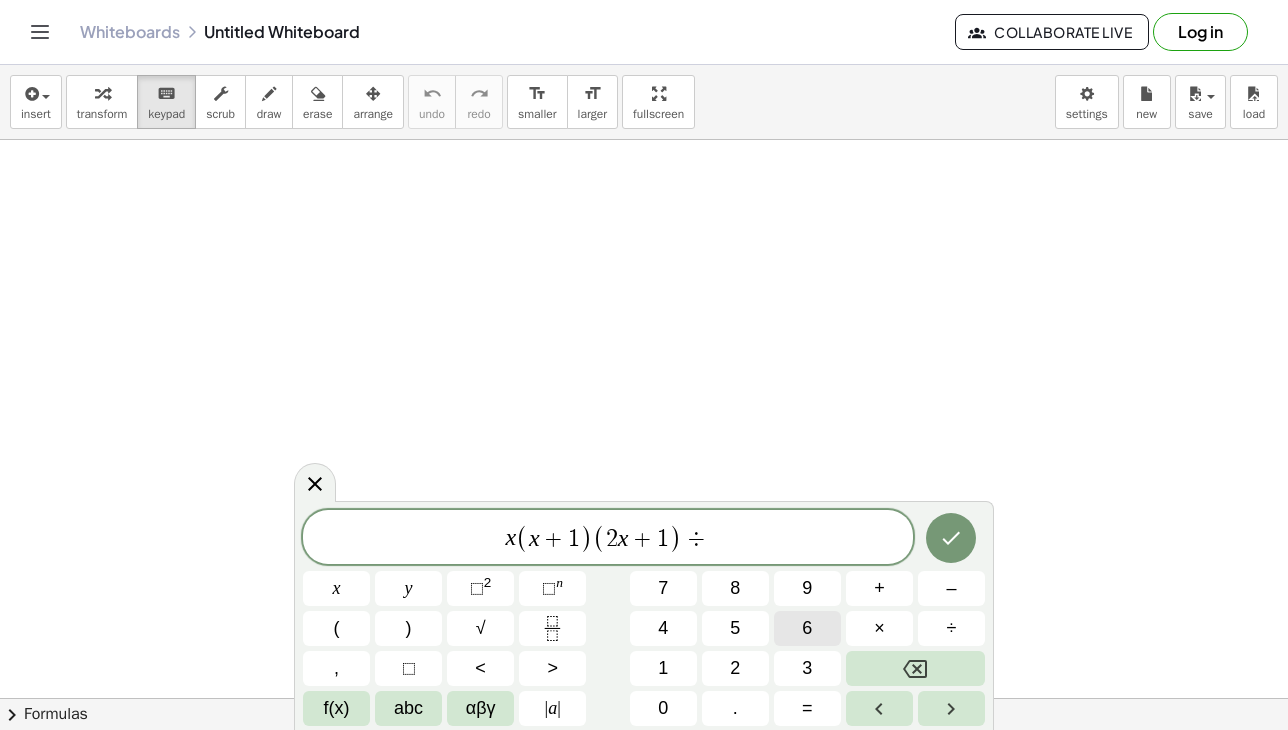 click on "6" at bounding box center (807, 628) 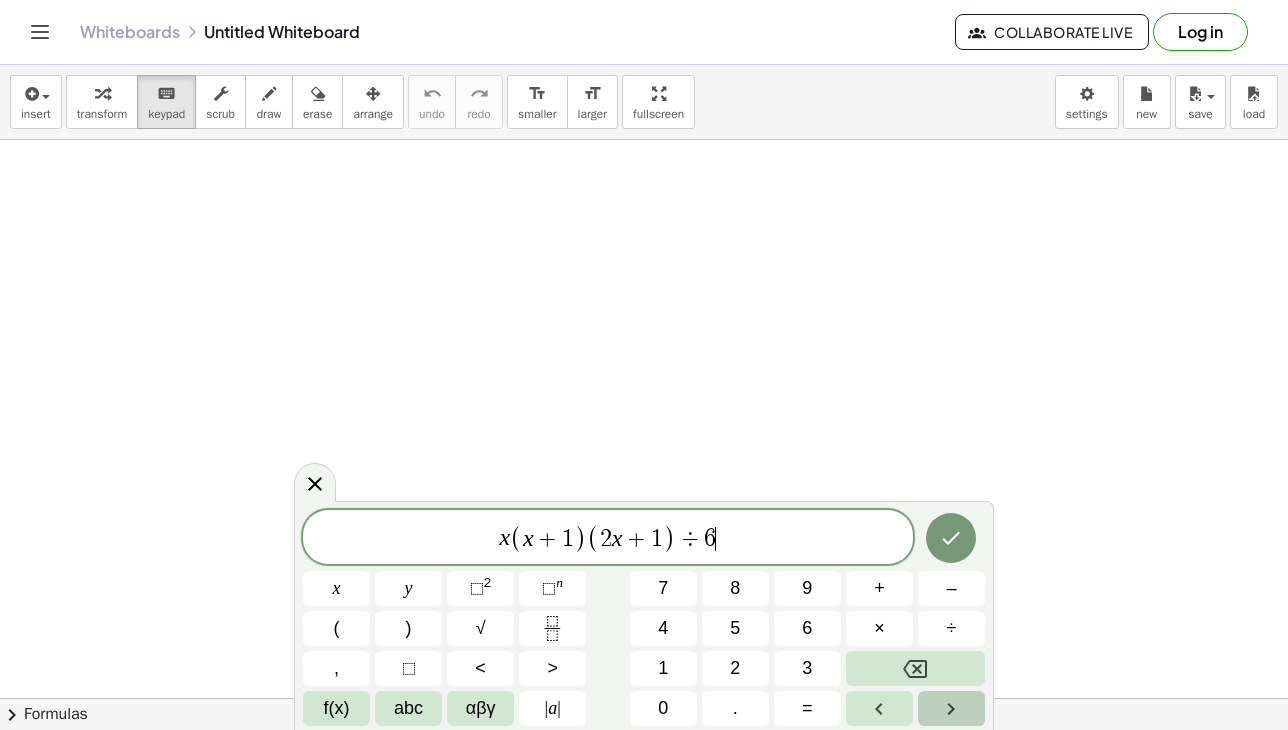 click at bounding box center (951, 708) 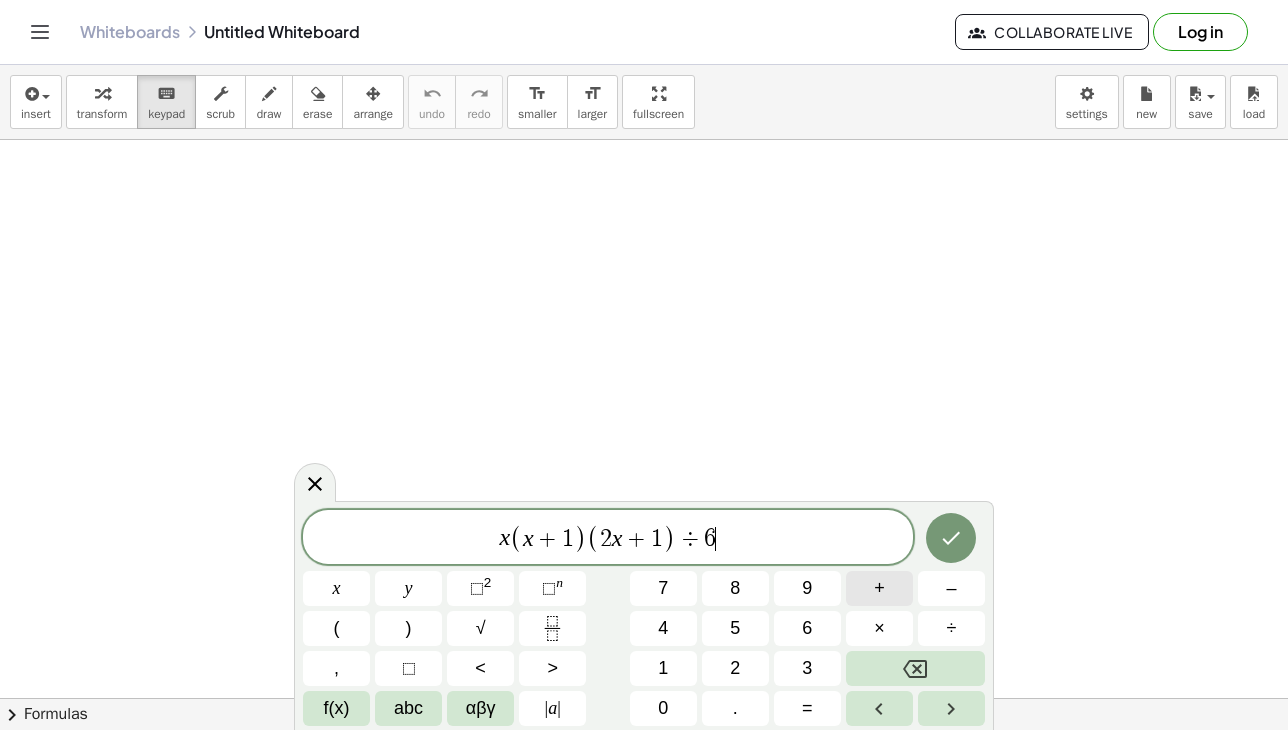 click on "+" at bounding box center [879, 588] 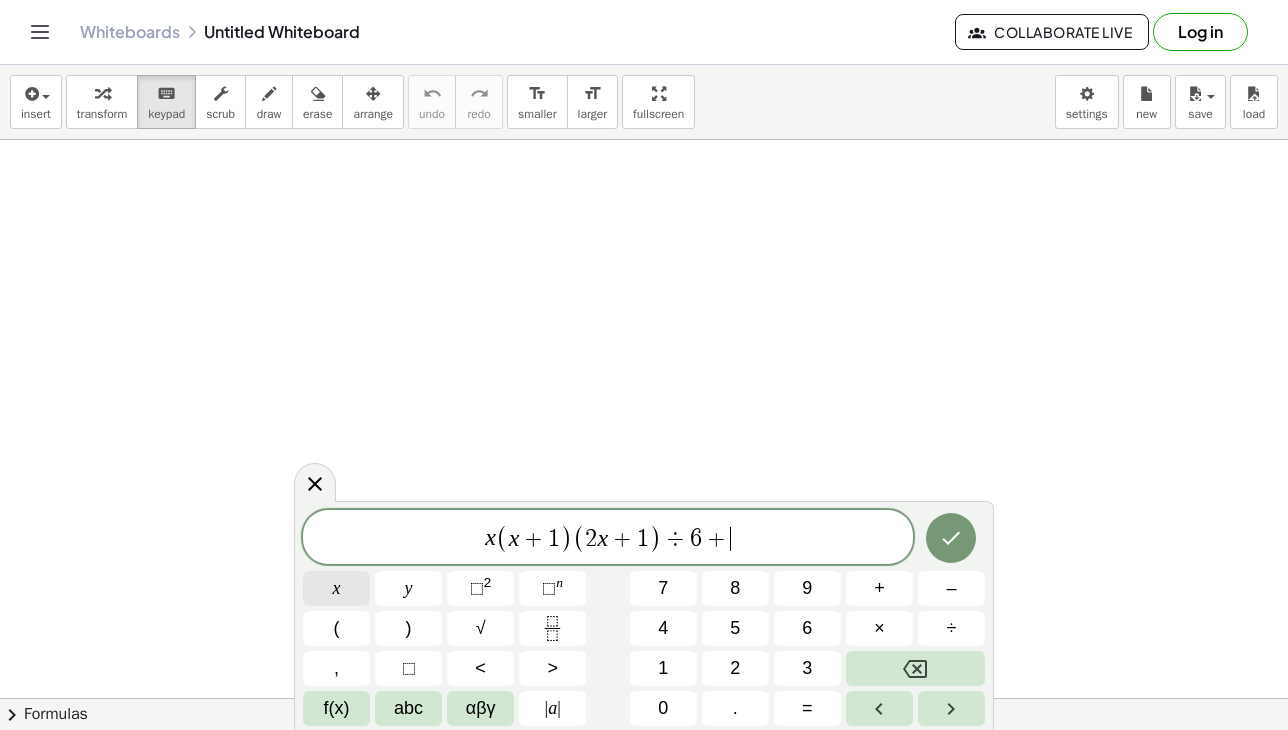 click on "x" at bounding box center [336, 588] 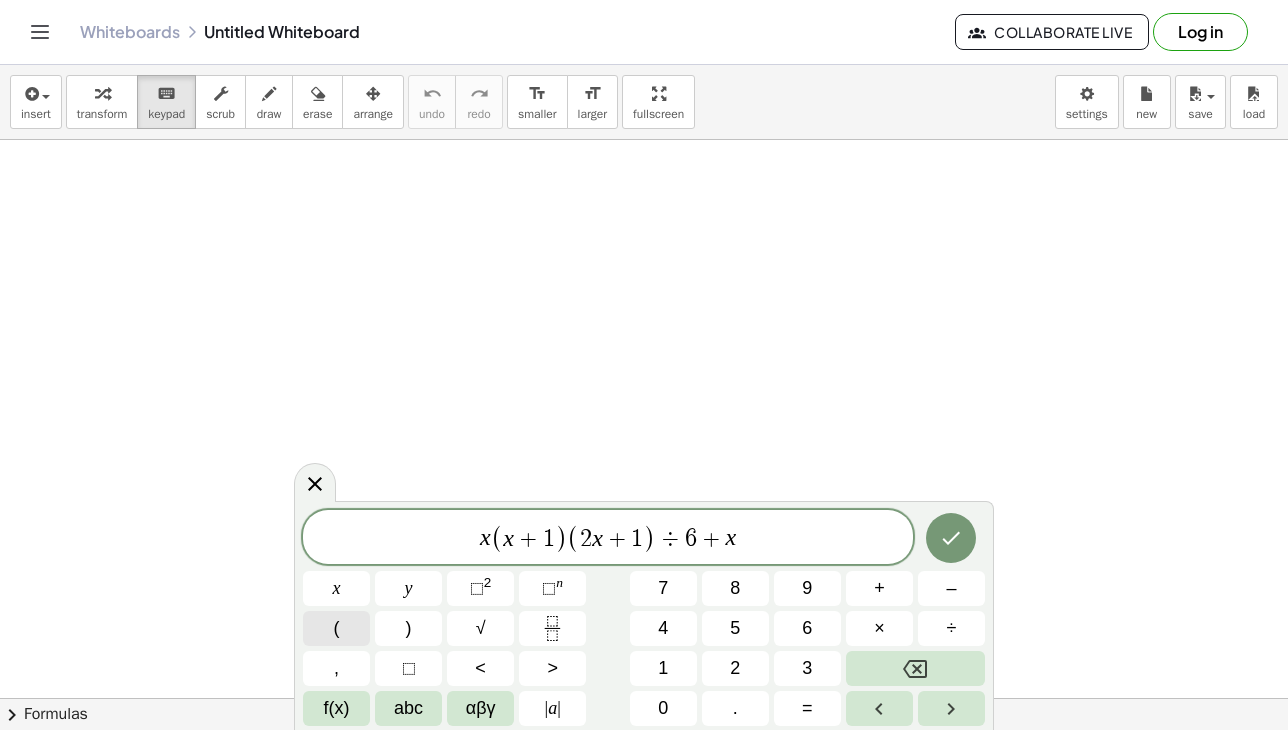 click on "(" at bounding box center [336, 628] 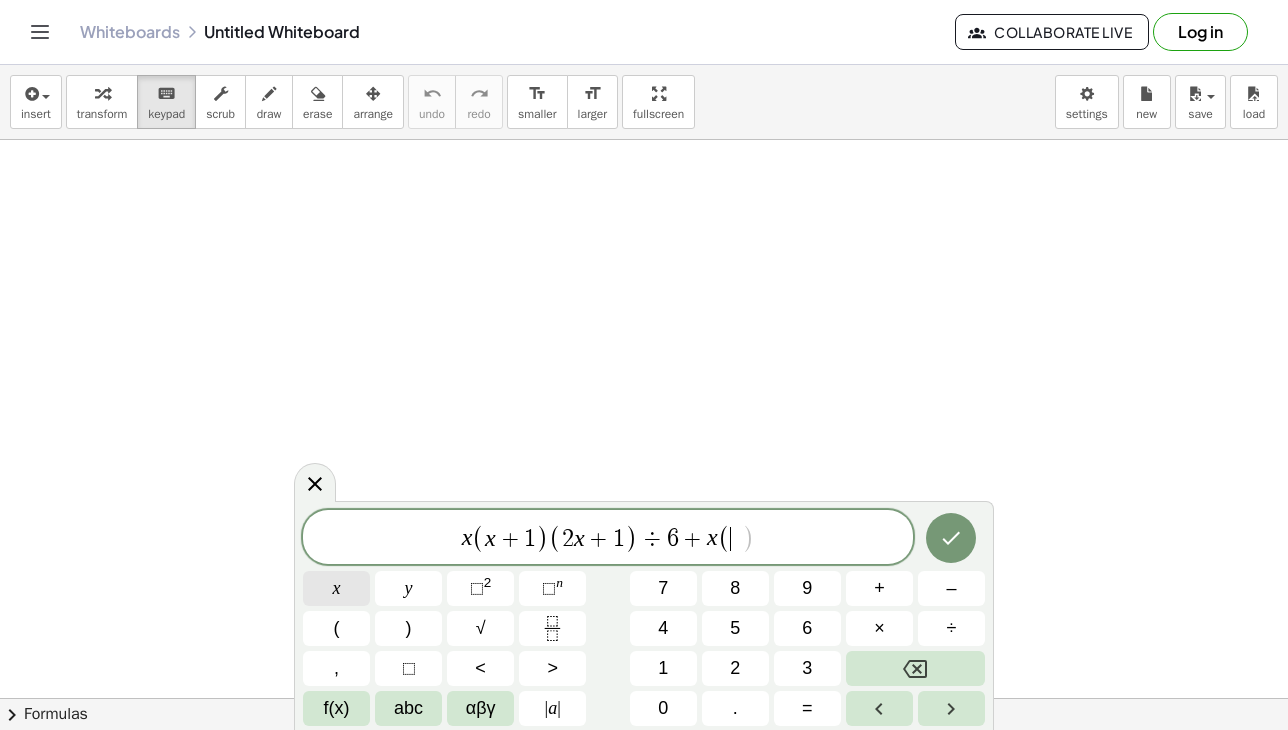 click on "x" at bounding box center [336, 588] 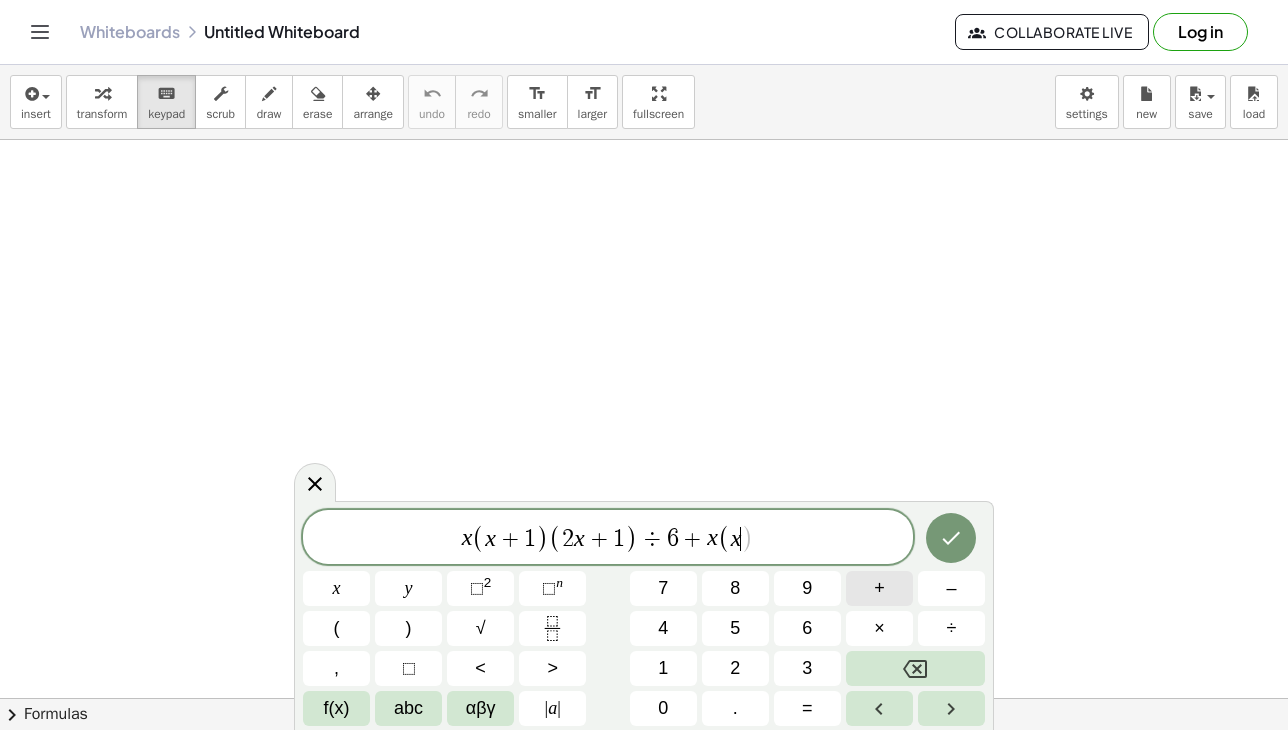 click on "+" at bounding box center [879, 588] 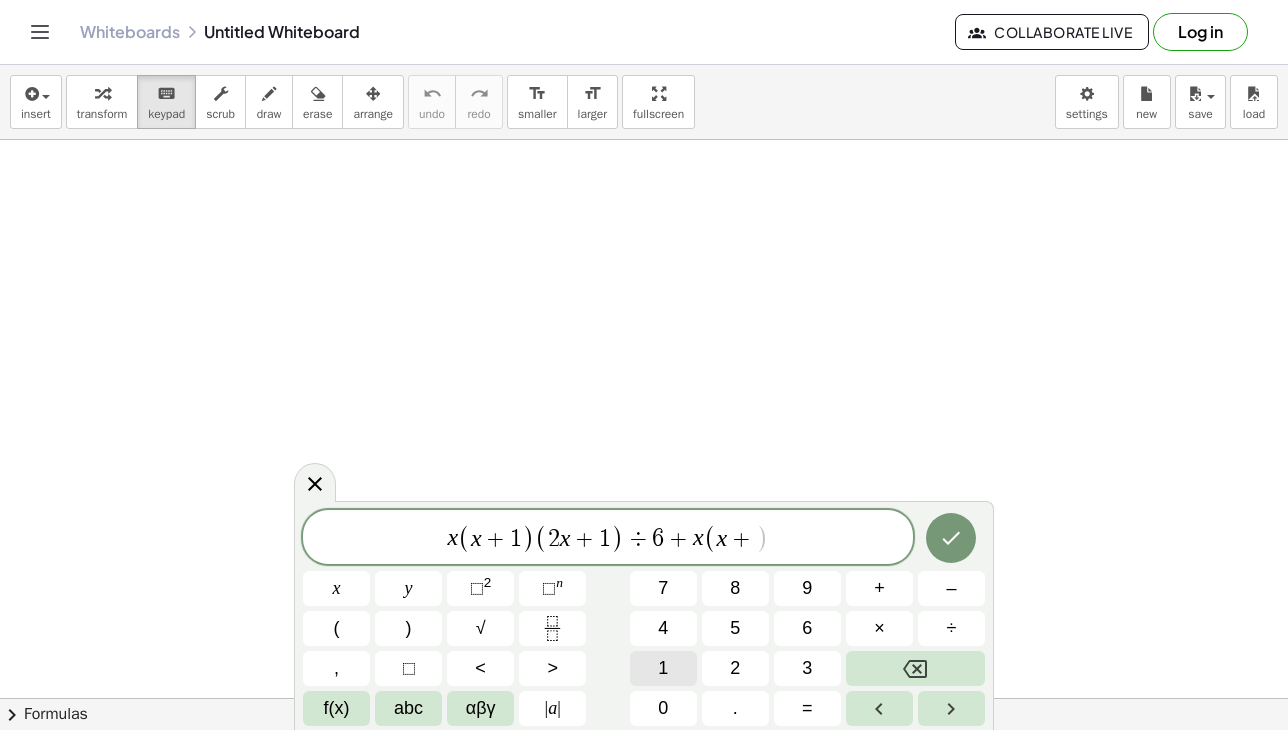 click on "1" at bounding box center [663, 668] 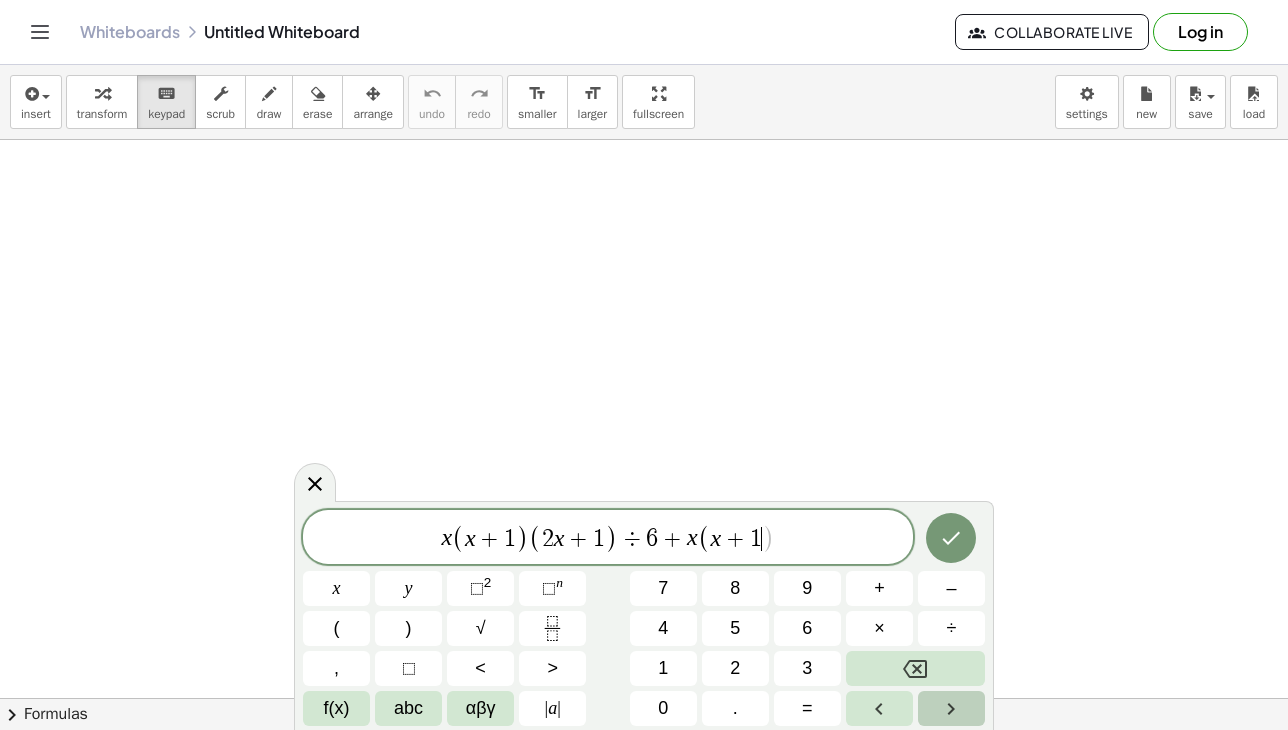 click 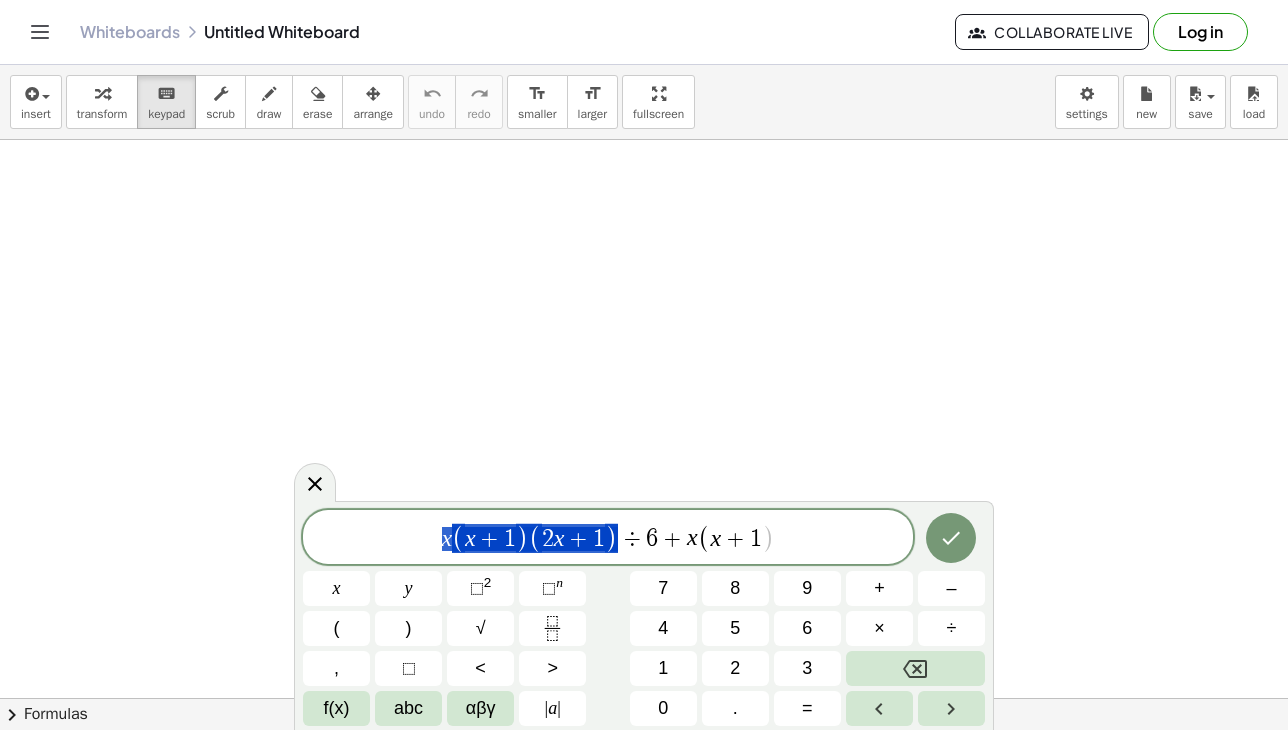 drag, startPoint x: 617, startPoint y: 539, endPoint x: 425, endPoint y: 539, distance: 192 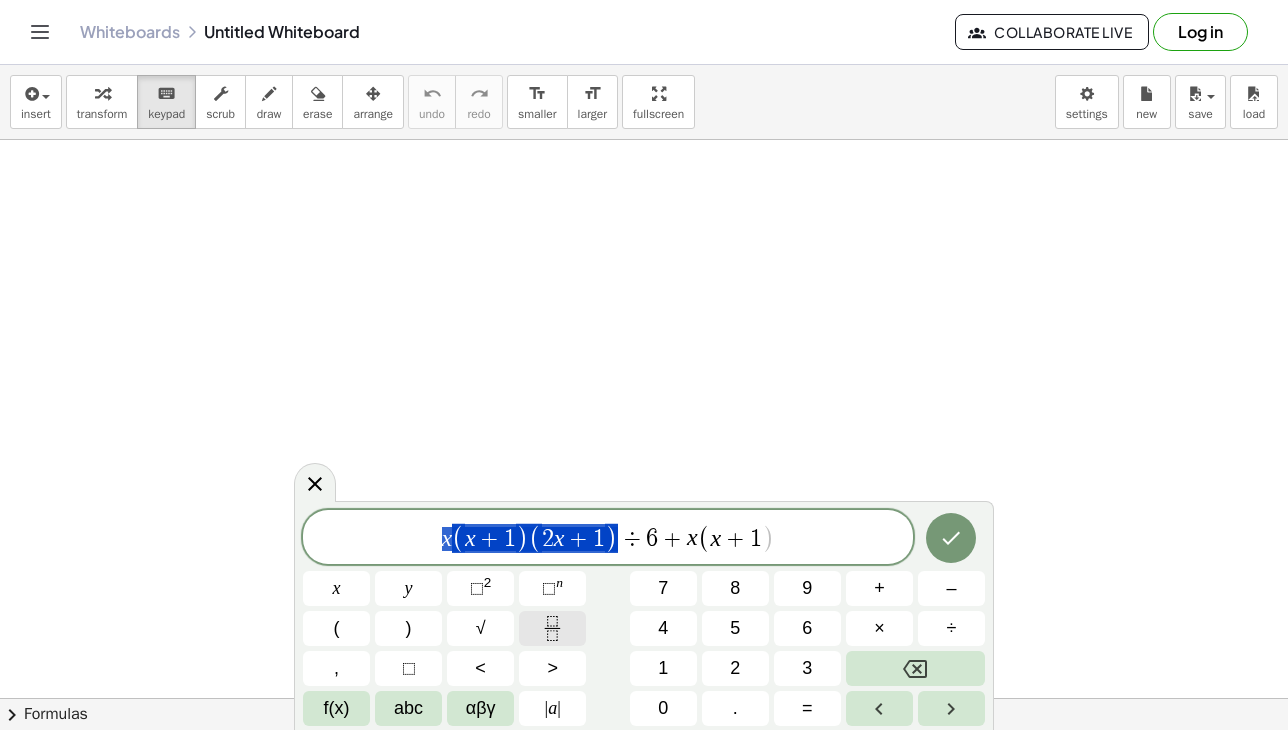 click 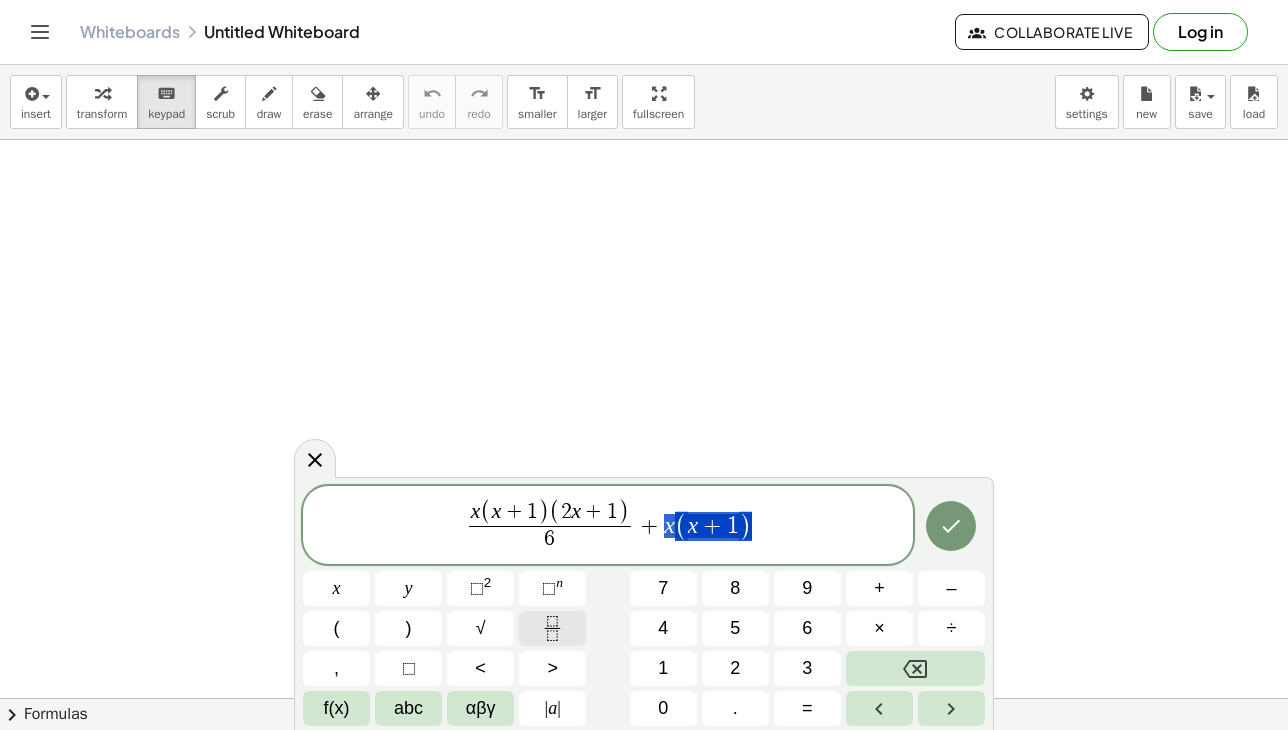 click at bounding box center (552, 628) 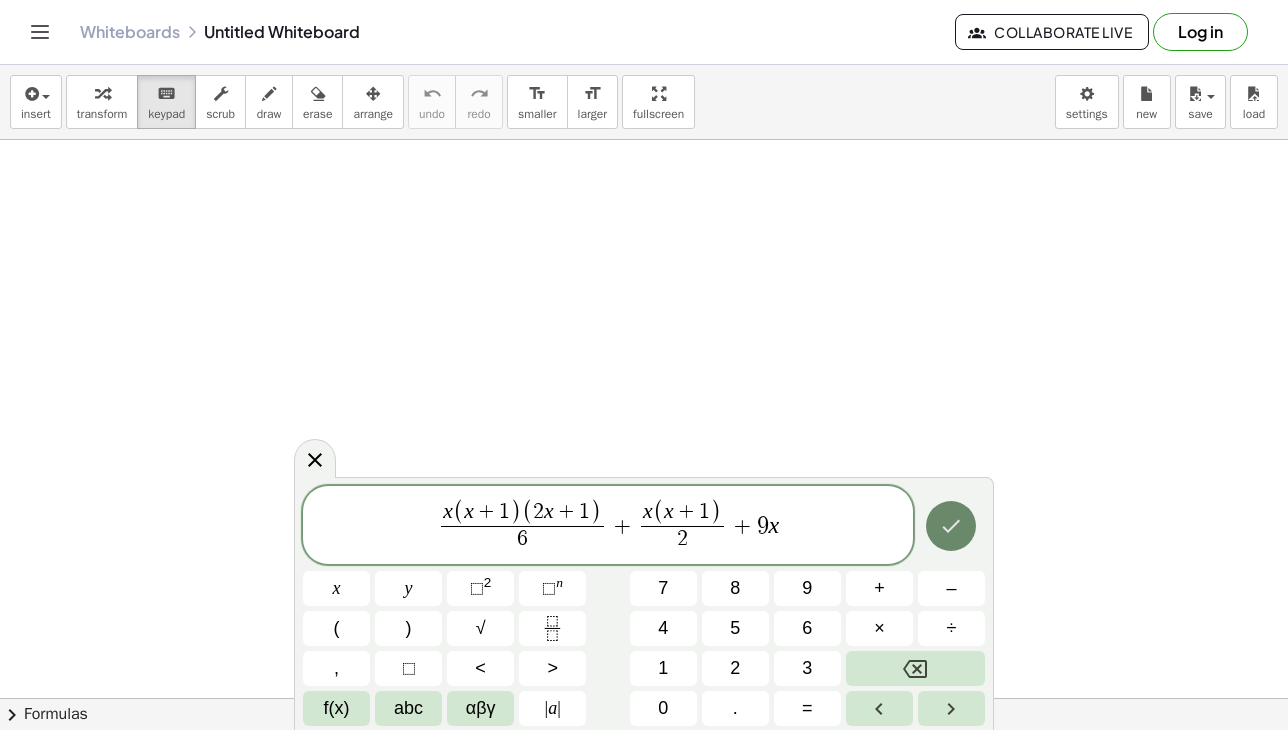 click 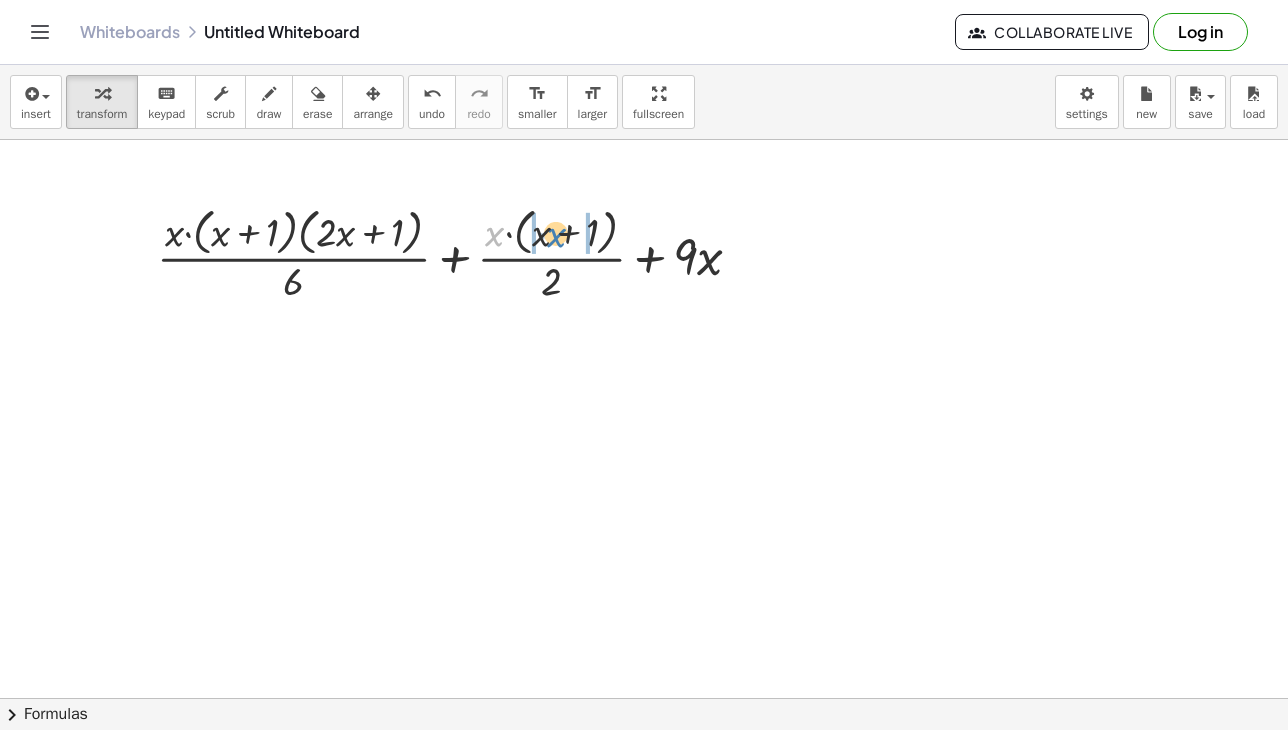 drag, startPoint x: 483, startPoint y: 235, endPoint x: 552, endPoint y: 241, distance: 69.260376 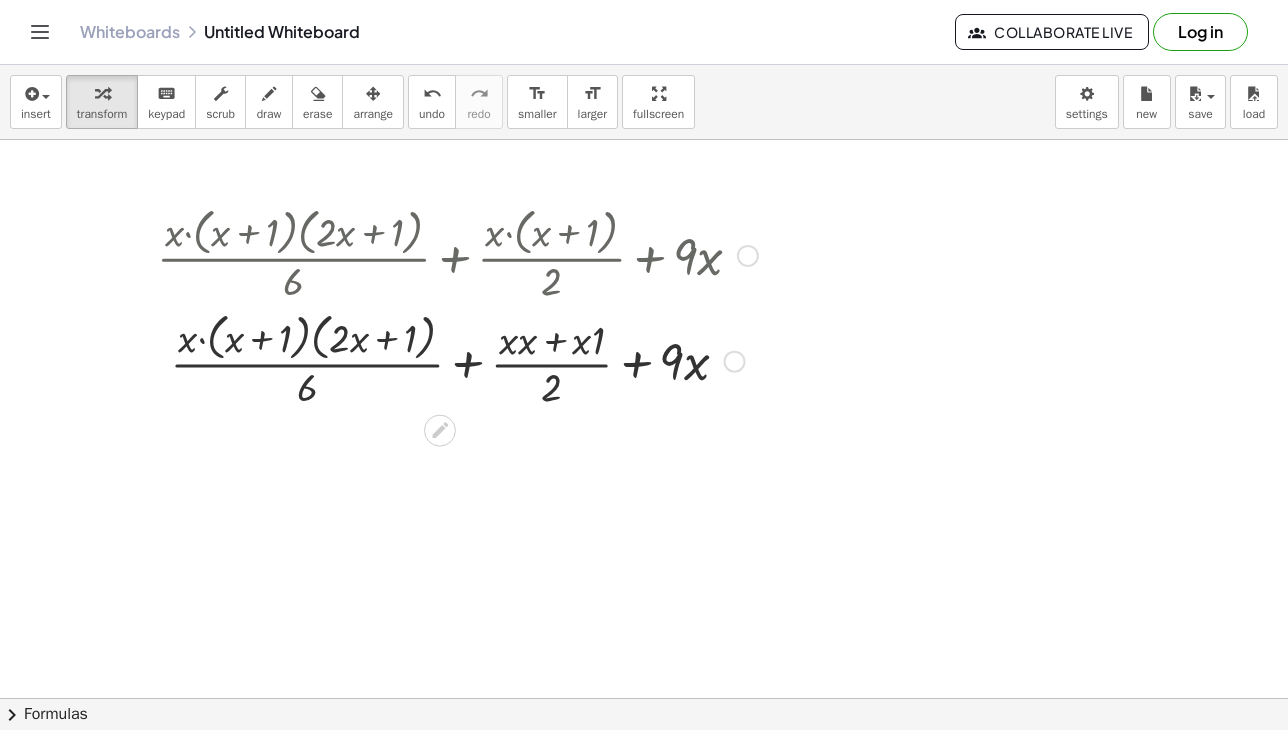 click at bounding box center [457, 360] 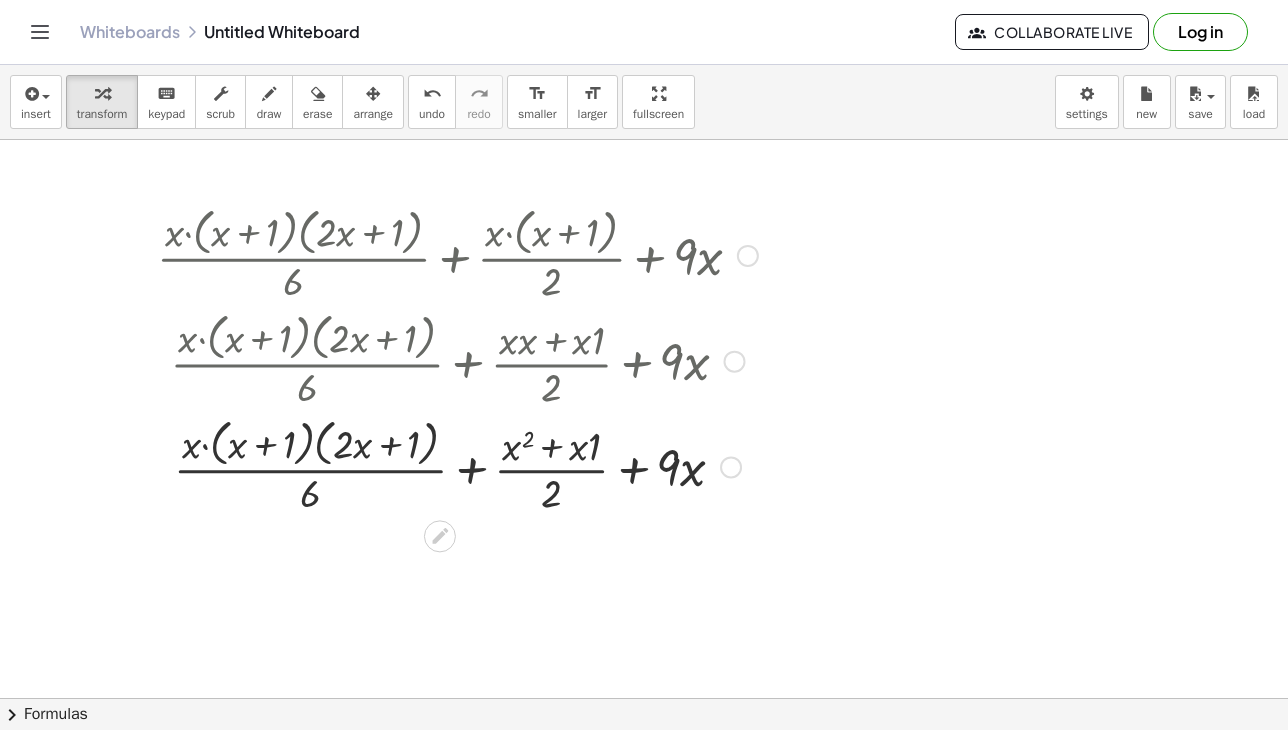 click at bounding box center [457, 465] 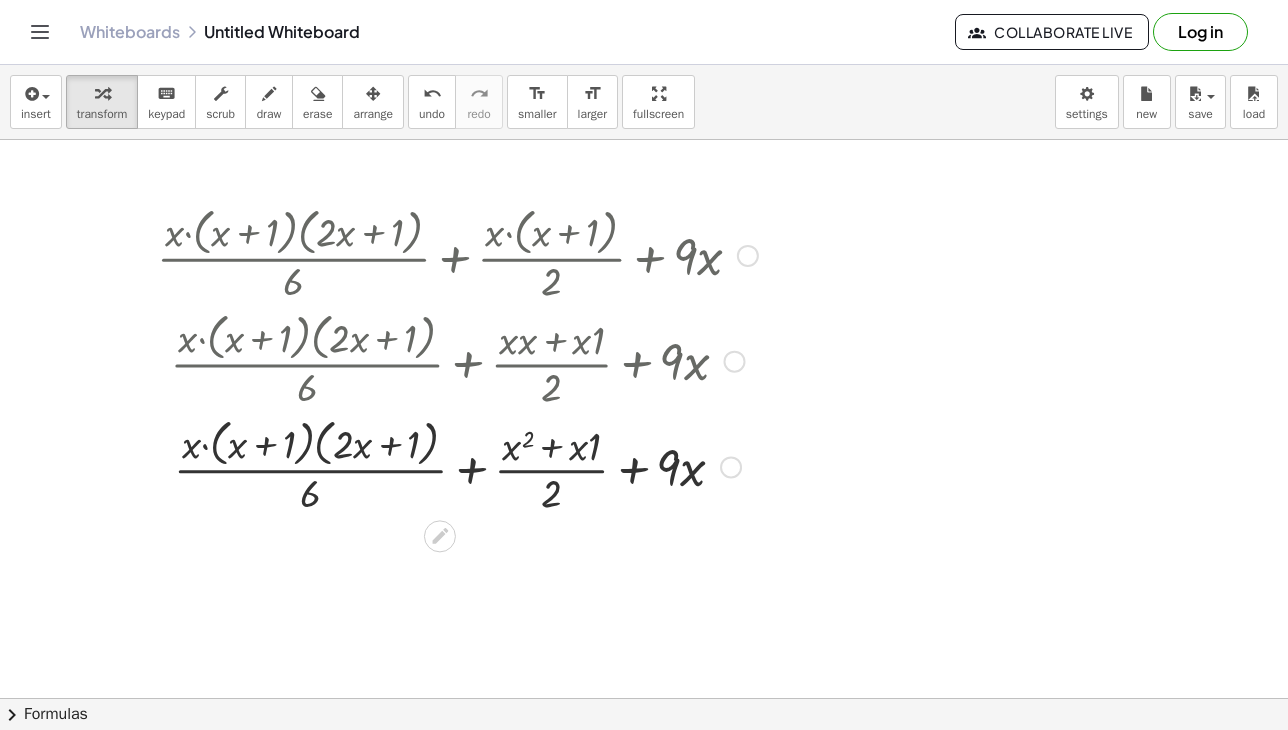 click at bounding box center (457, 465) 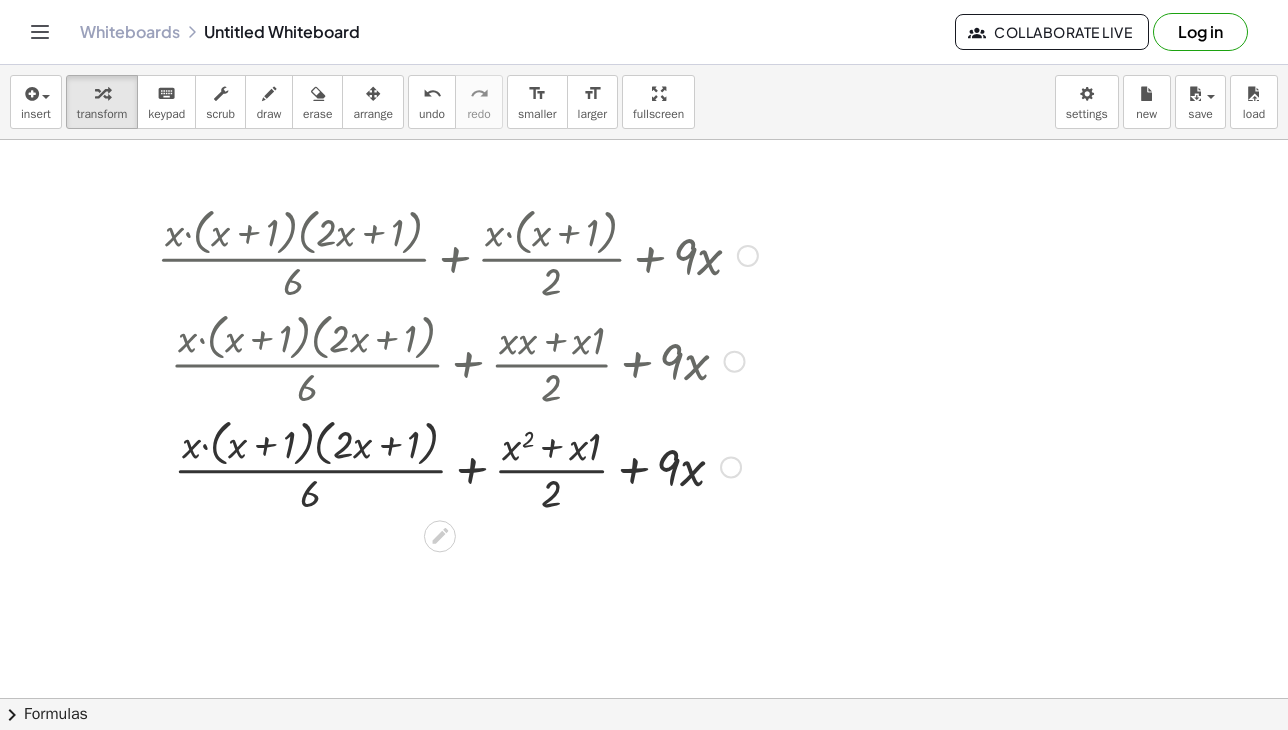 click at bounding box center [457, 465] 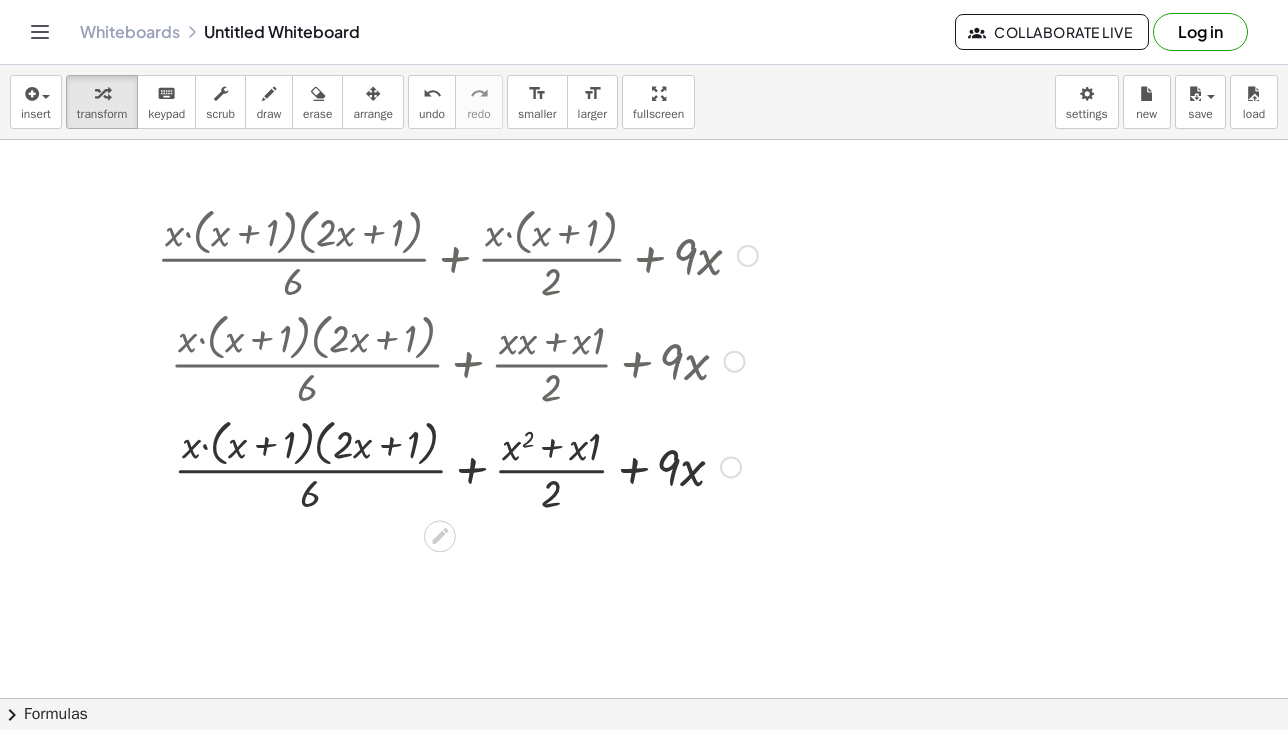 click at bounding box center [457, 465] 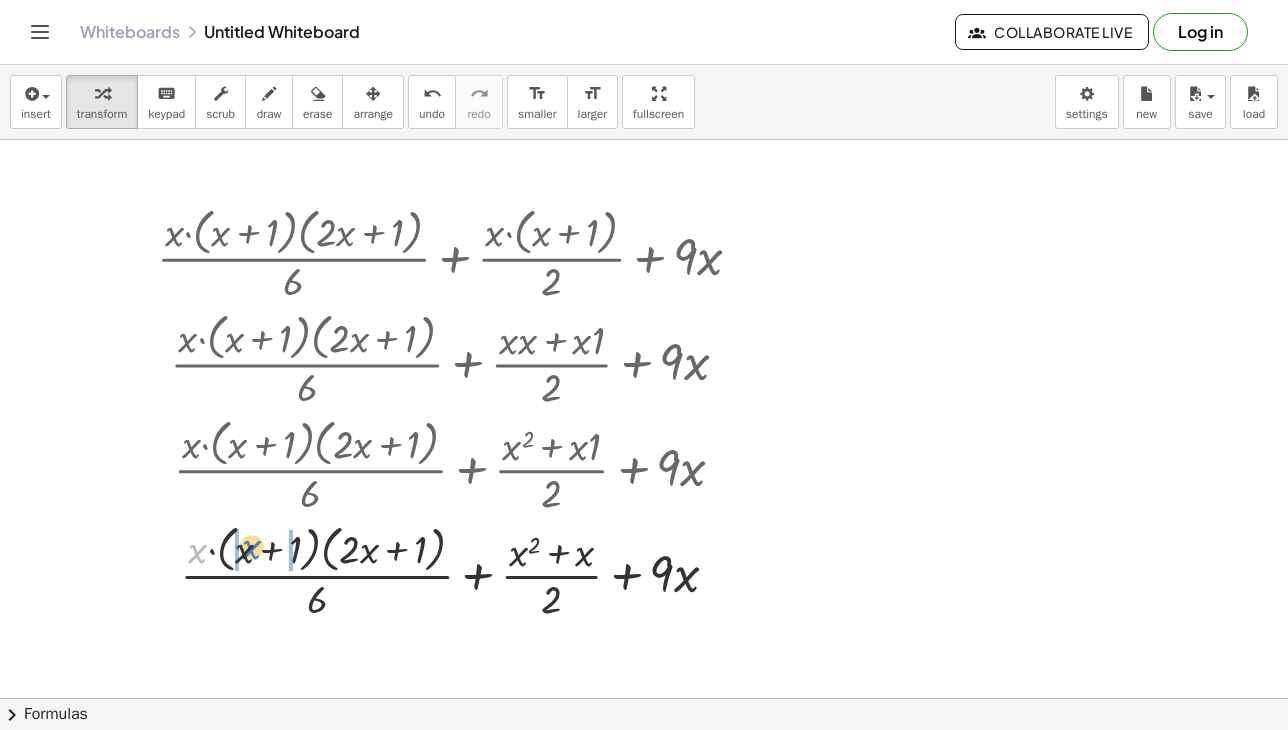 drag, startPoint x: 205, startPoint y: 549, endPoint x: 277, endPoint y: 549, distance: 72 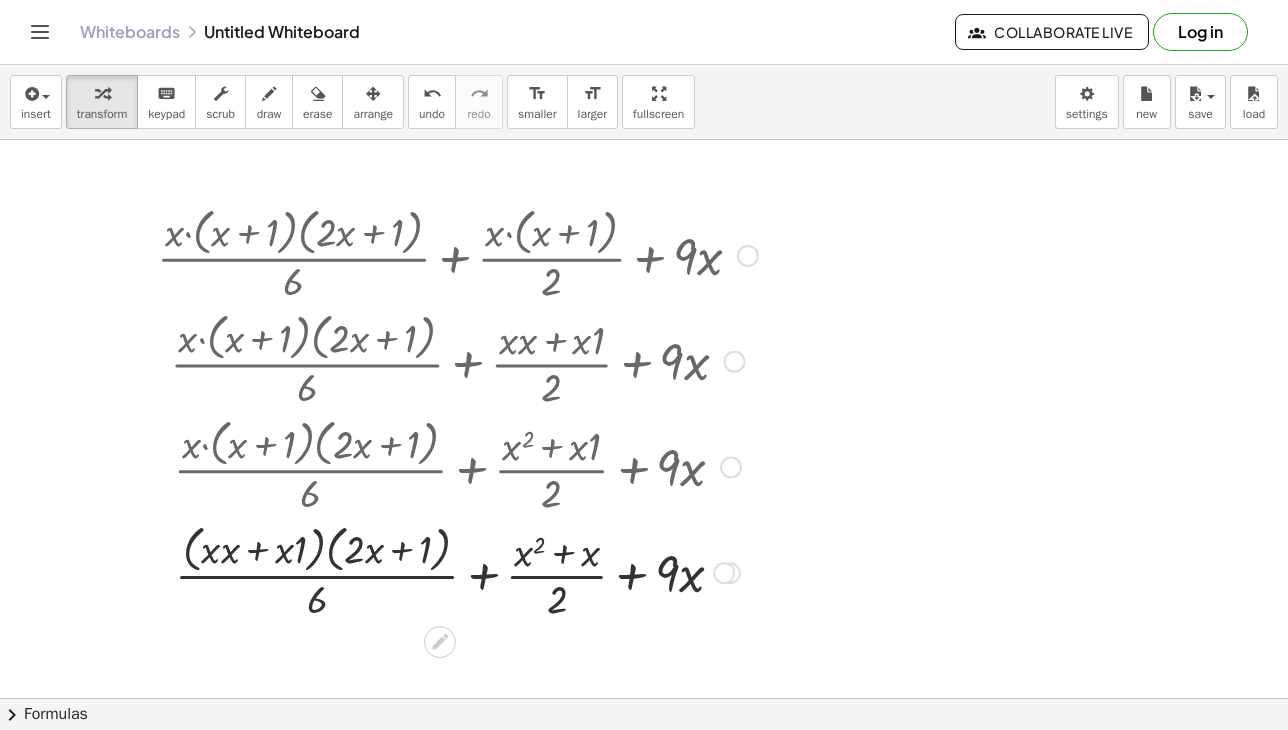 click at bounding box center [457, 571] 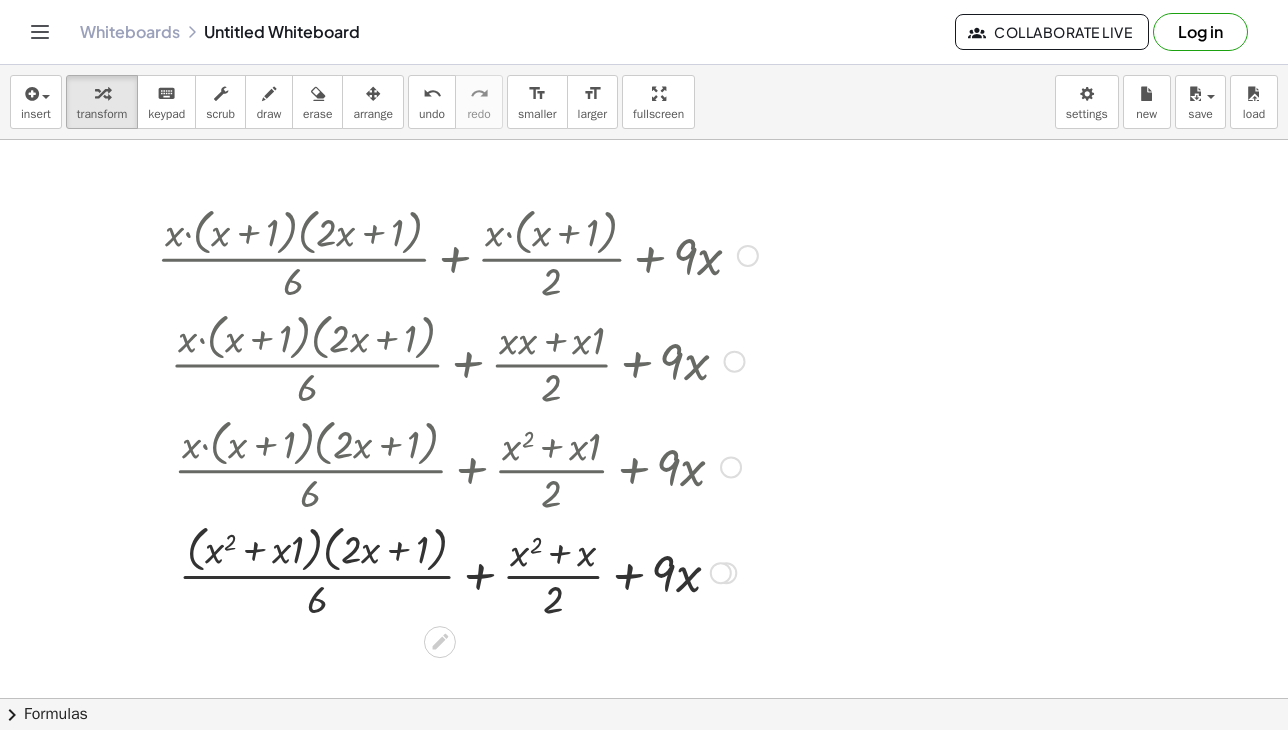 click at bounding box center [457, 571] 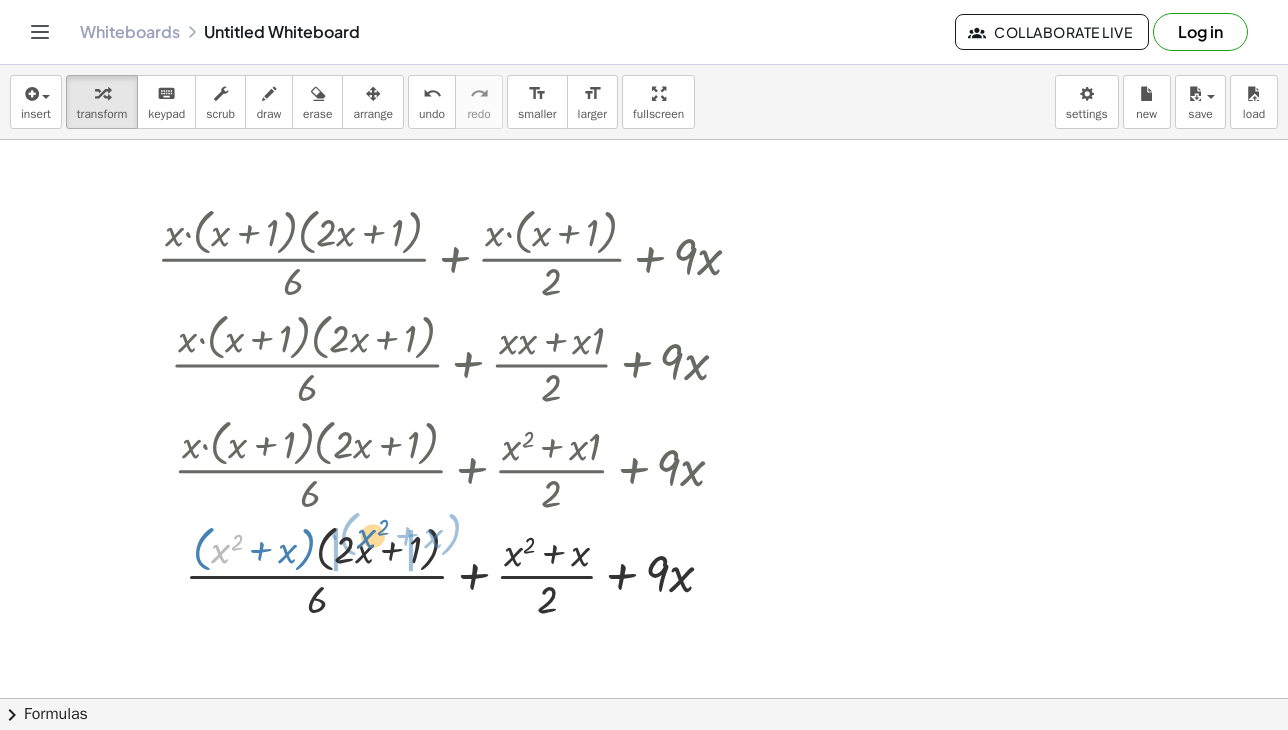 drag, startPoint x: 223, startPoint y: 550, endPoint x: 406, endPoint y: 563, distance: 183.46117 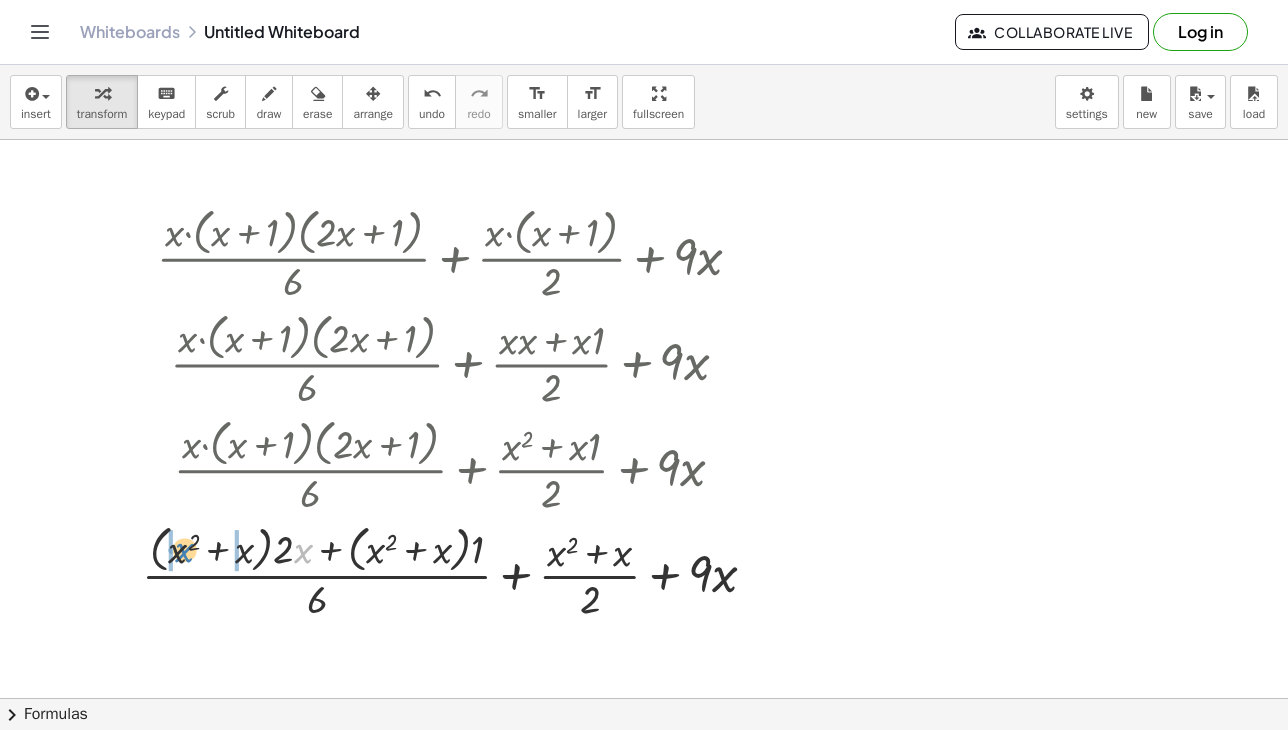 drag, startPoint x: 294, startPoint y: 557, endPoint x: 233, endPoint y: 553, distance: 61.13101 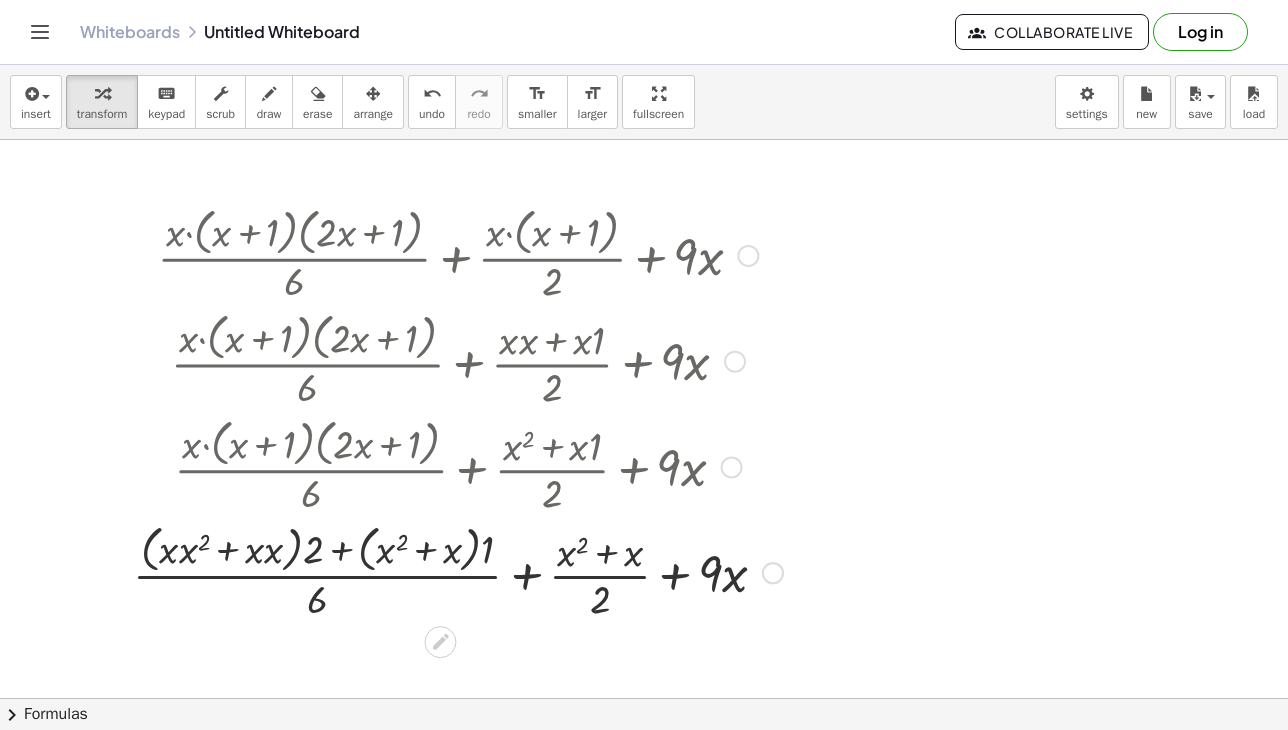 click at bounding box center [458, 571] 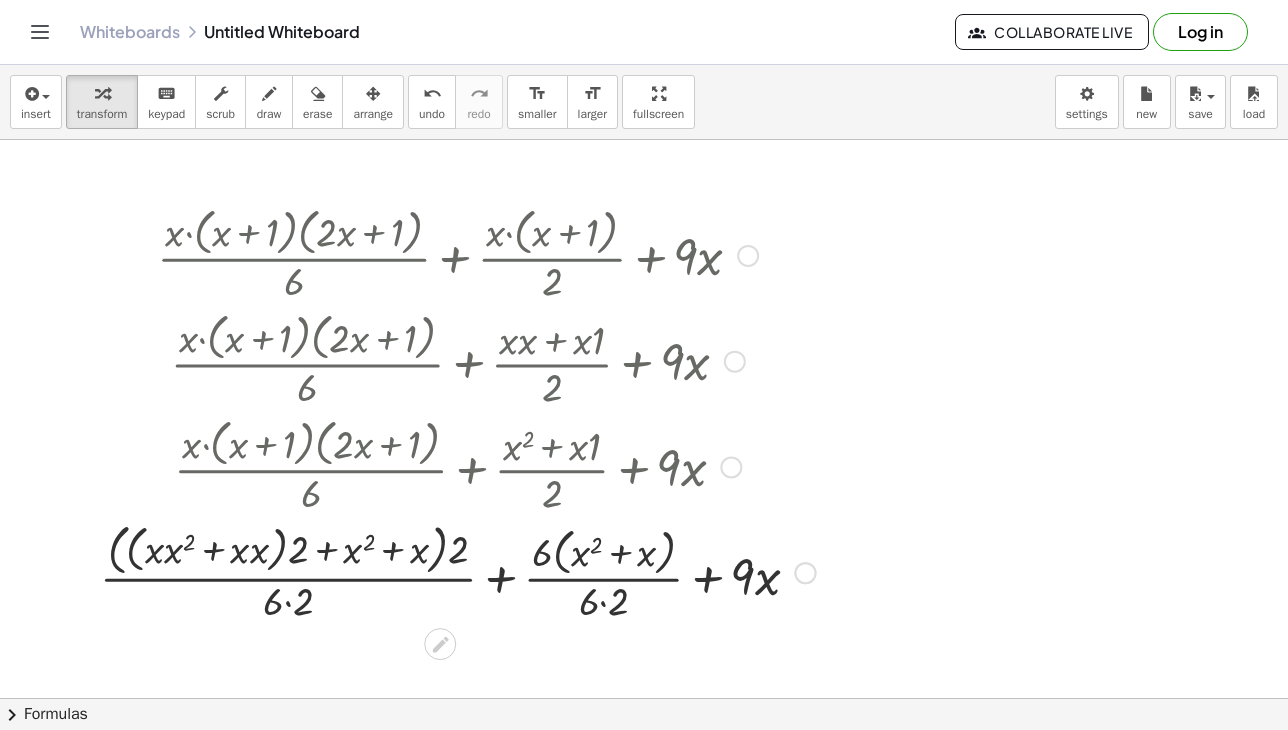 click at bounding box center (457, 570) 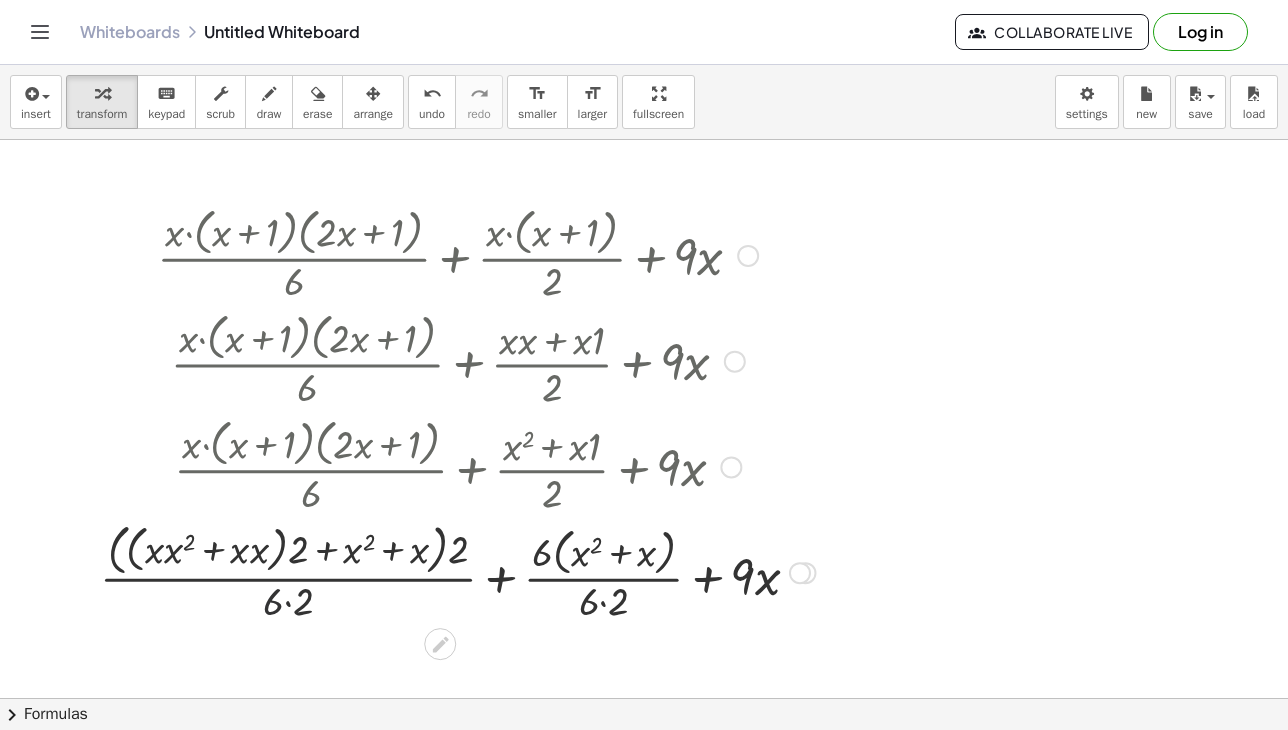 click at bounding box center (457, 570) 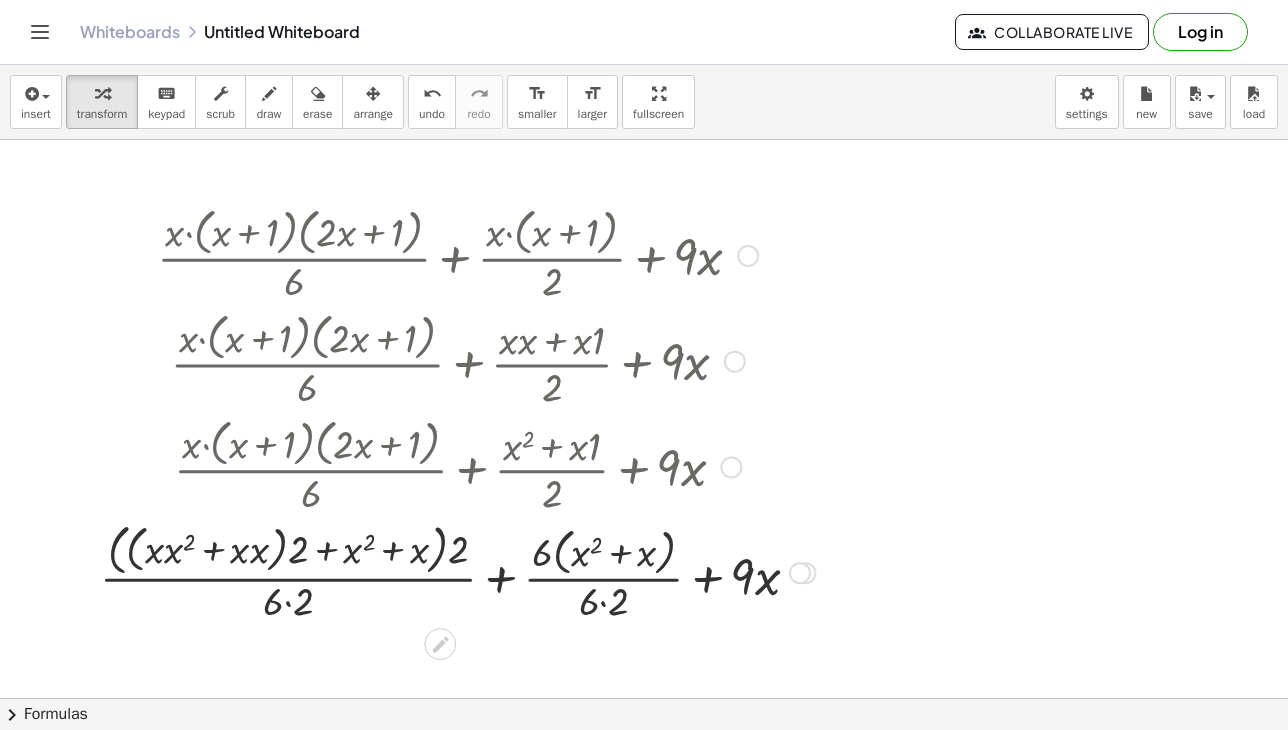 click at bounding box center [457, 570] 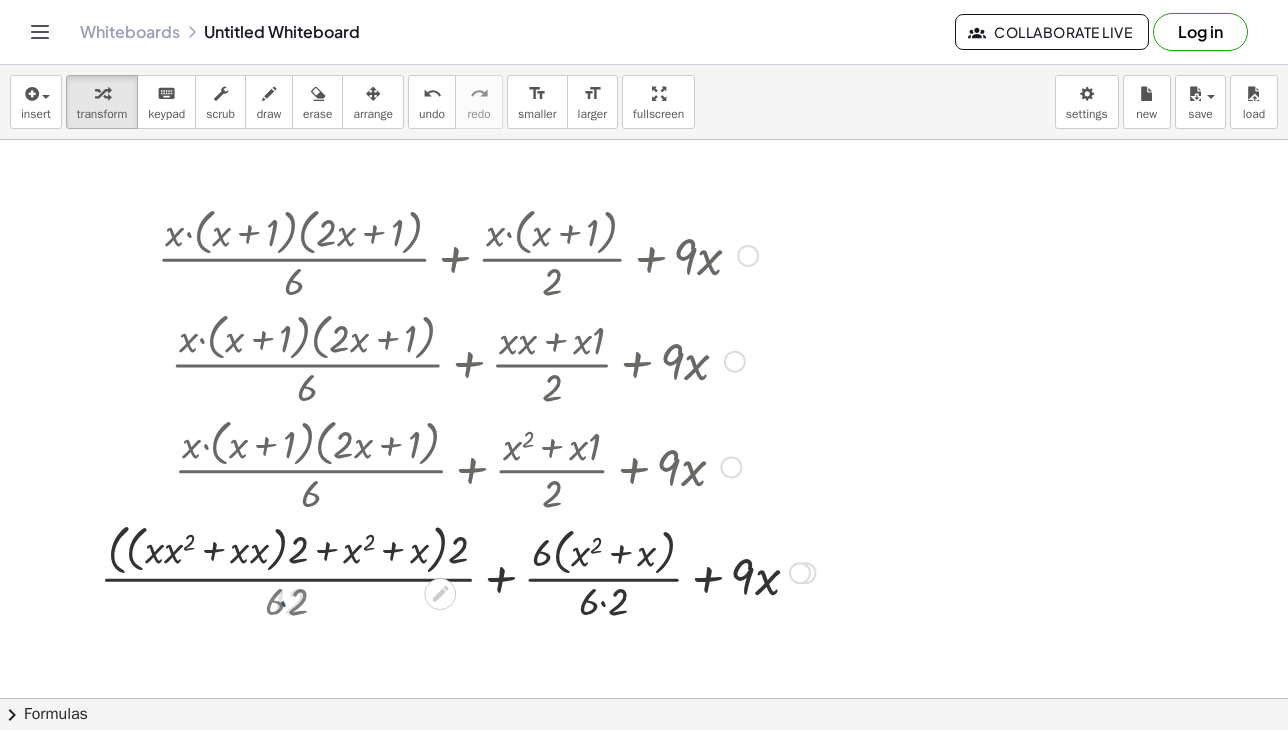 click at bounding box center [457, 570] 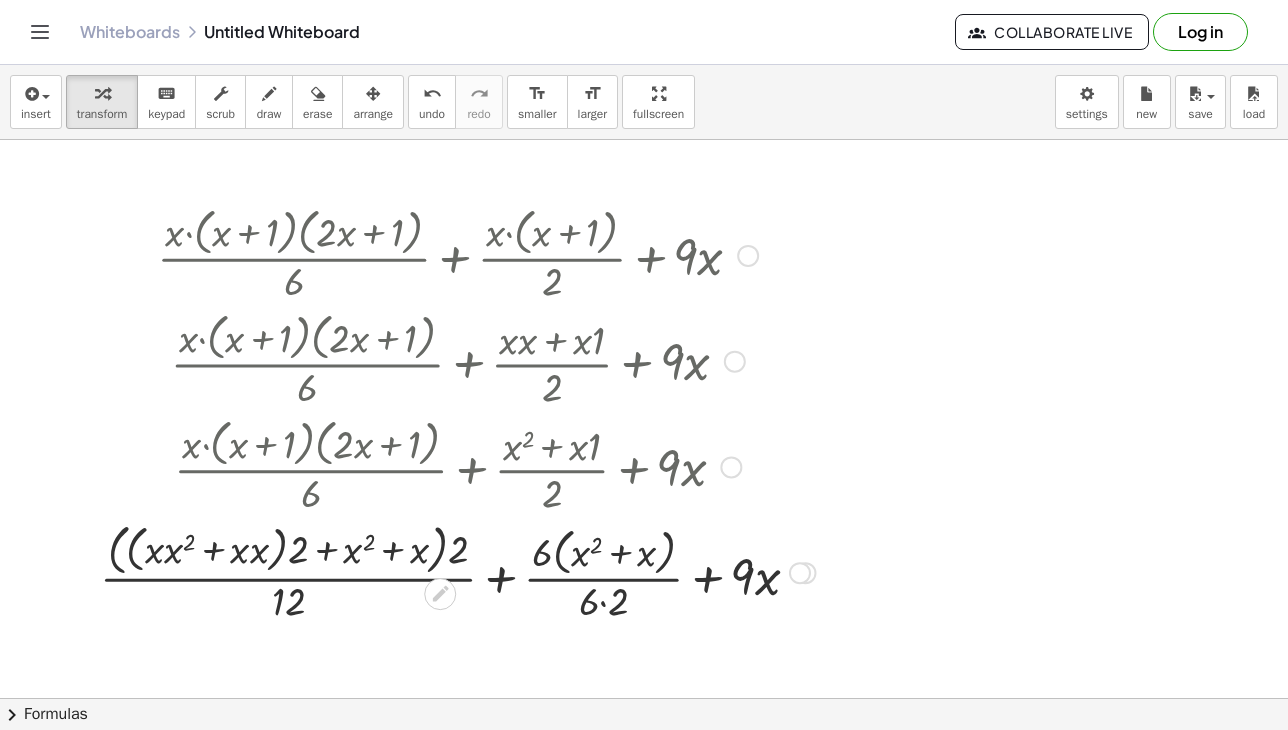 click at bounding box center (457, 570) 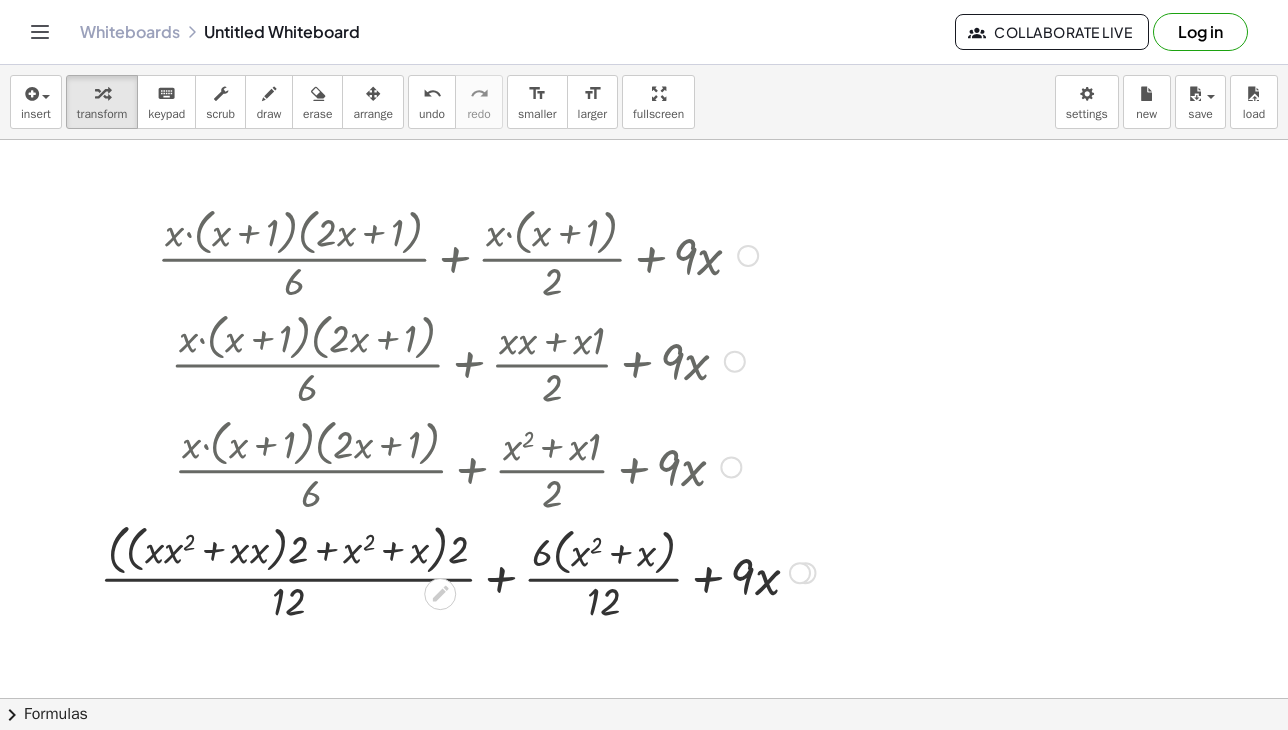 click at bounding box center [457, 570] 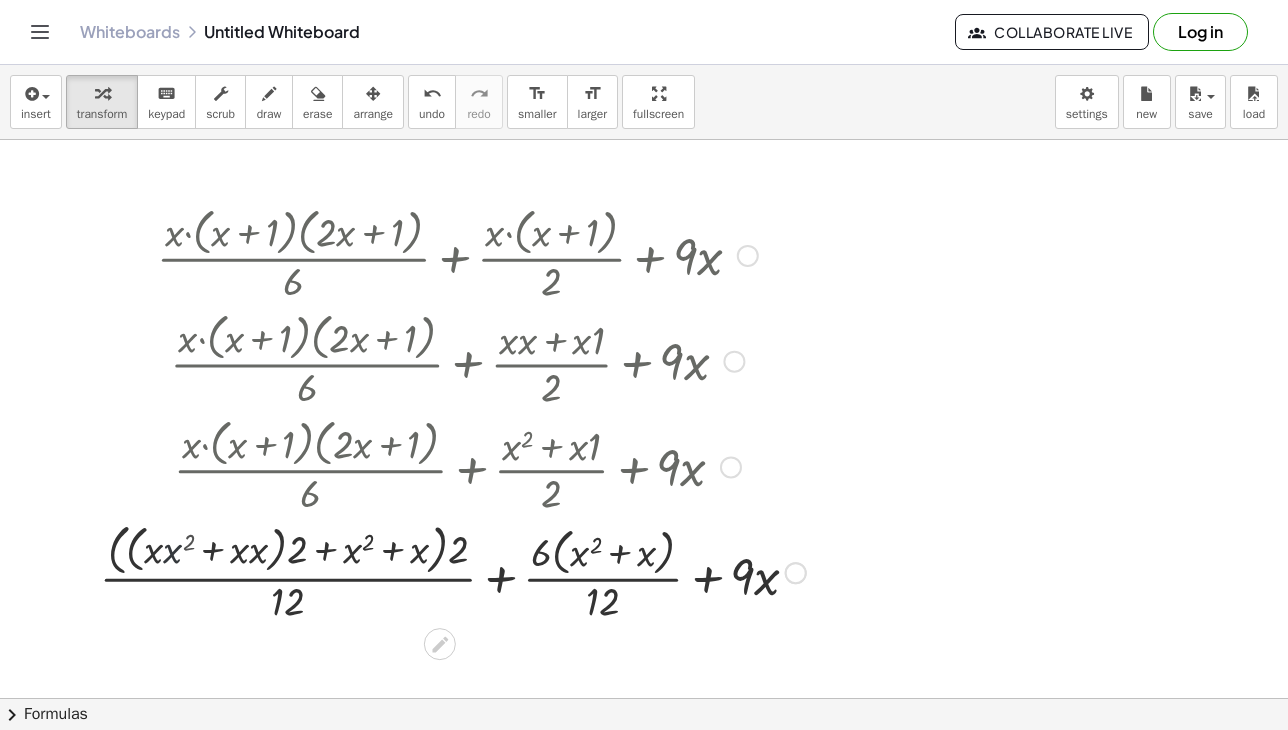 click at bounding box center (457, 570) 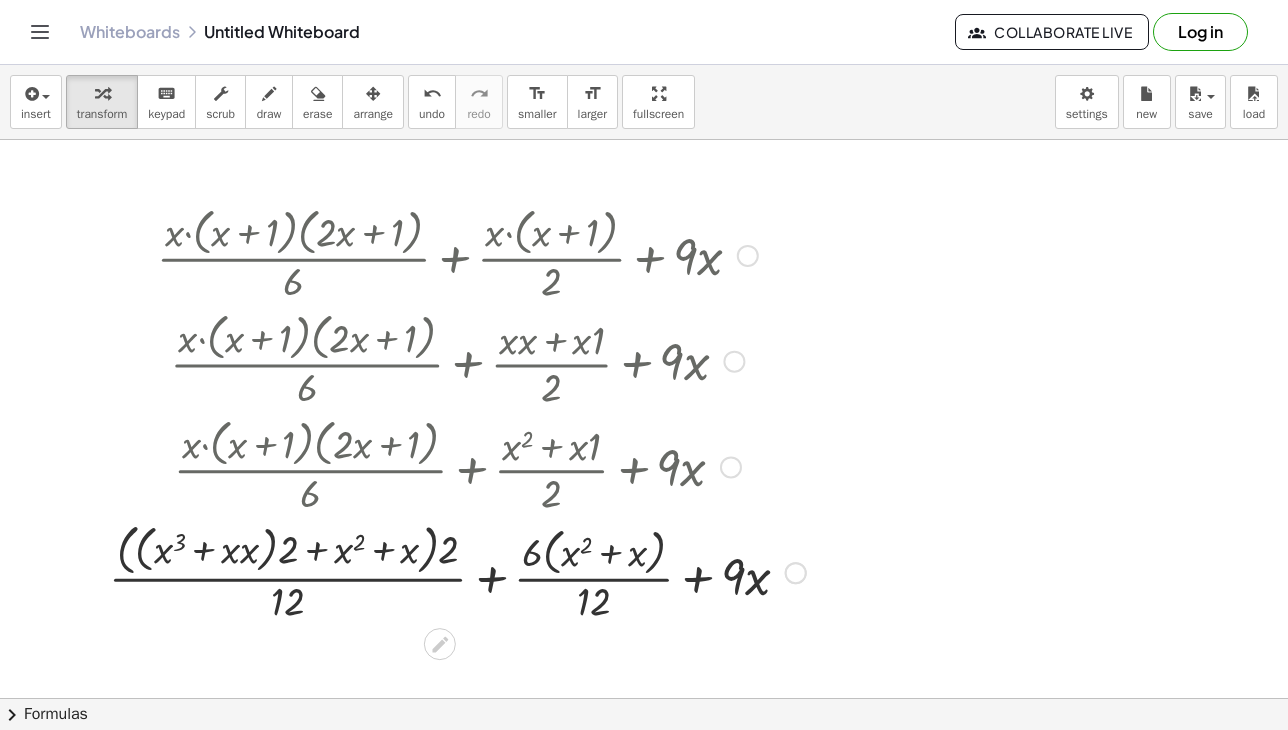 click at bounding box center (457, 570) 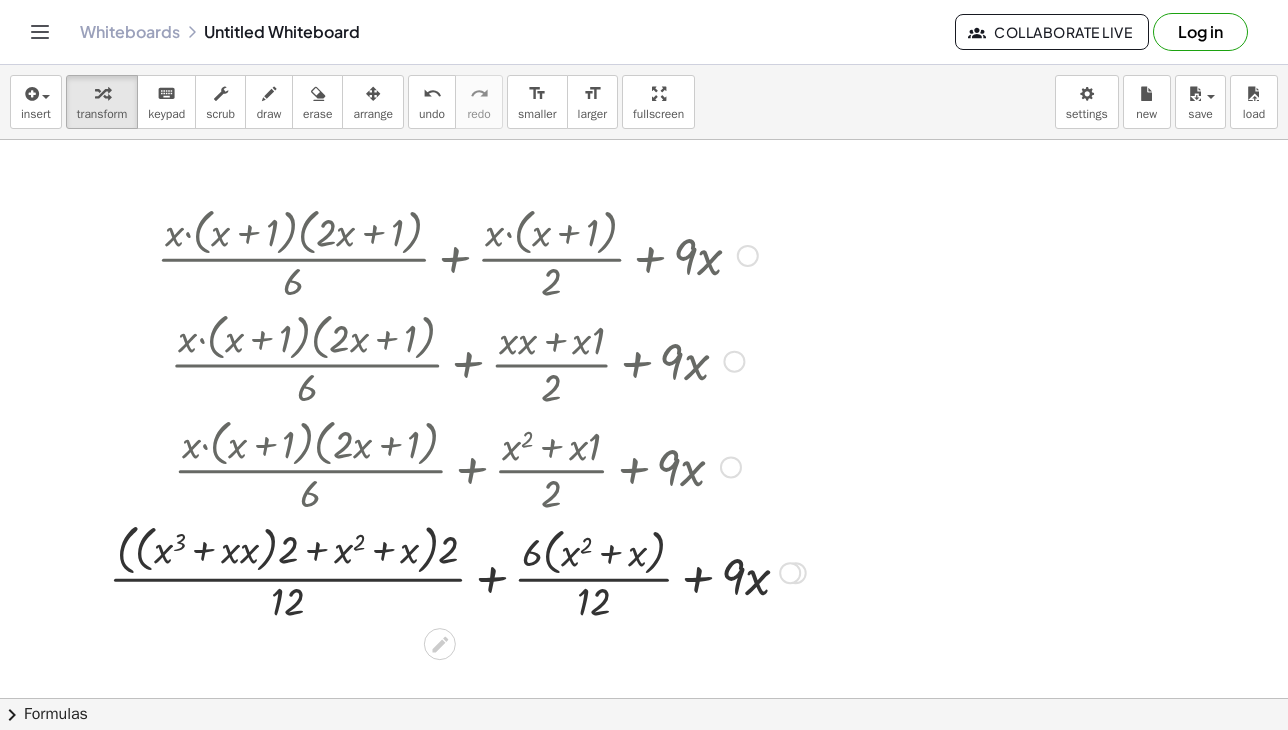 click at bounding box center (457, 570) 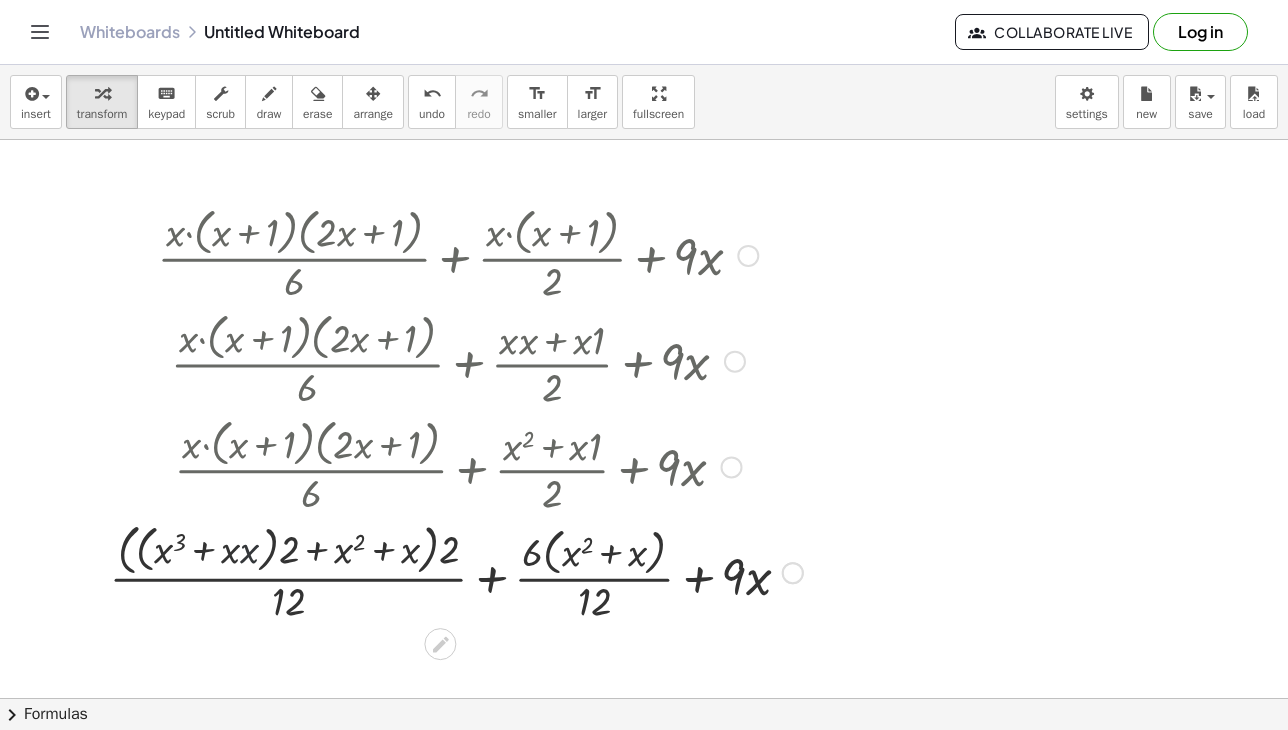 click at bounding box center [458, 570] 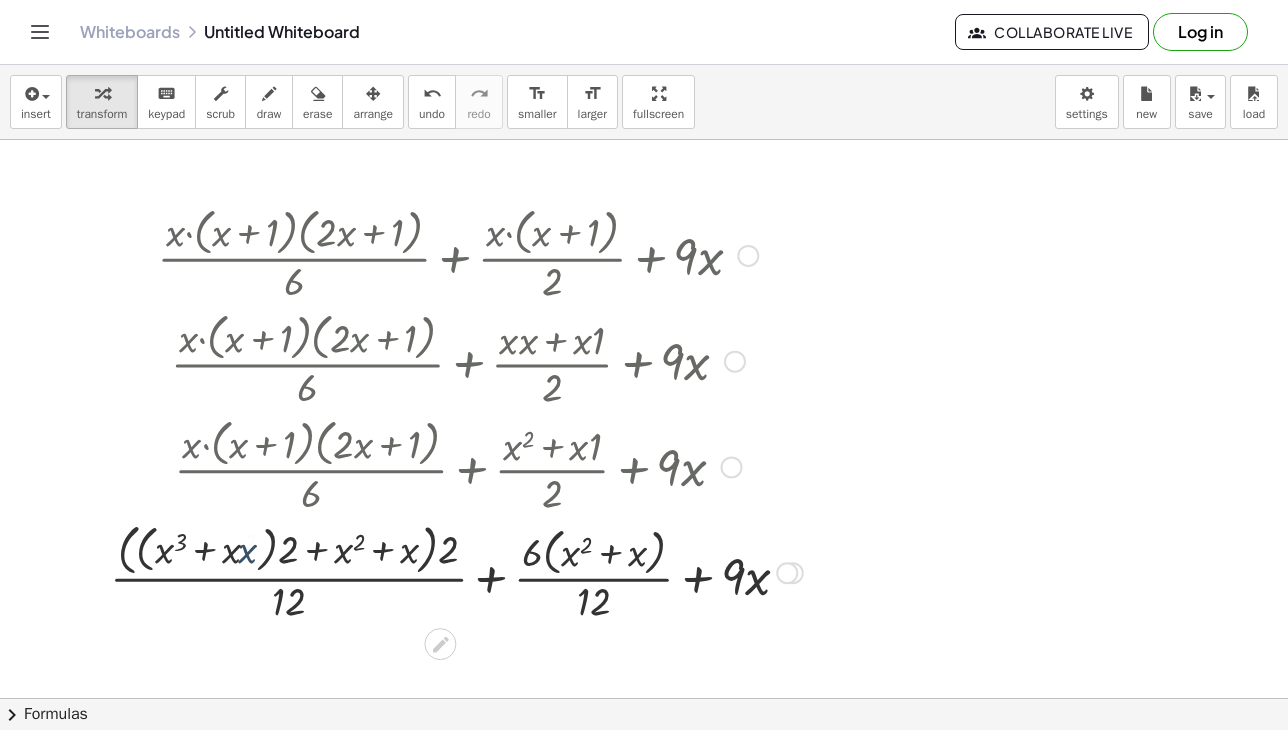 click at bounding box center (458, 570) 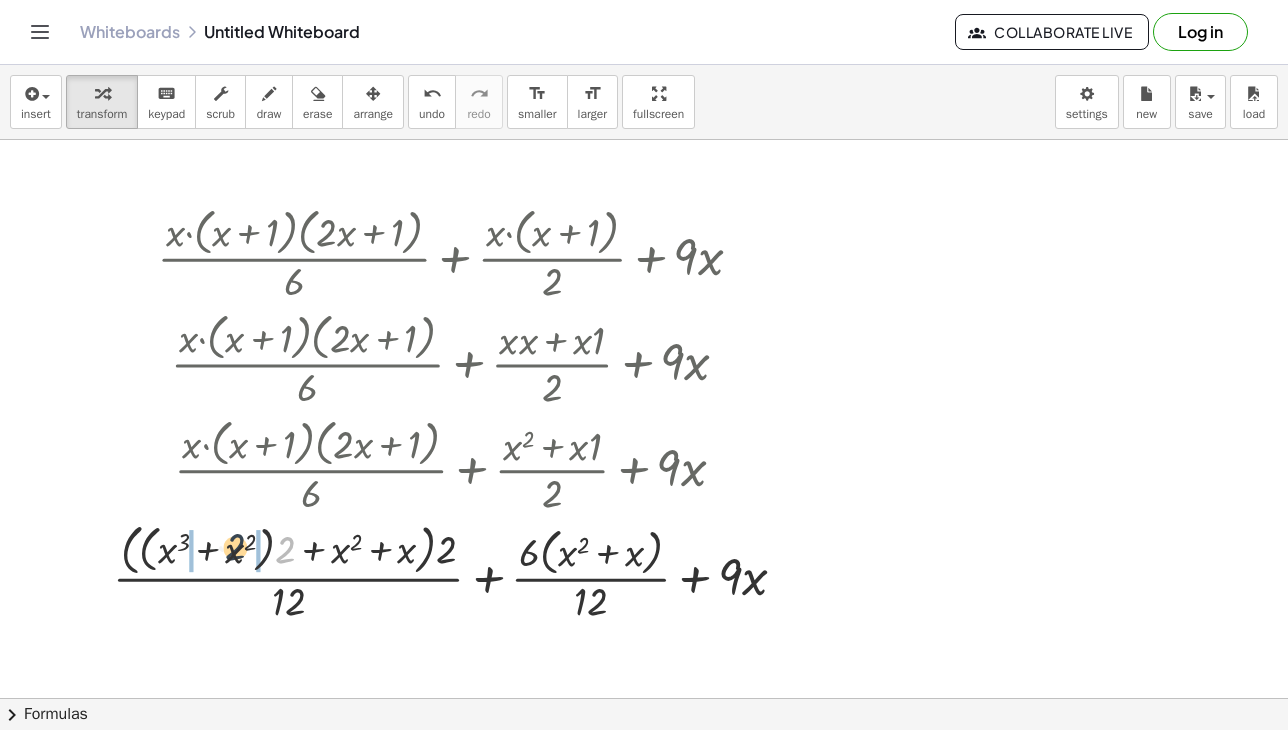 drag, startPoint x: 284, startPoint y: 550, endPoint x: 232, endPoint y: 547, distance: 52.086468 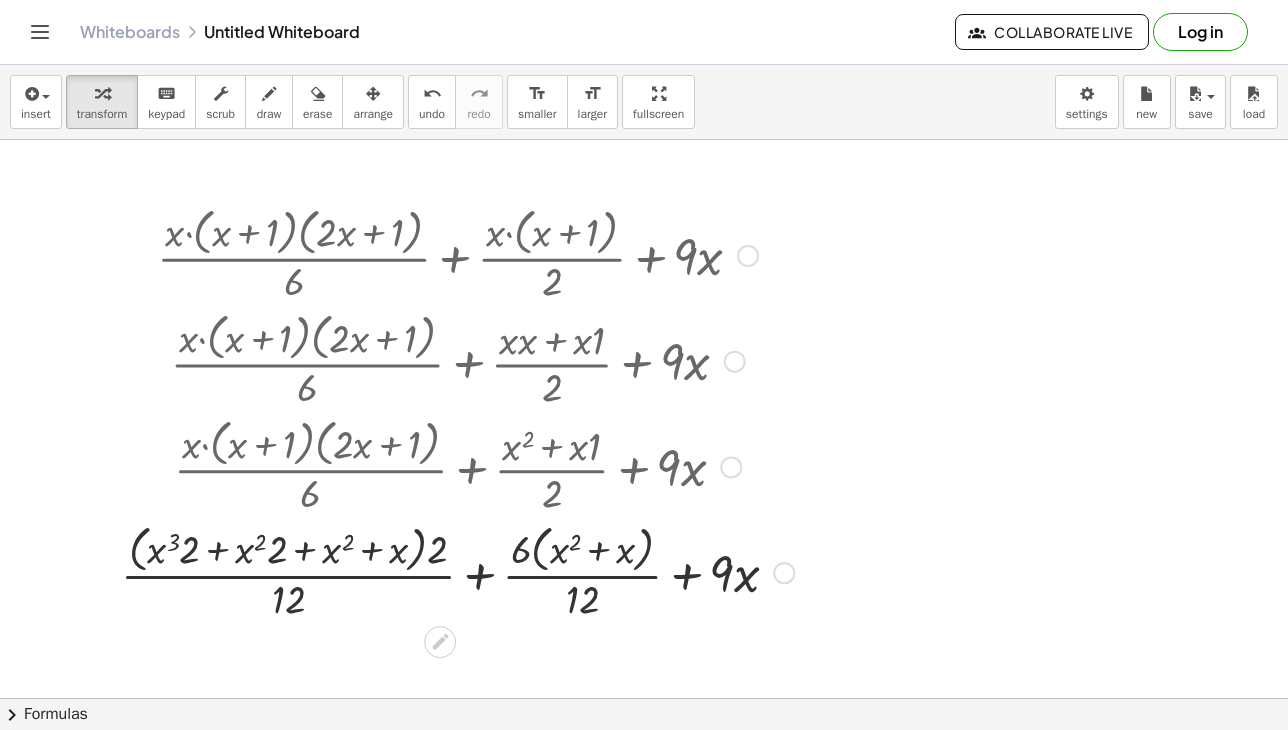 click at bounding box center [457, 571] 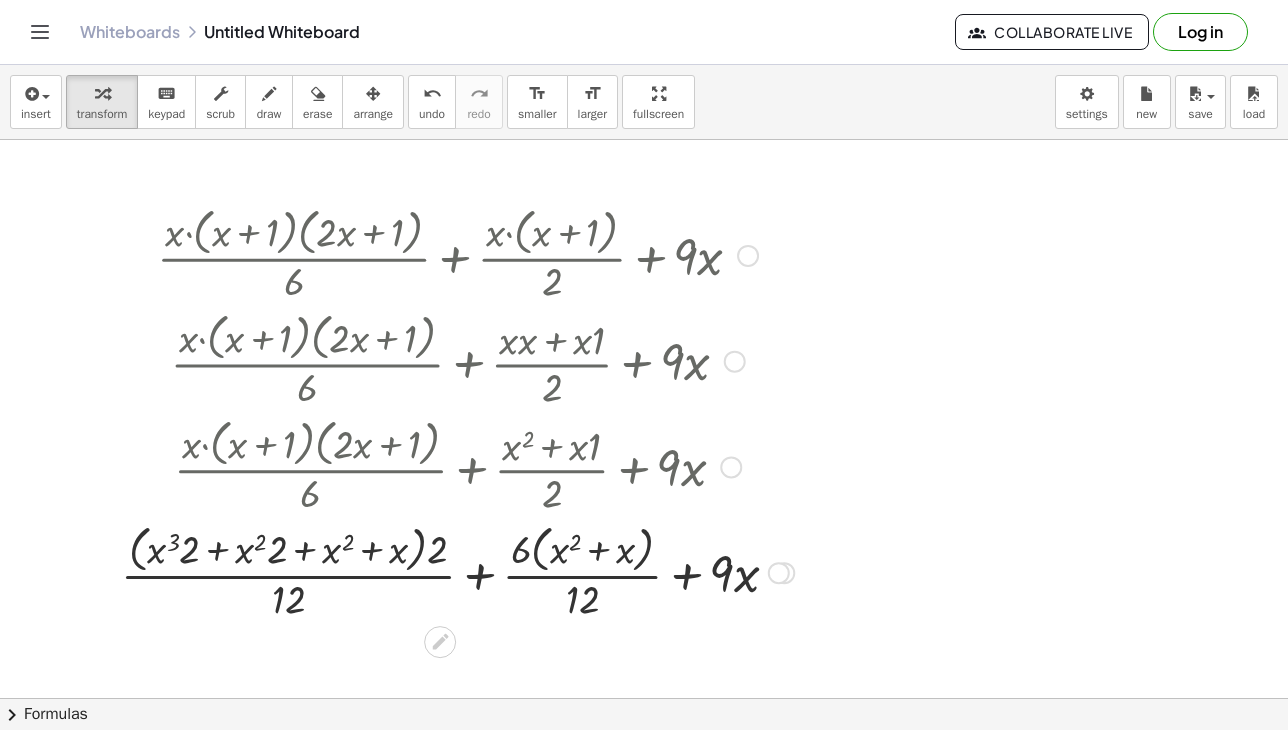 click at bounding box center [457, 571] 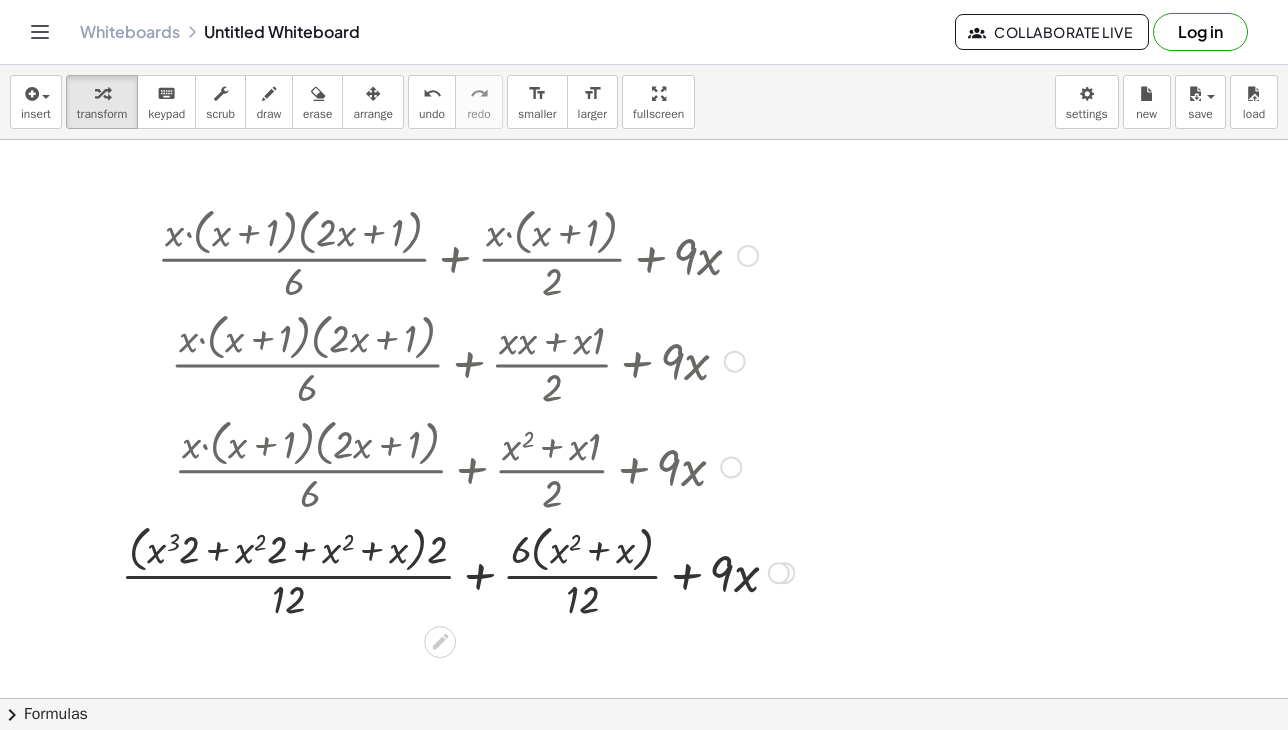 click at bounding box center [457, 571] 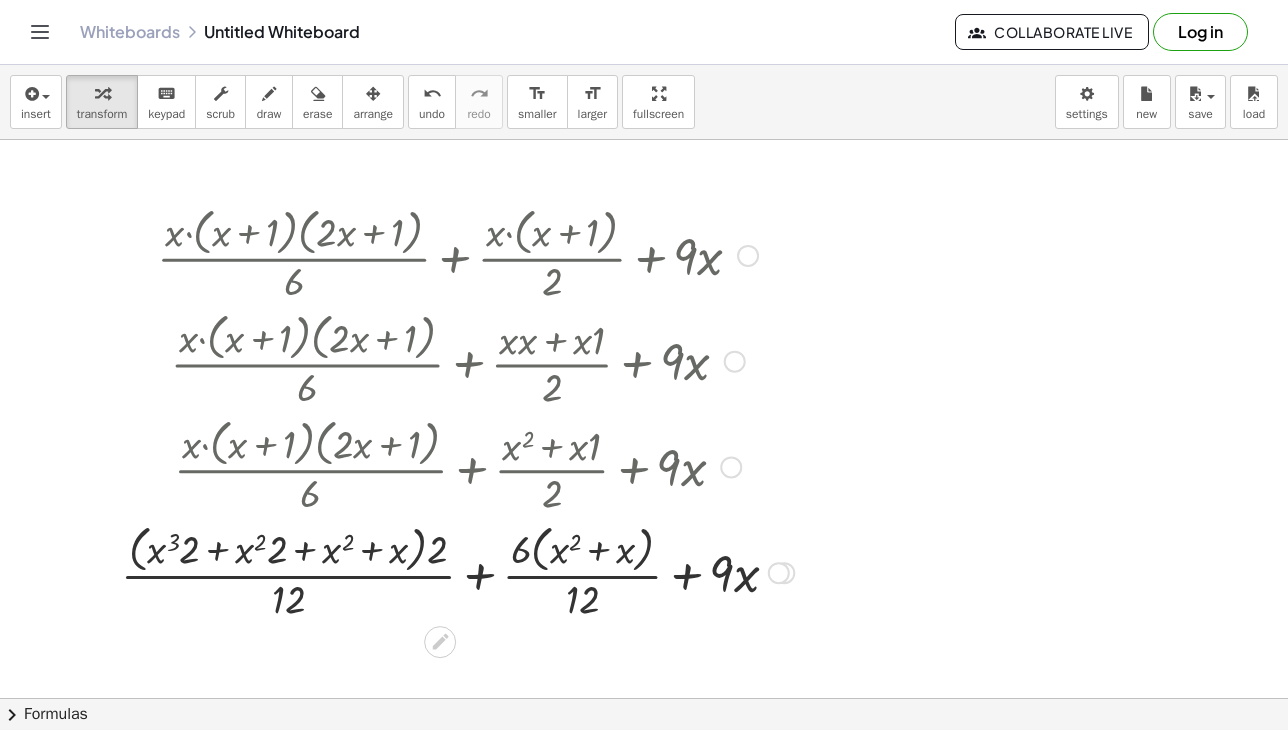 click at bounding box center [457, 571] 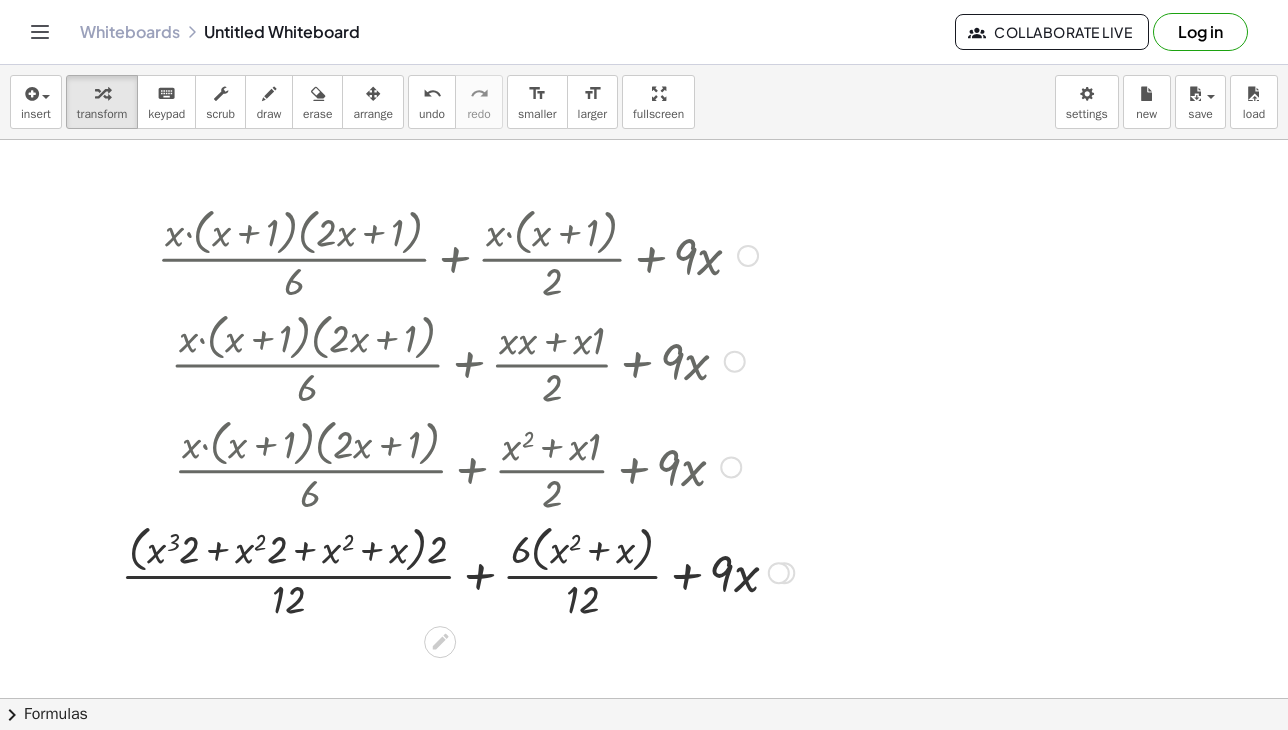 click at bounding box center (457, 571) 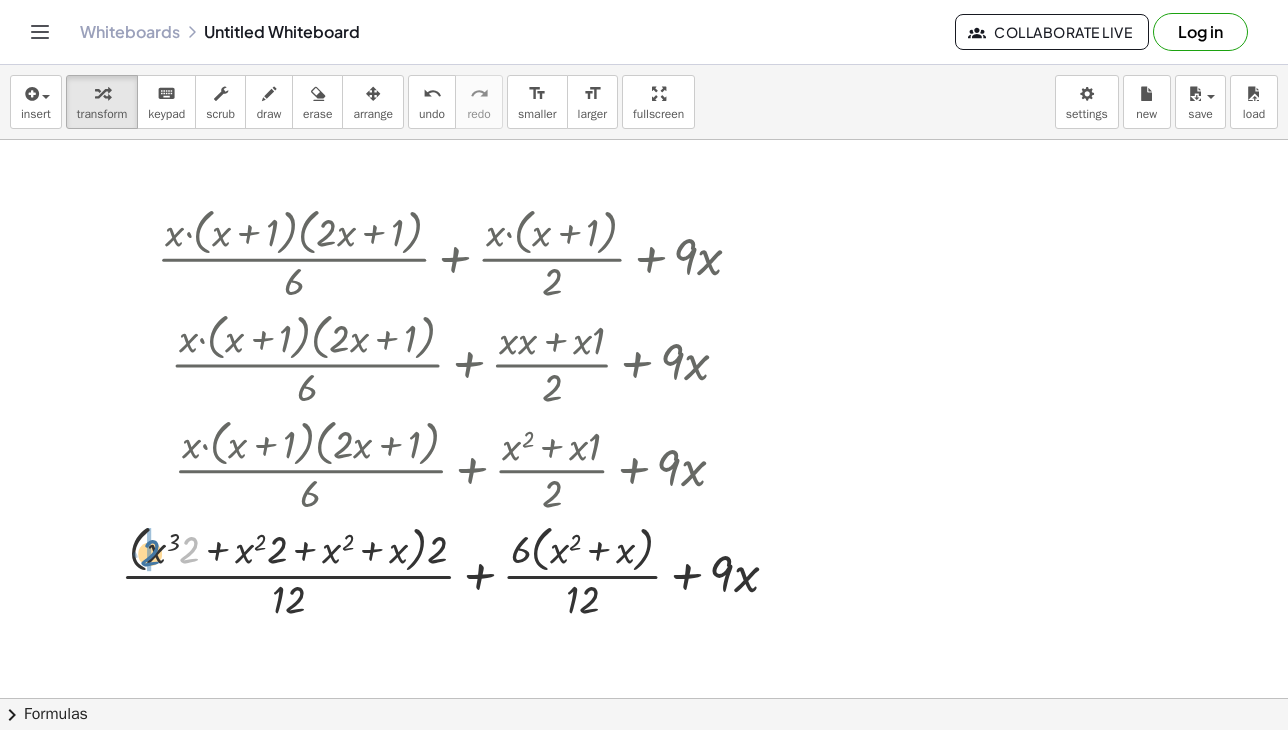 click at bounding box center [457, 571] 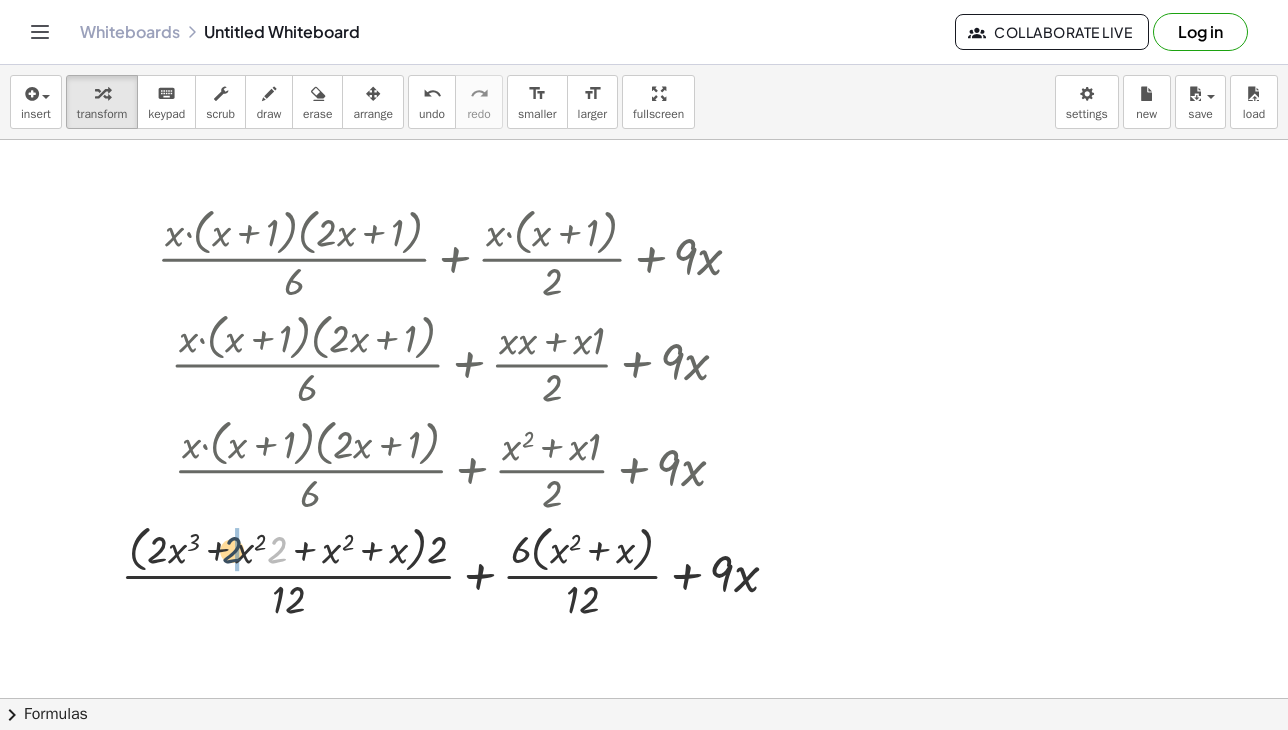 drag, startPoint x: 280, startPoint y: 557, endPoint x: 240, endPoint y: 557, distance: 40 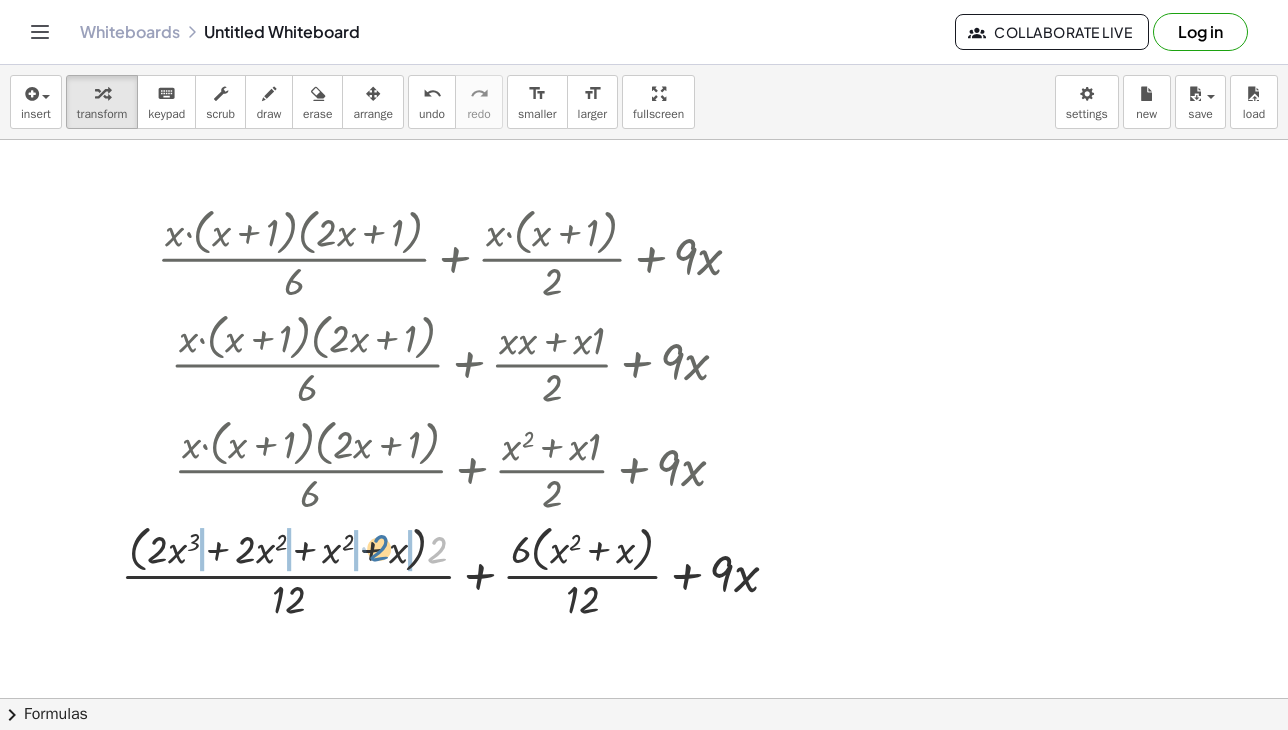 drag, startPoint x: 438, startPoint y: 553, endPoint x: 452, endPoint y: 581, distance: 31.304953 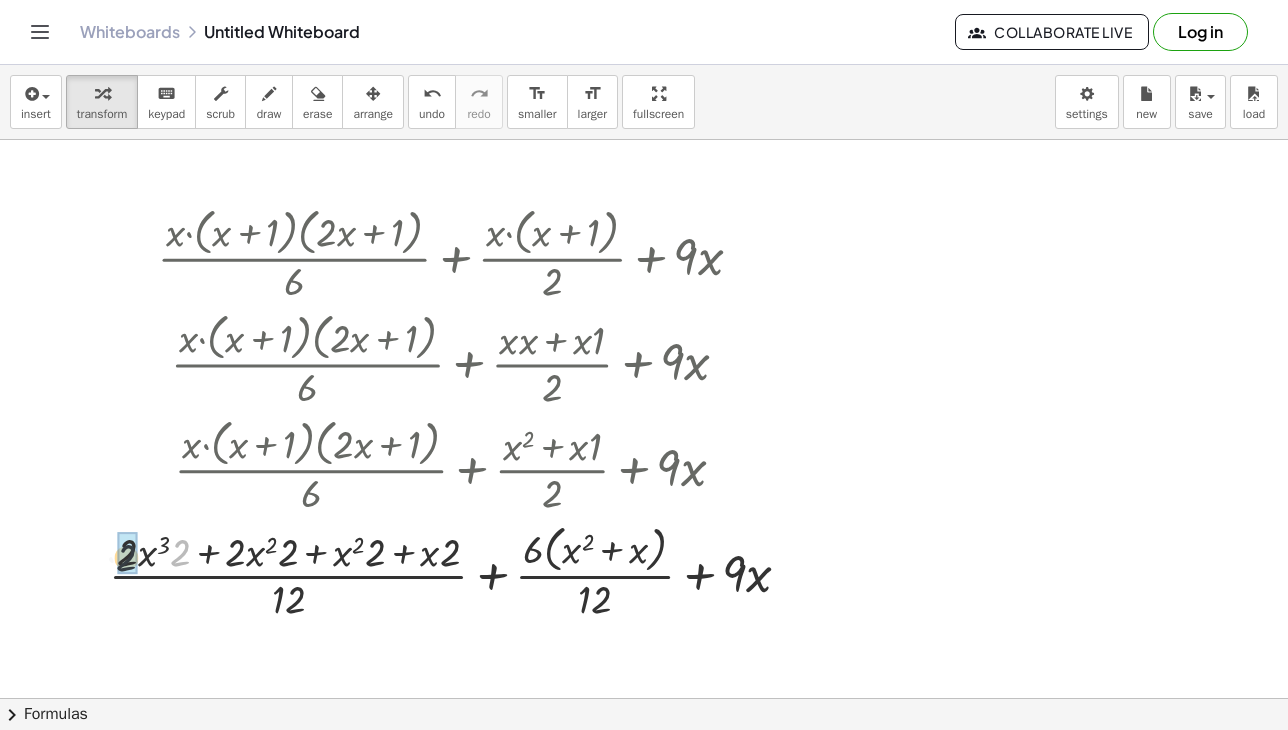 drag, startPoint x: 179, startPoint y: 555, endPoint x: 204, endPoint y: 561, distance: 25.70992 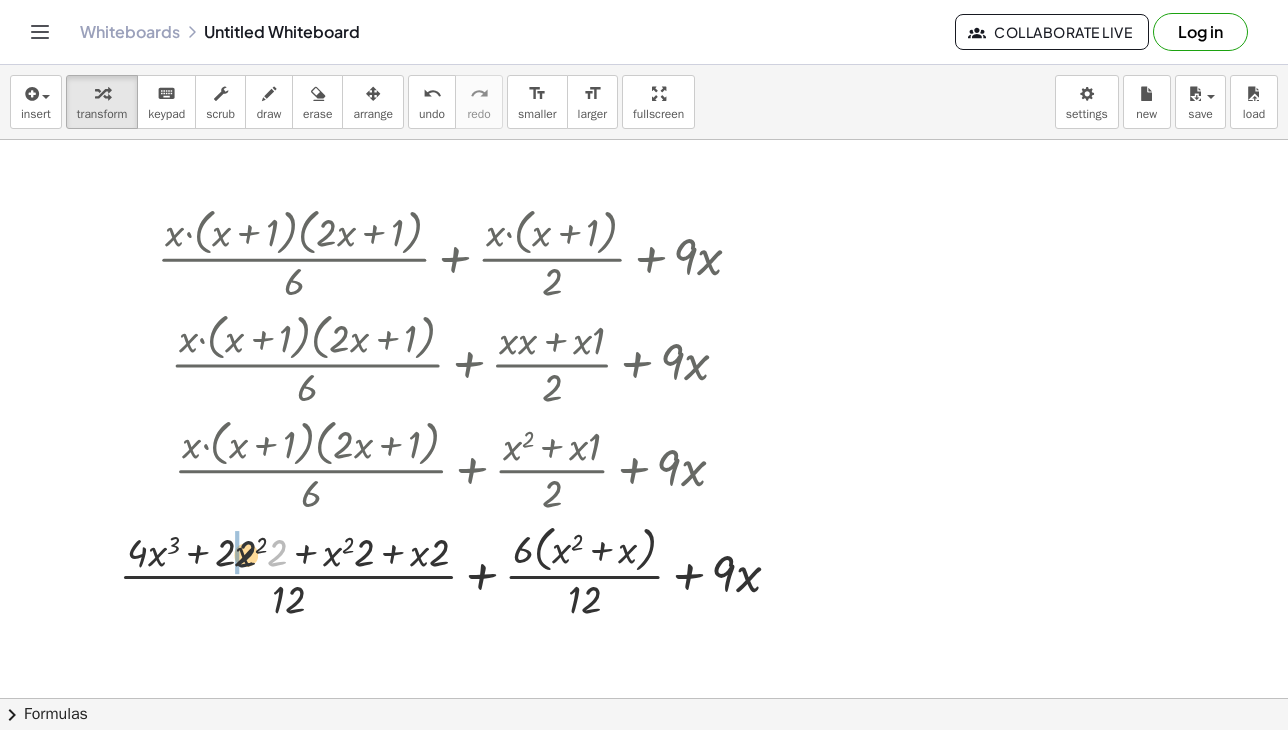 drag, startPoint x: 275, startPoint y: 558, endPoint x: 360, endPoint y: 557, distance: 85.00588 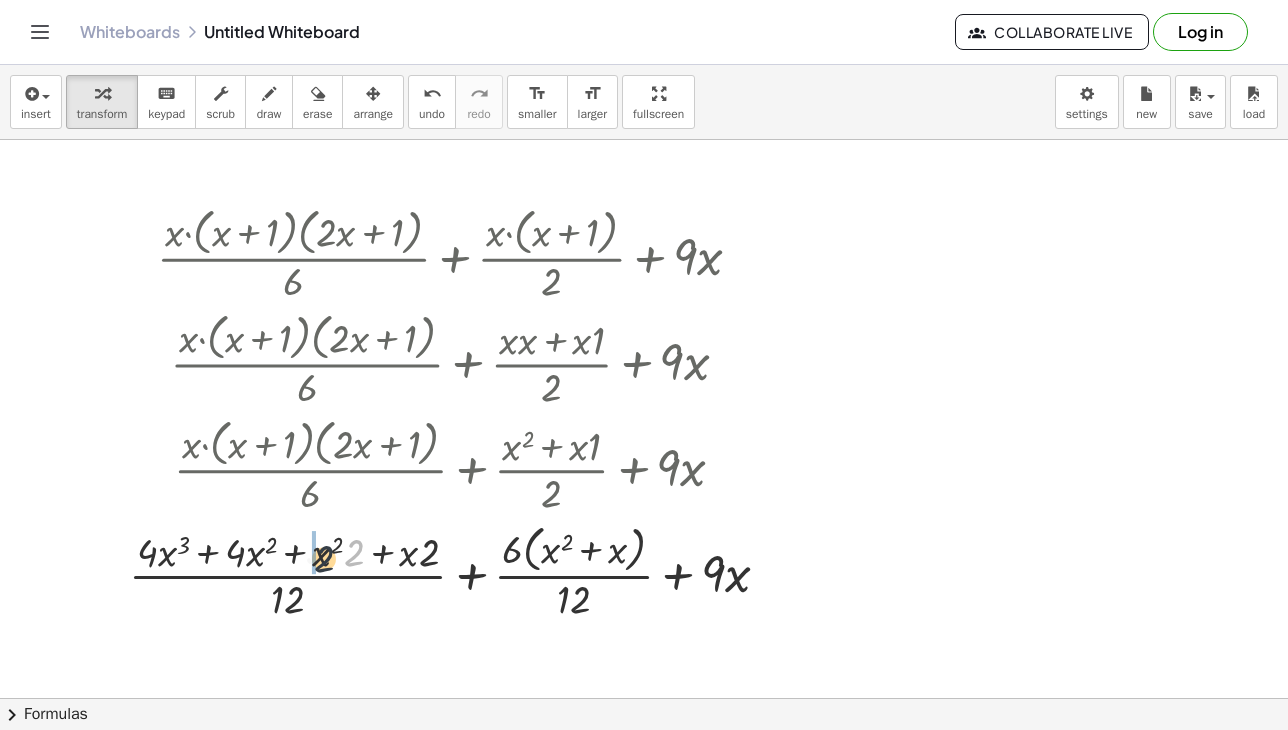 drag, startPoint x: 348, startPoint y: 555, endPoint x: 316, endPoint y: 561, distance: 32.55764 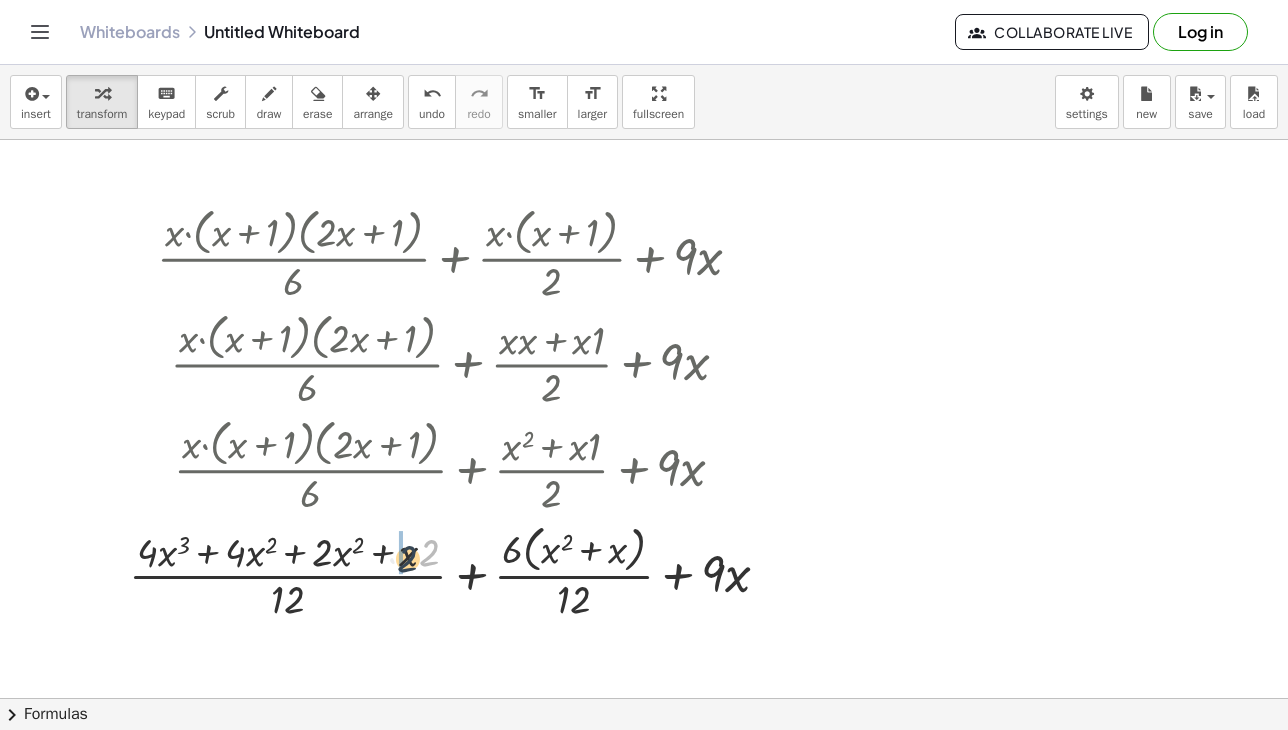 drag, startPoint x: 422, startPoint y: 553, endPoint x: 393, endPoint y: 559, distance: 29.614185 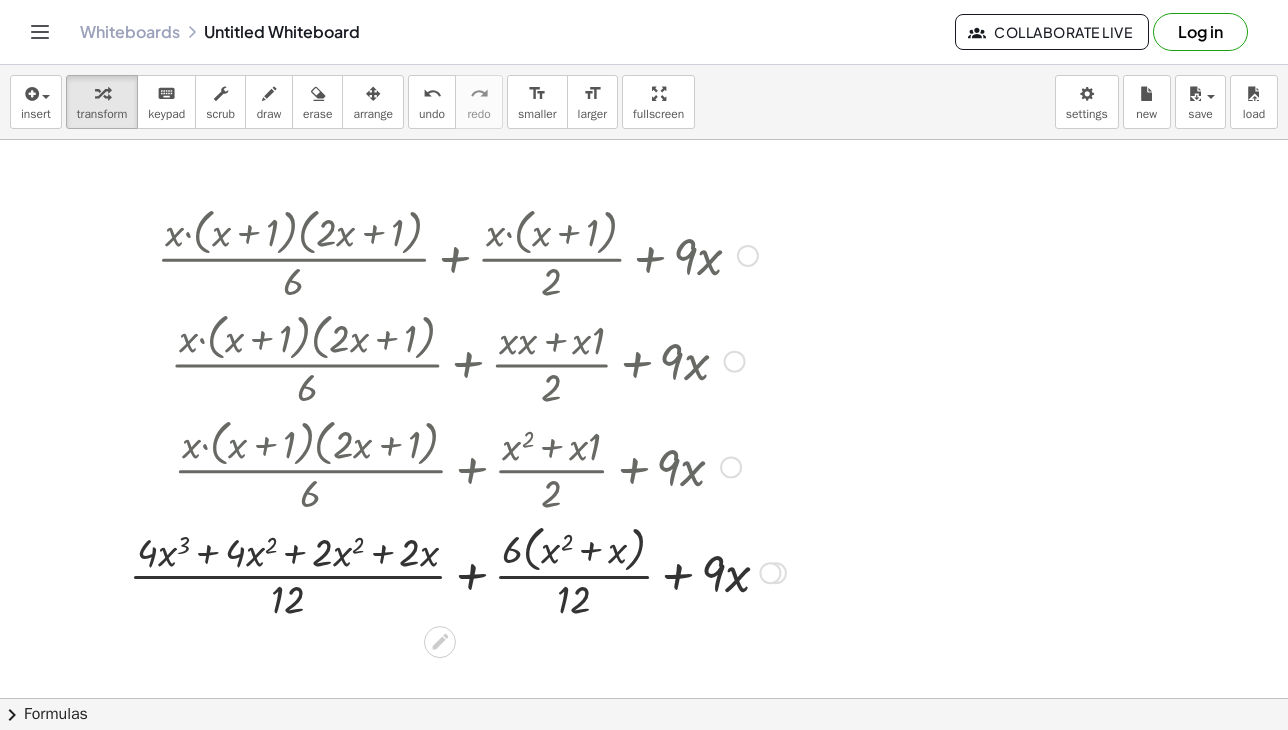 click at bounding box center (457, 571) 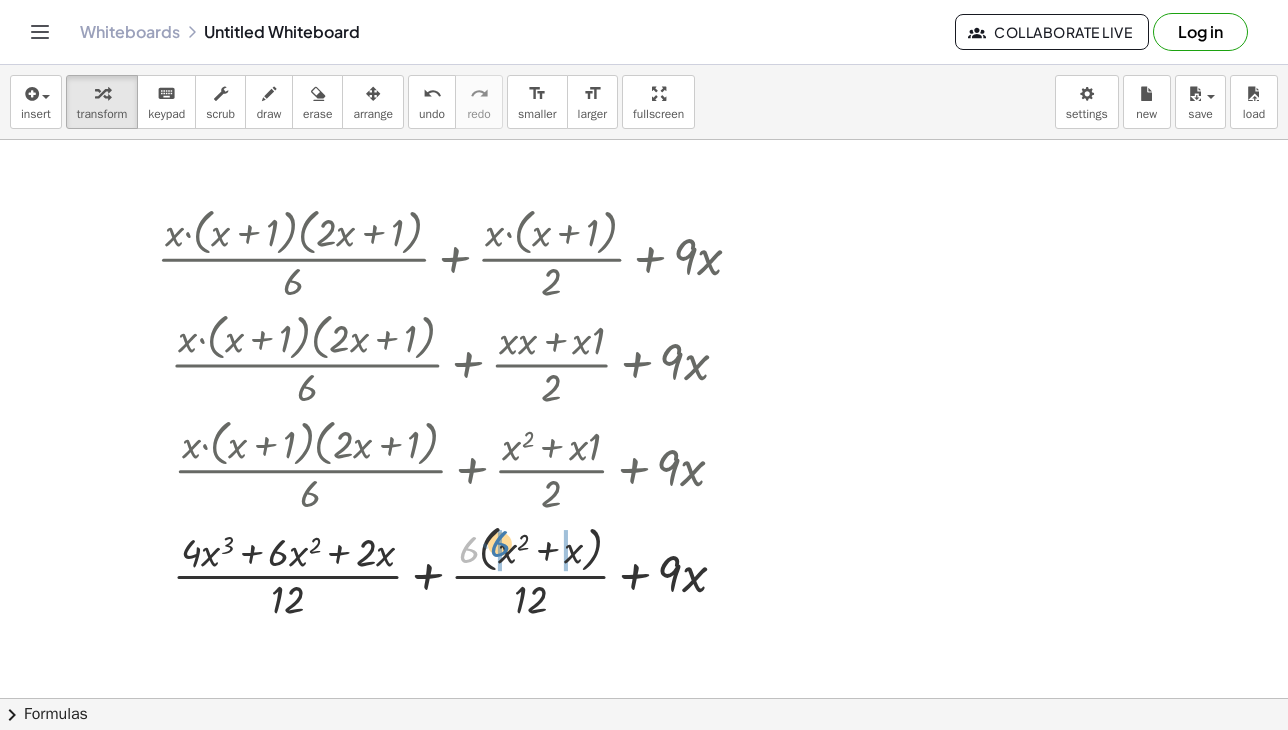 drag, startPoint x: 469, startPoint y: 555, endPoint x: 501, endPoint y: 548, distance: 32.75668 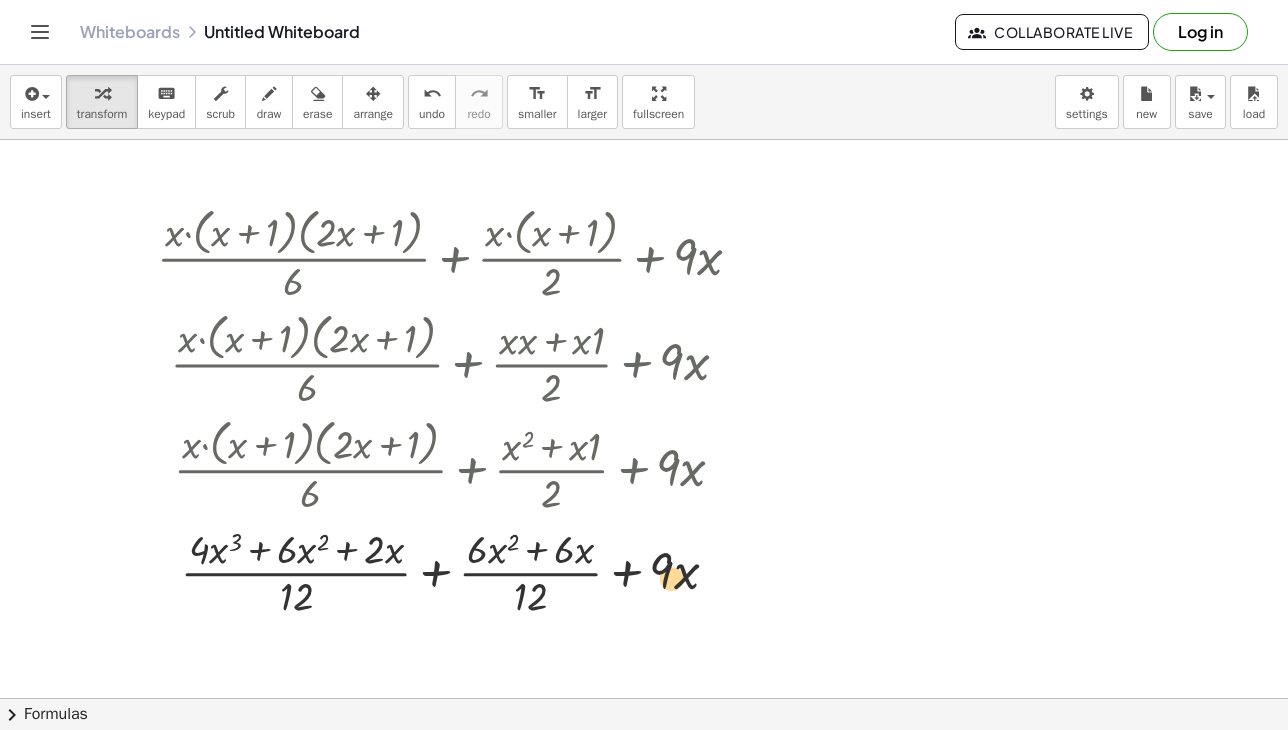 drag, startPoint x: 682, startPoint y: 581, endPoint x: 670, endPoint y: 588, distance: 13.892444 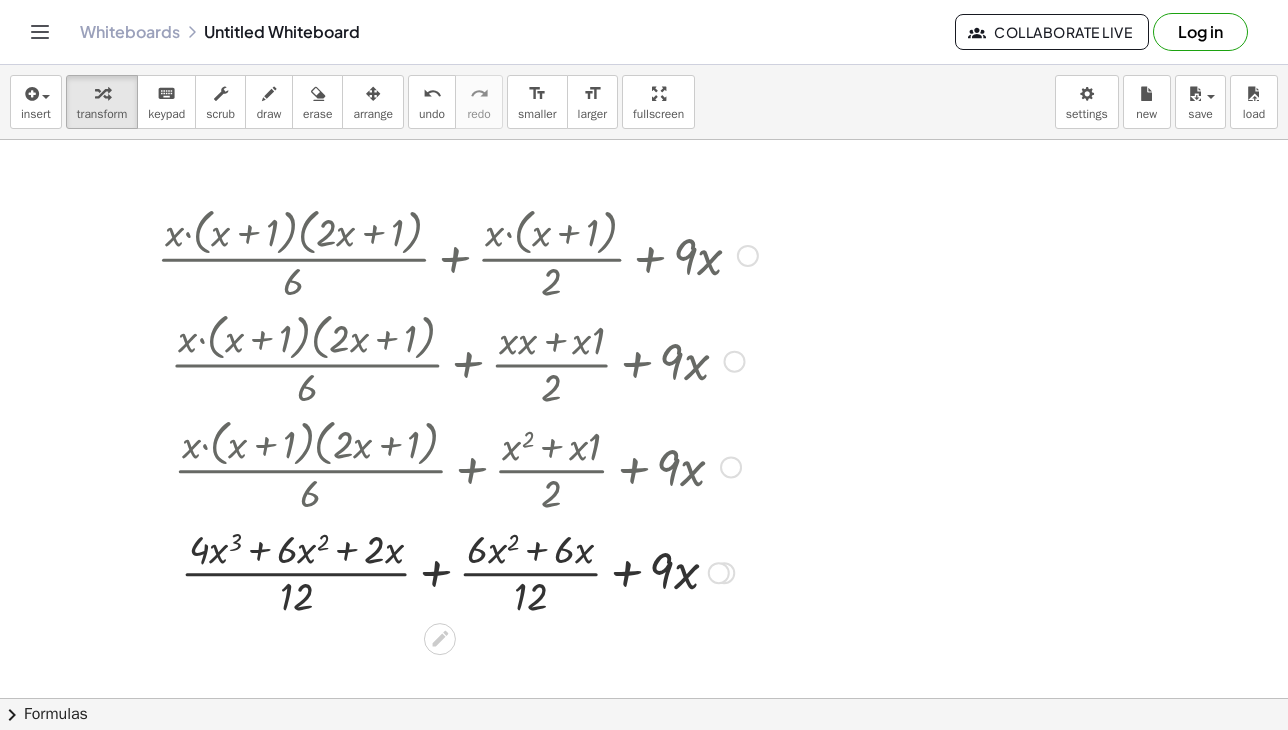 click at bounding box center [457, 571] 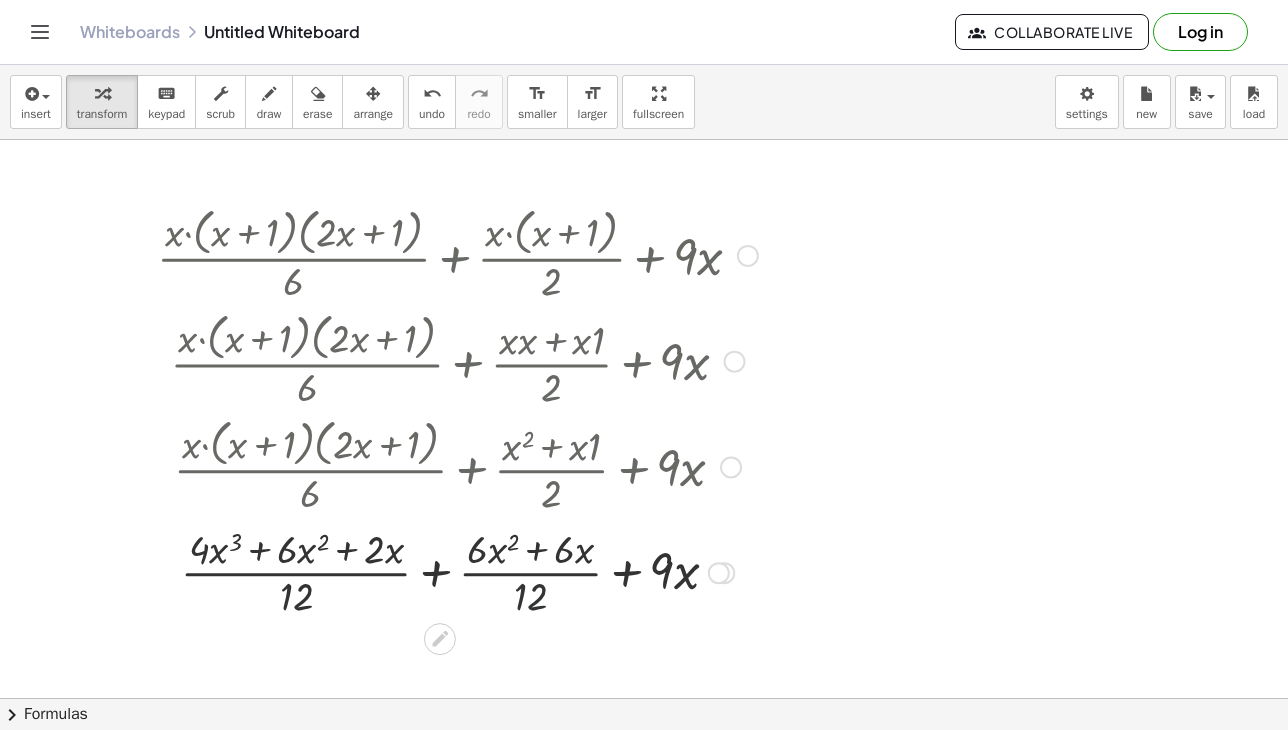 click at bounding box center (457, 571) 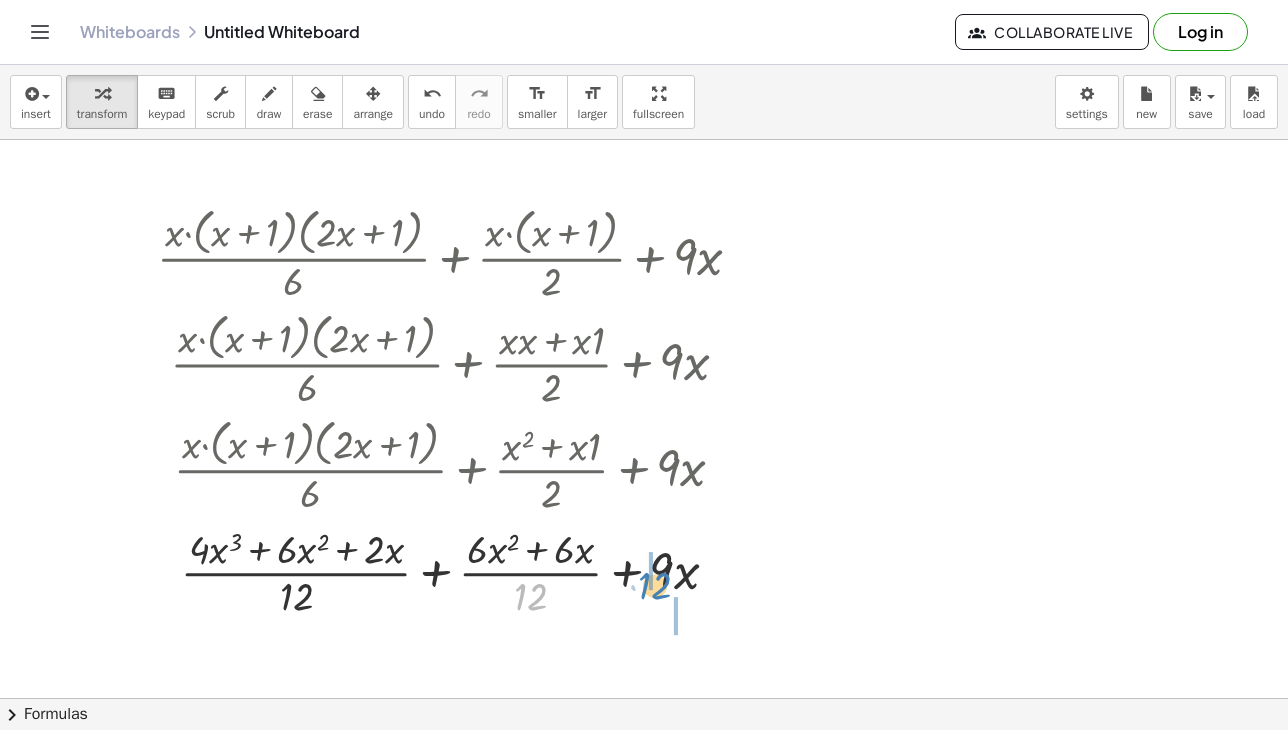 drag, startPoint x: 541, startPoint y: 597, endPoint x: 736, endPoint y: 611, distance: 195.50192 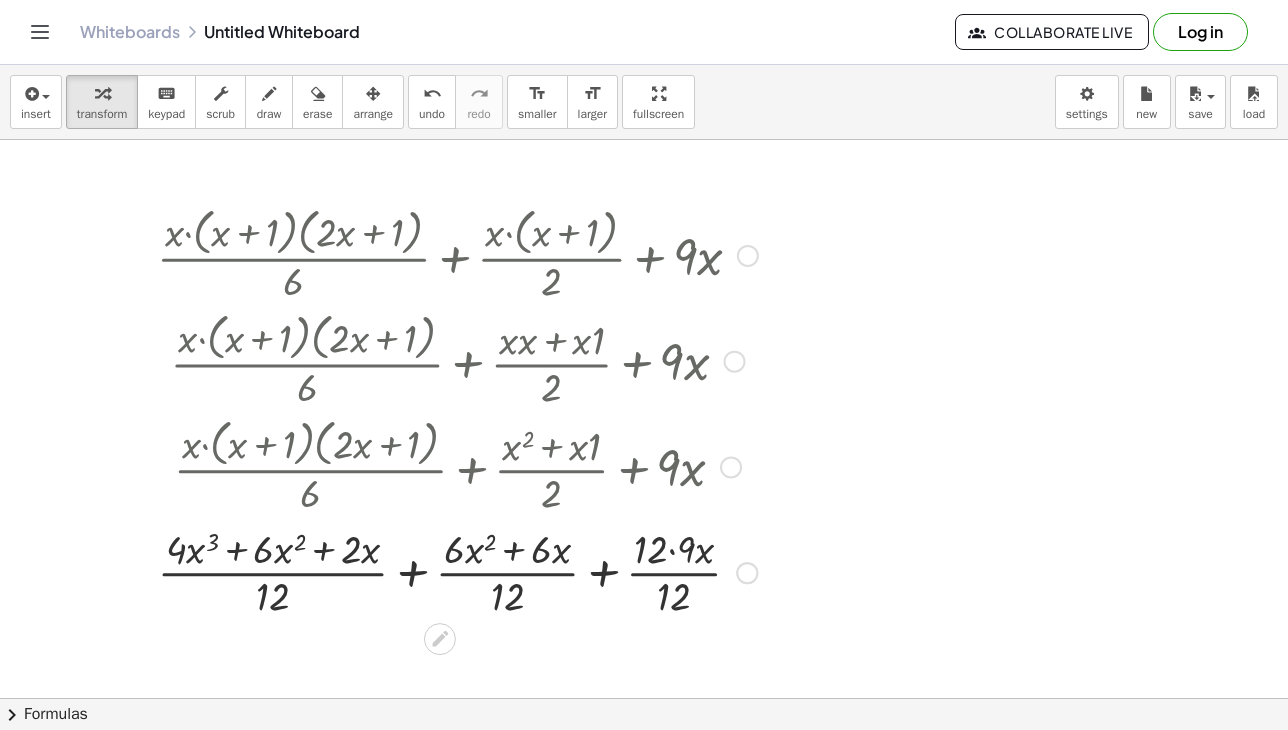 click at bounding box center (457, 571) 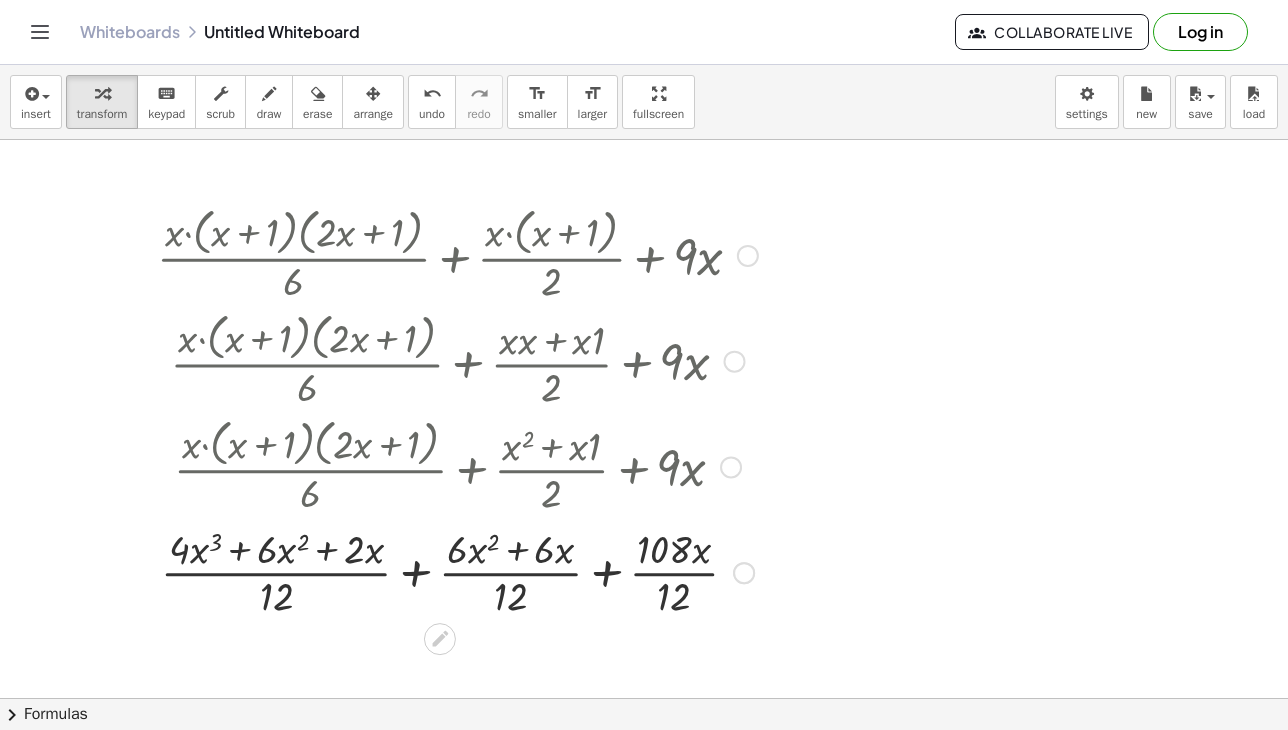 click at bounding box center [457, 571] 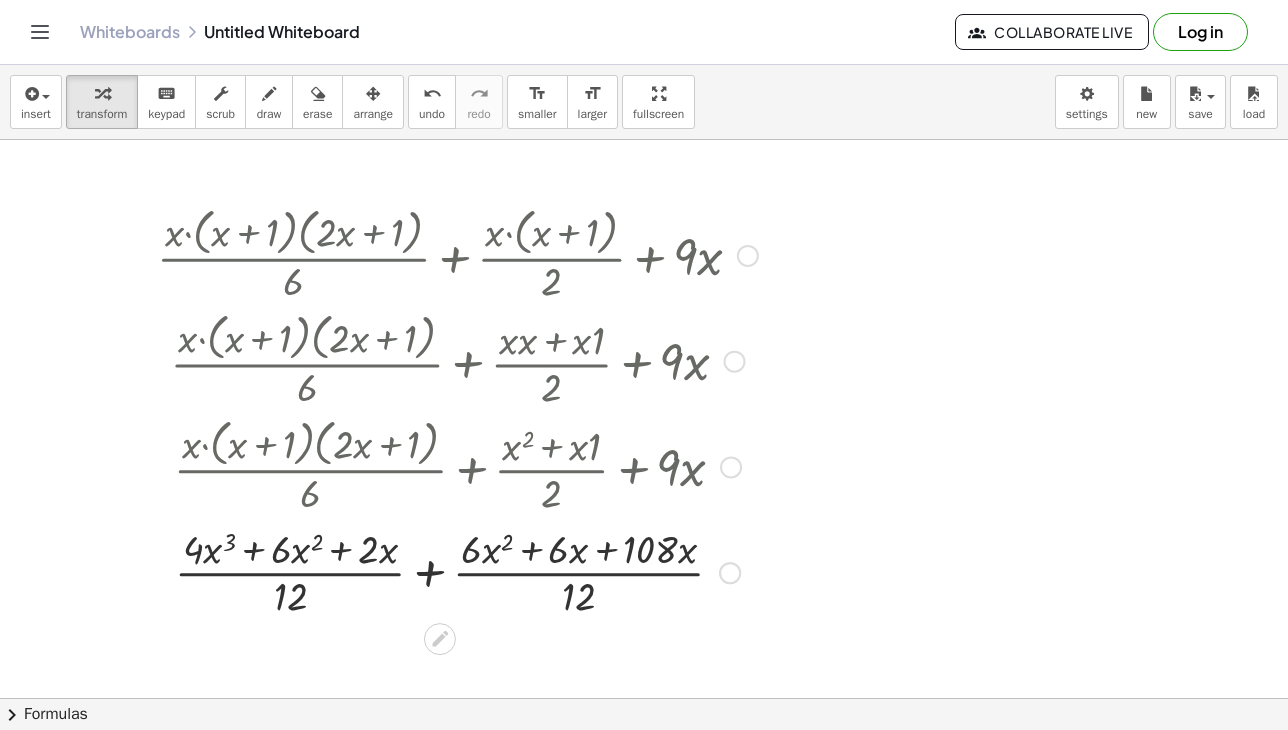 click at bounding box center [457, 571] 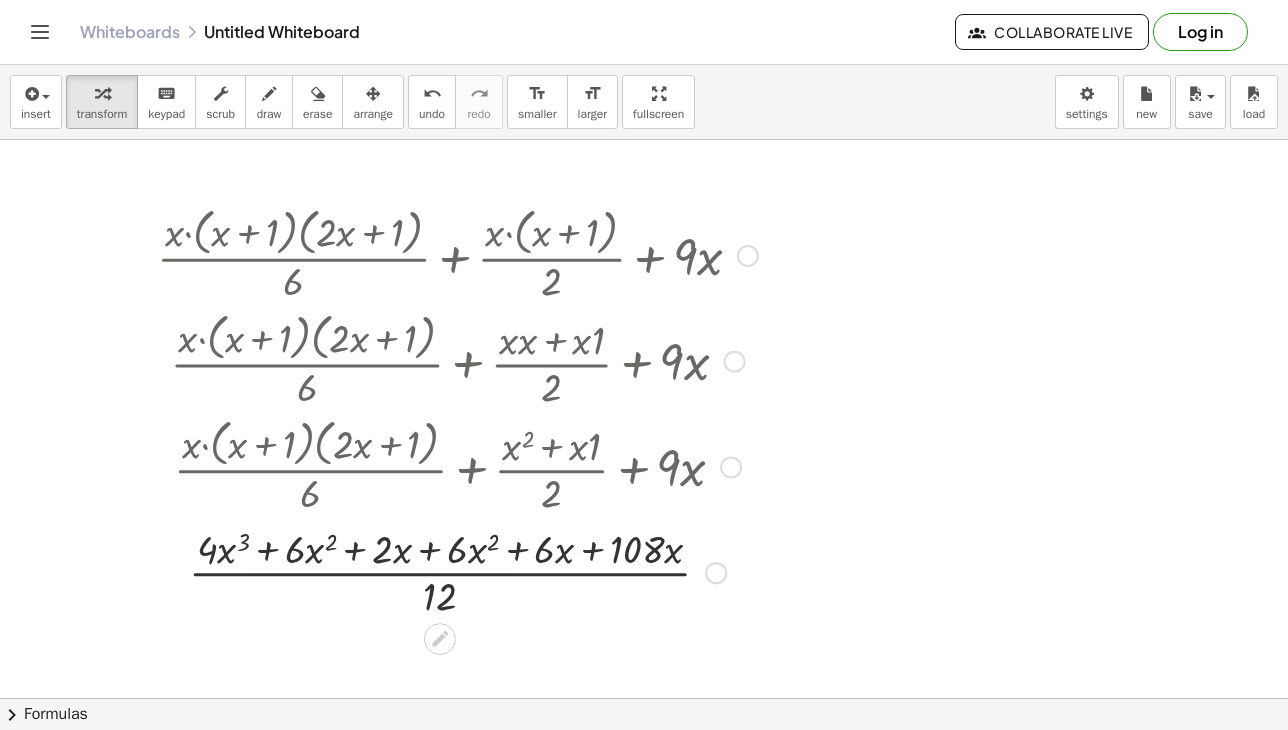 click at bounding box center (457, 571) 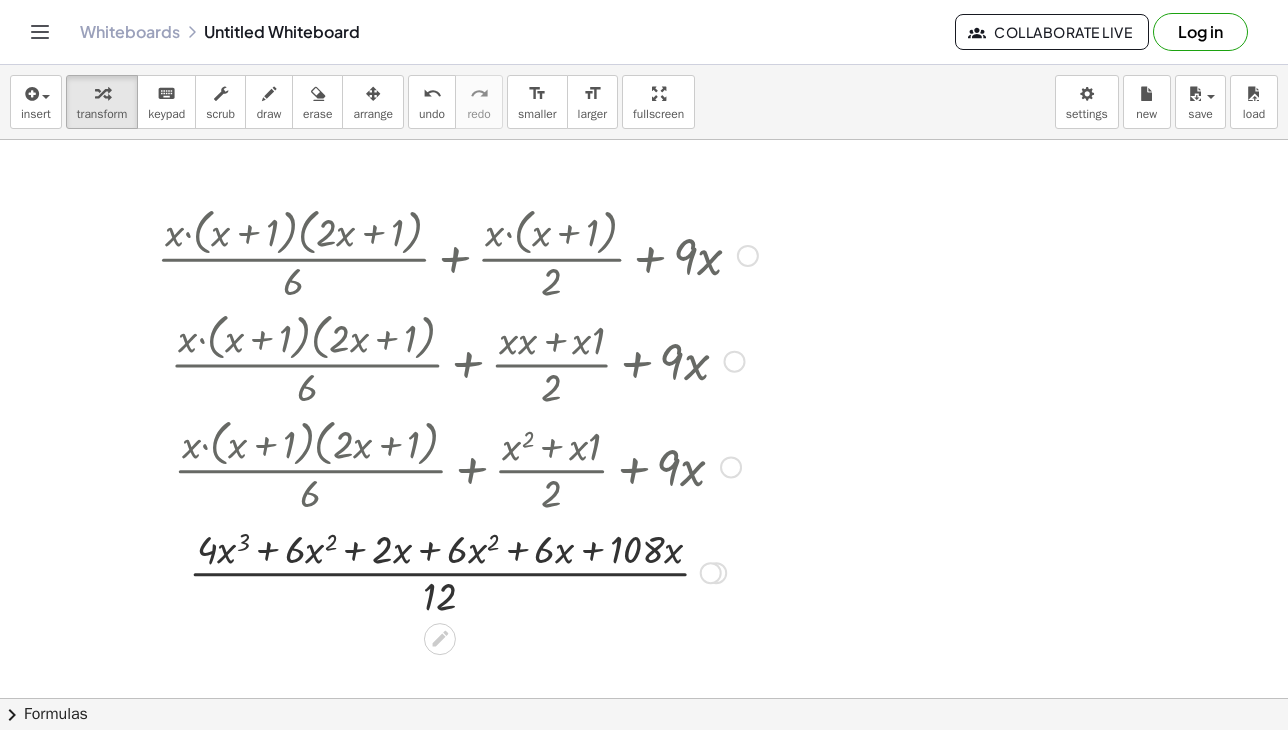 click at bounding box center (457, 571) 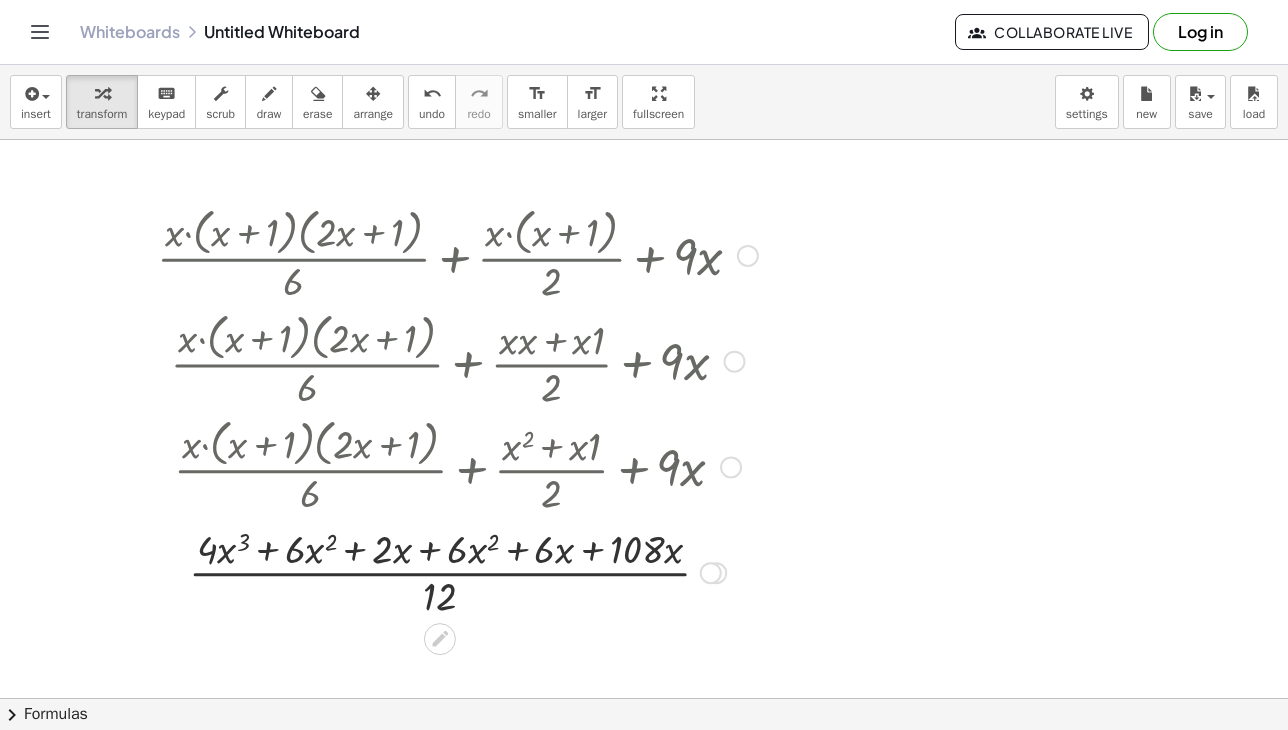 click at bounding box center [457, 571] 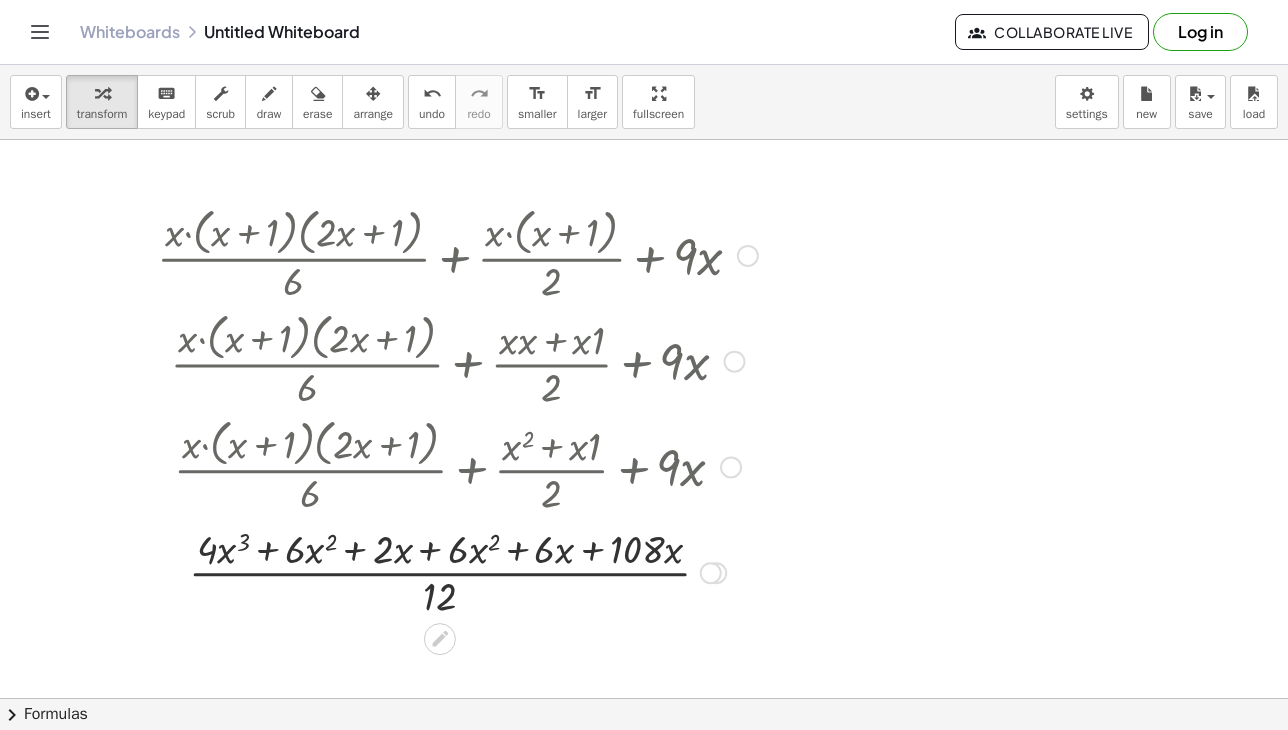 click at bounding box center [457, 571] 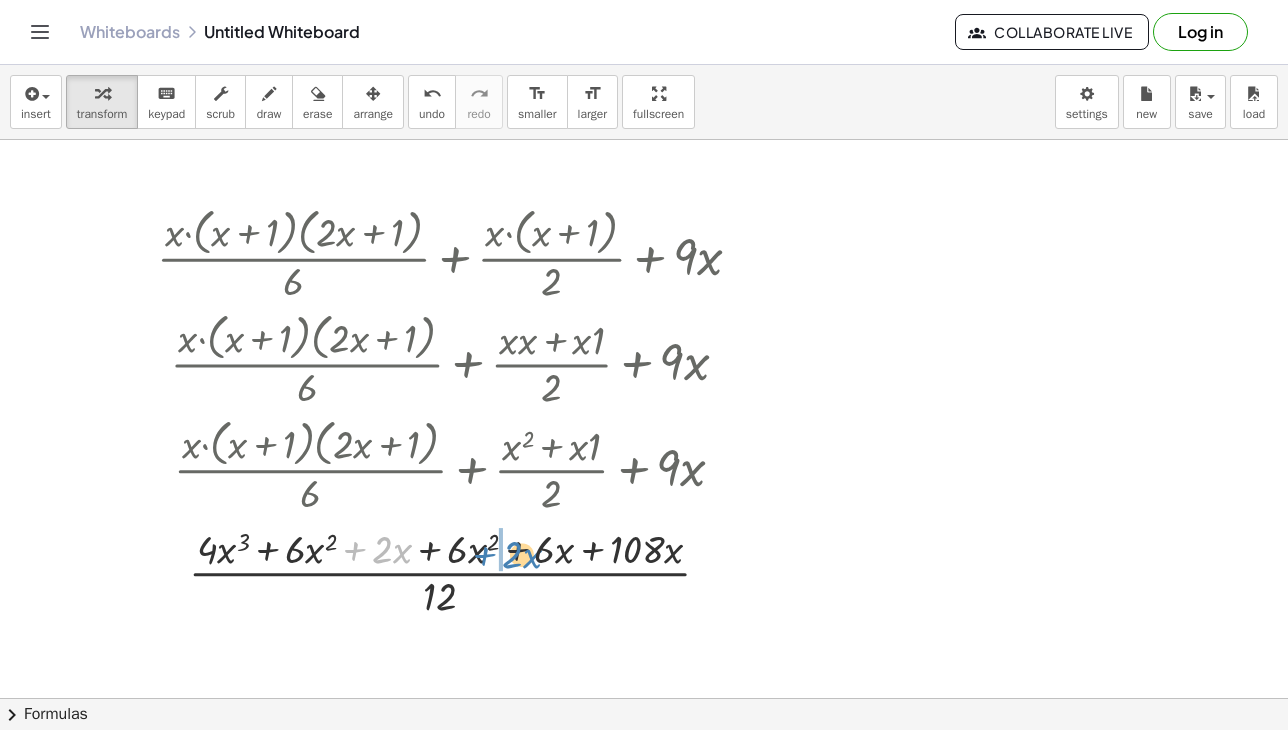 drag, startPoint x: 357, startPoint y: 549, endPoint x: 485, endPoint y: 554, distance: 128.09763 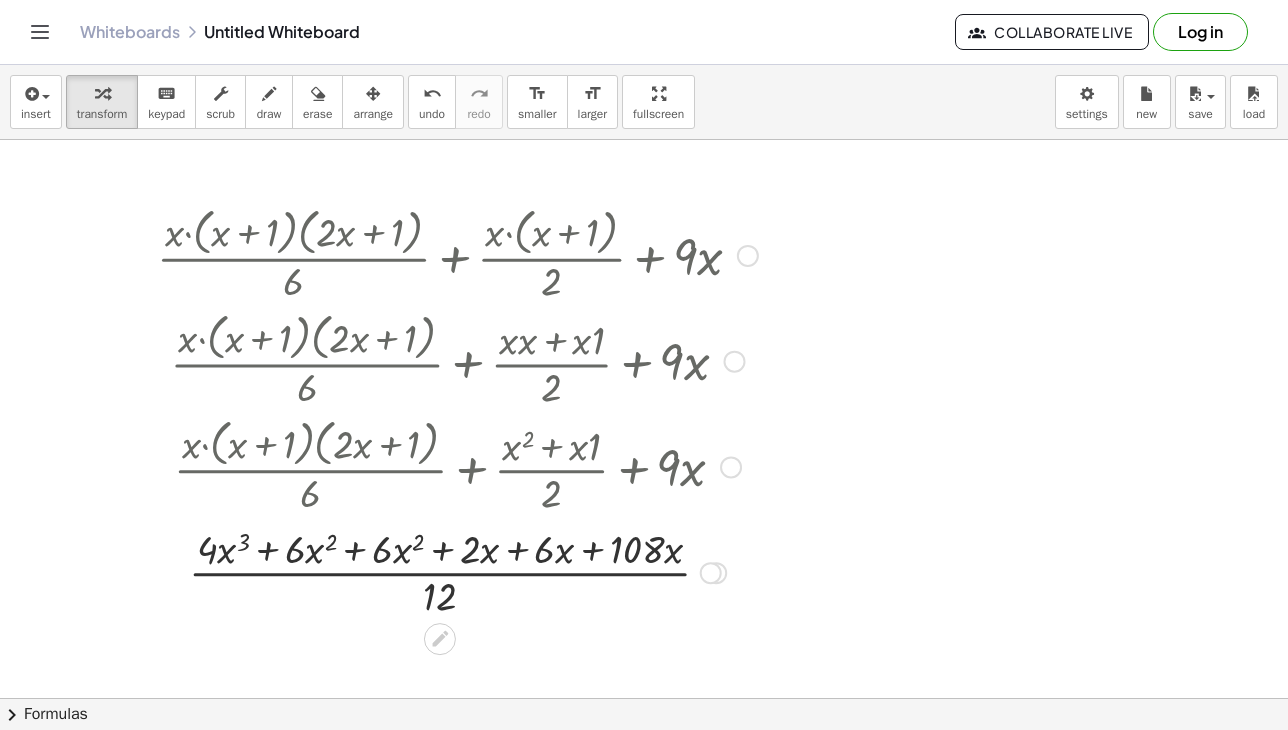 click at bounding box center (457, 571) 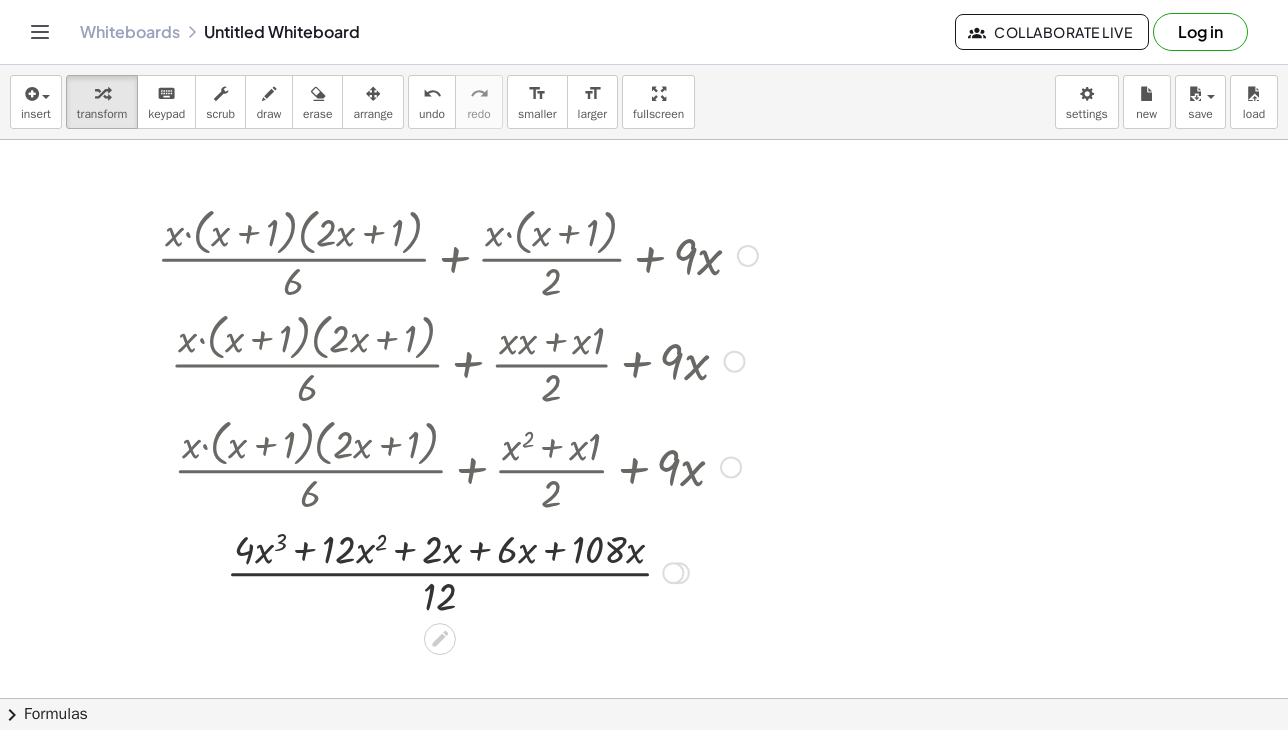 click at bounding box center (457, 571) 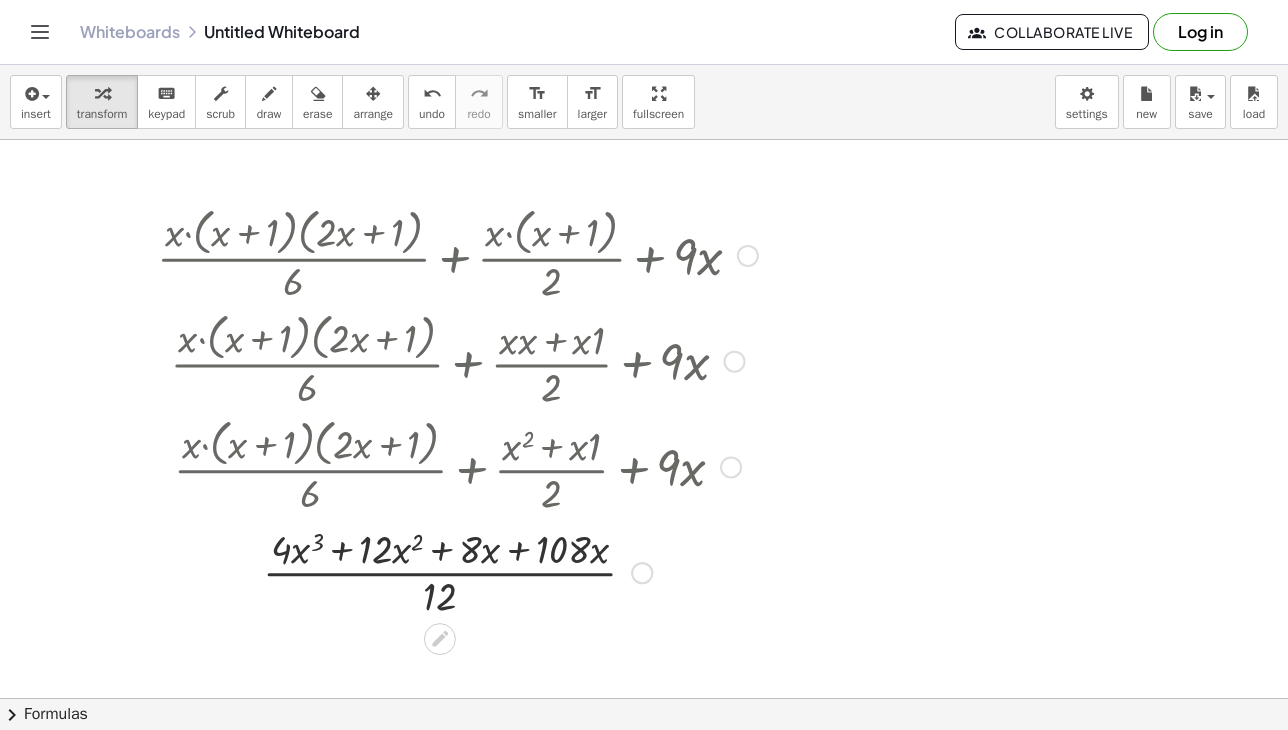click at bounding box center [457, 571] 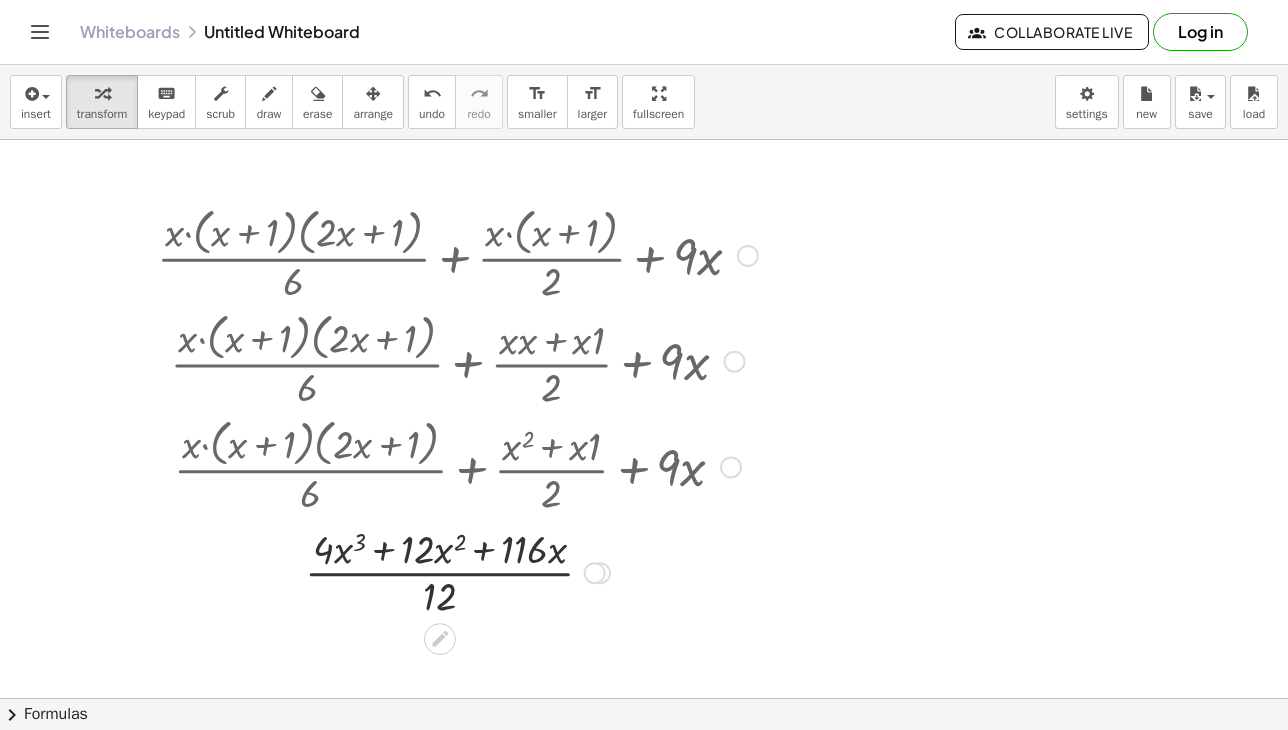 click at bounding box center (457, 571) 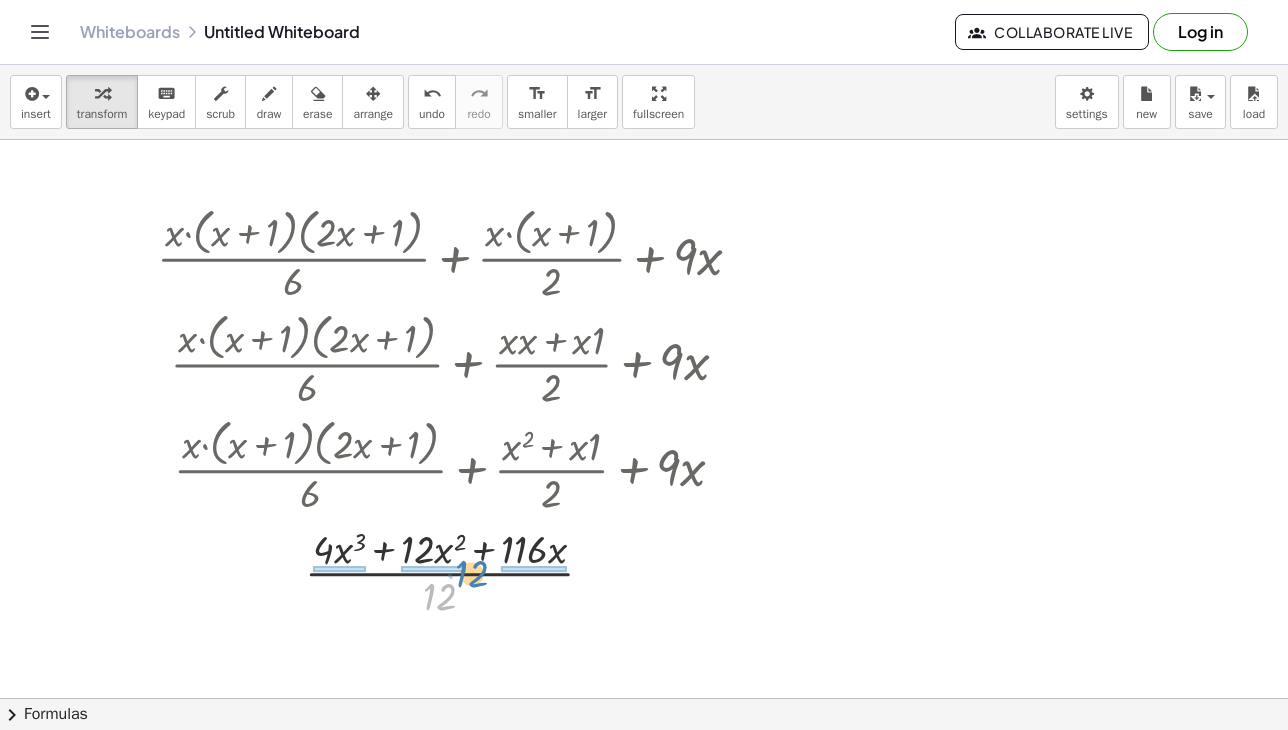 drag, startPoint x: 437, startPoint y: 597, endPoint x: 474, endPoint y: 573, distance: 44.102154 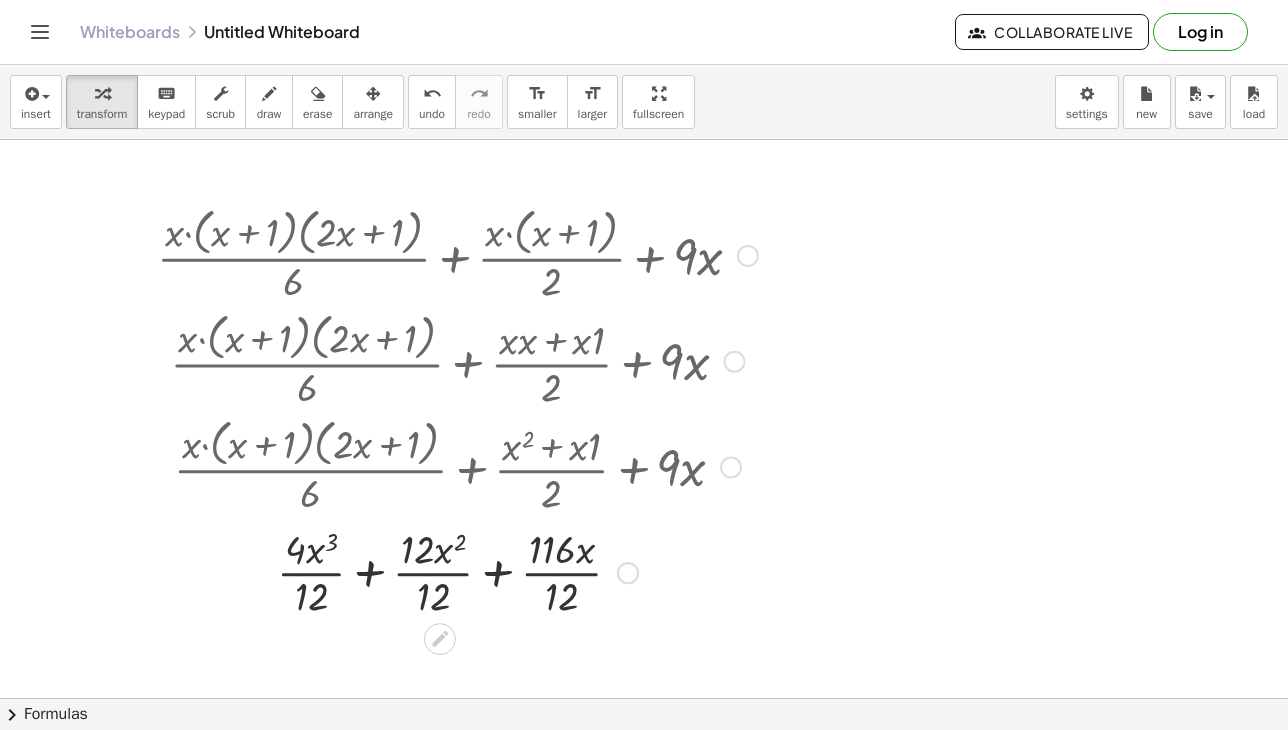 click at bounding box center (457, 571) 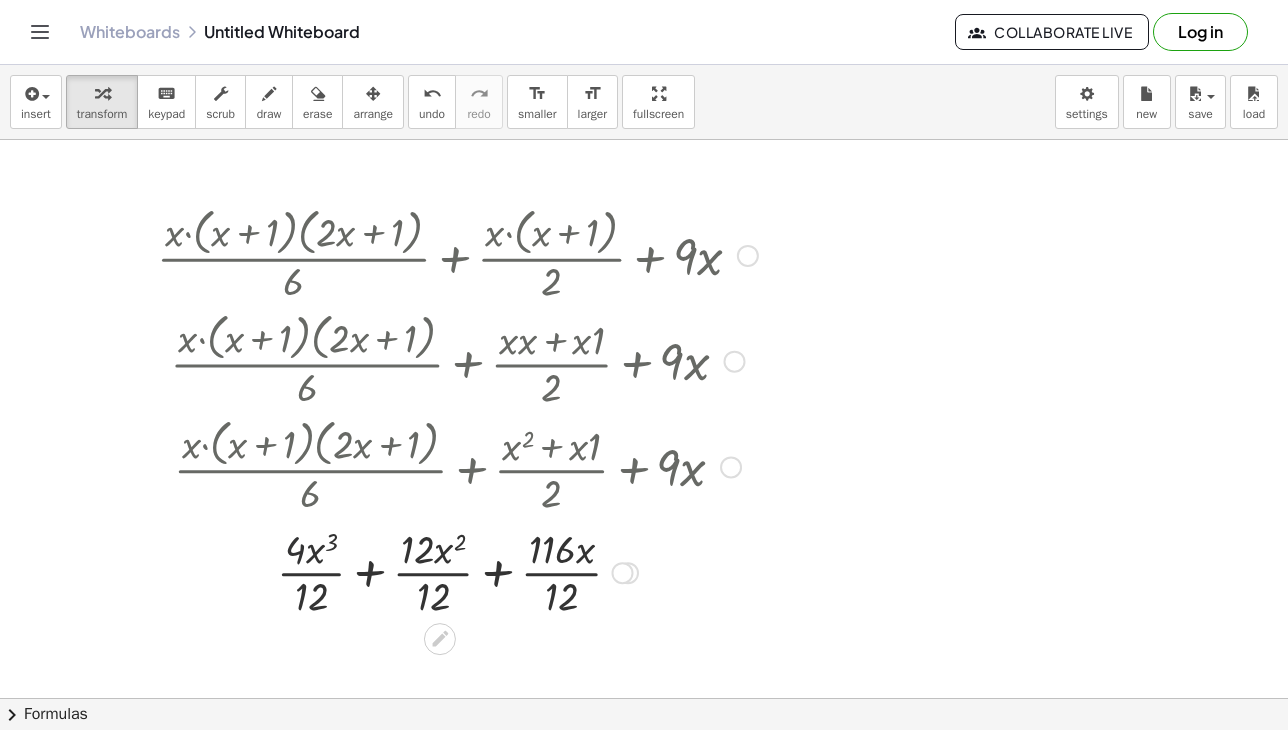 click at bounding box center (457, 571) 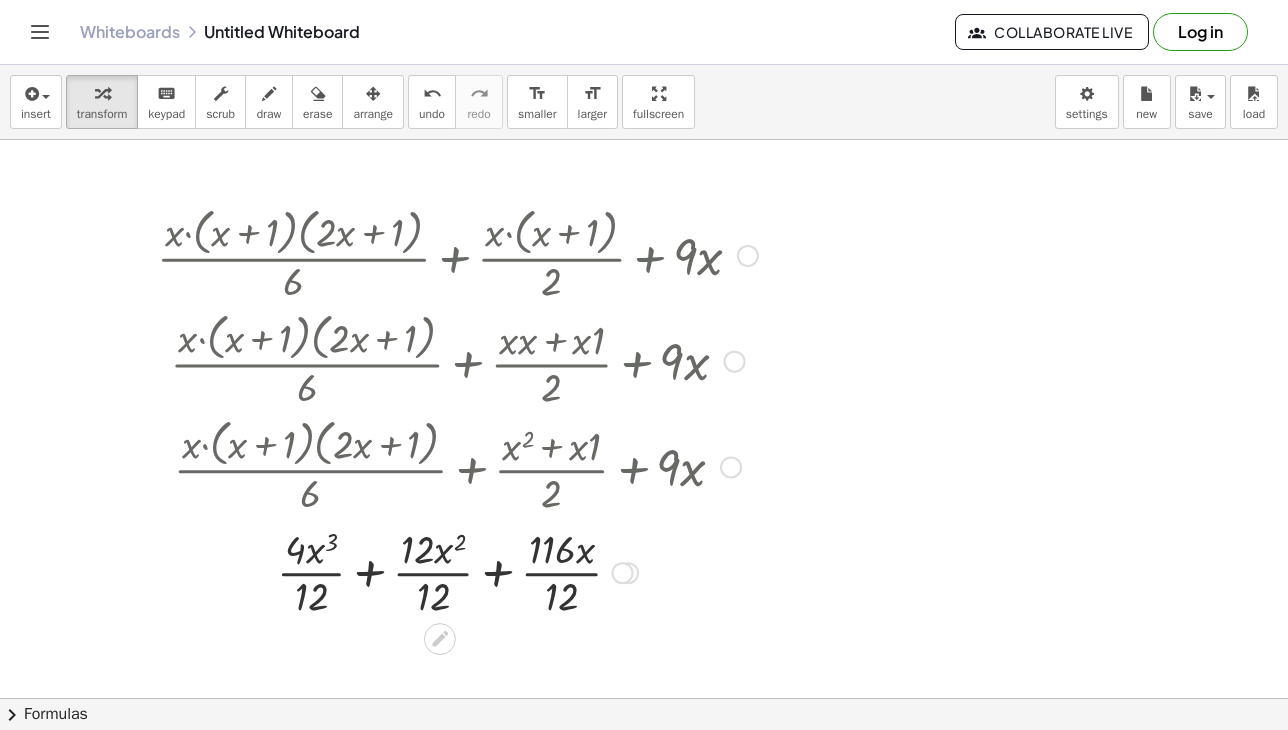 click at bounding box center [457, 571] 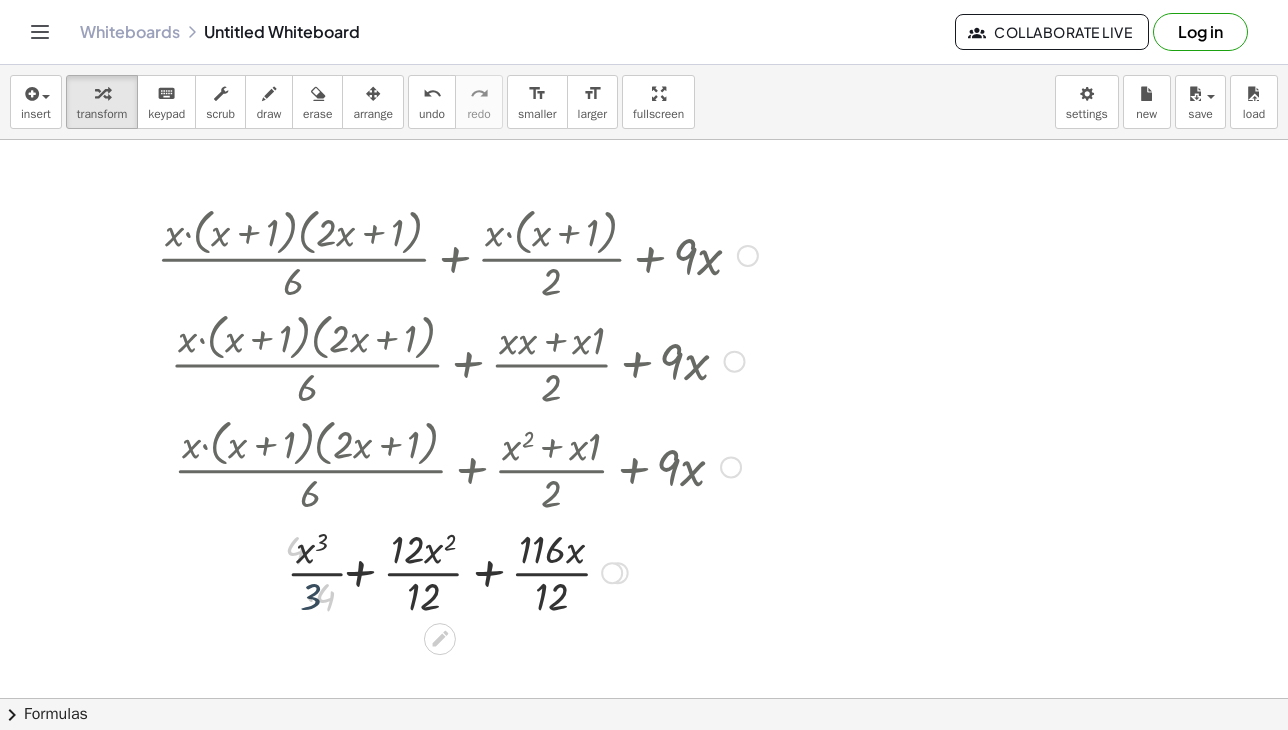 click at bounding box center [457, 571] 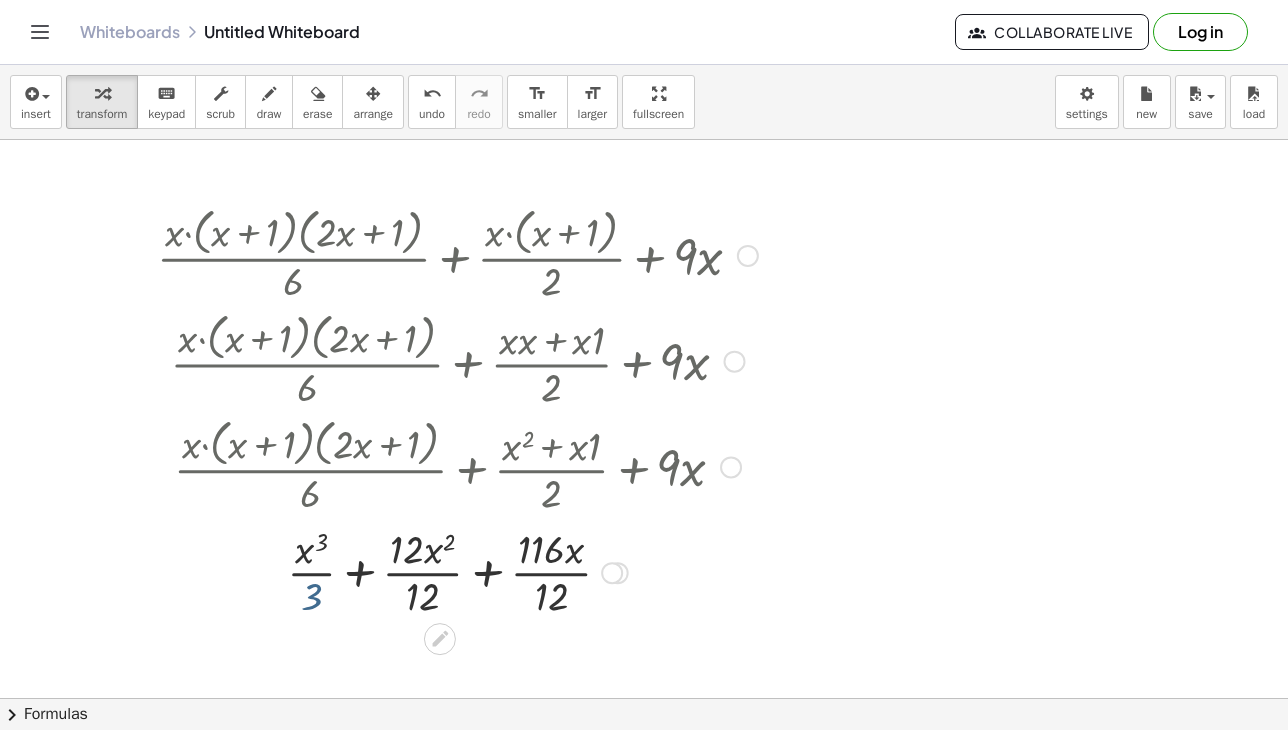 click at bounding box center (457, 571) 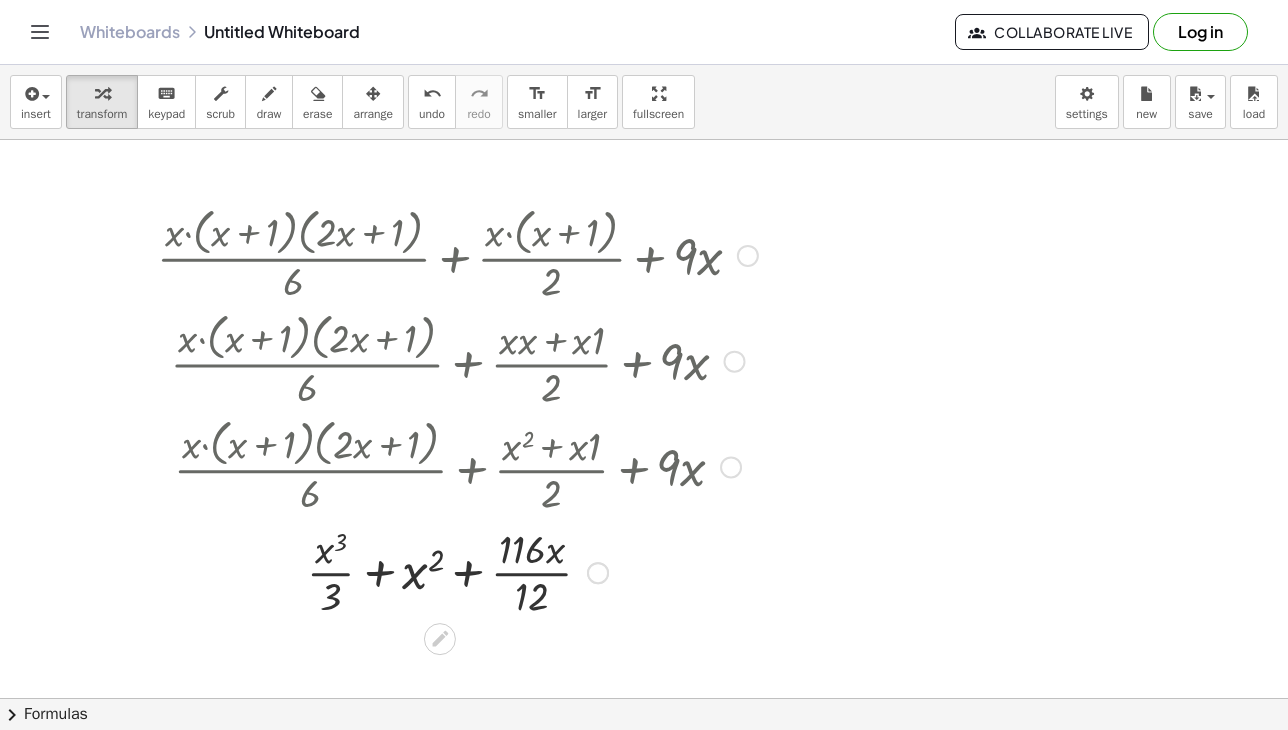 click at bounding box center (457, 571) 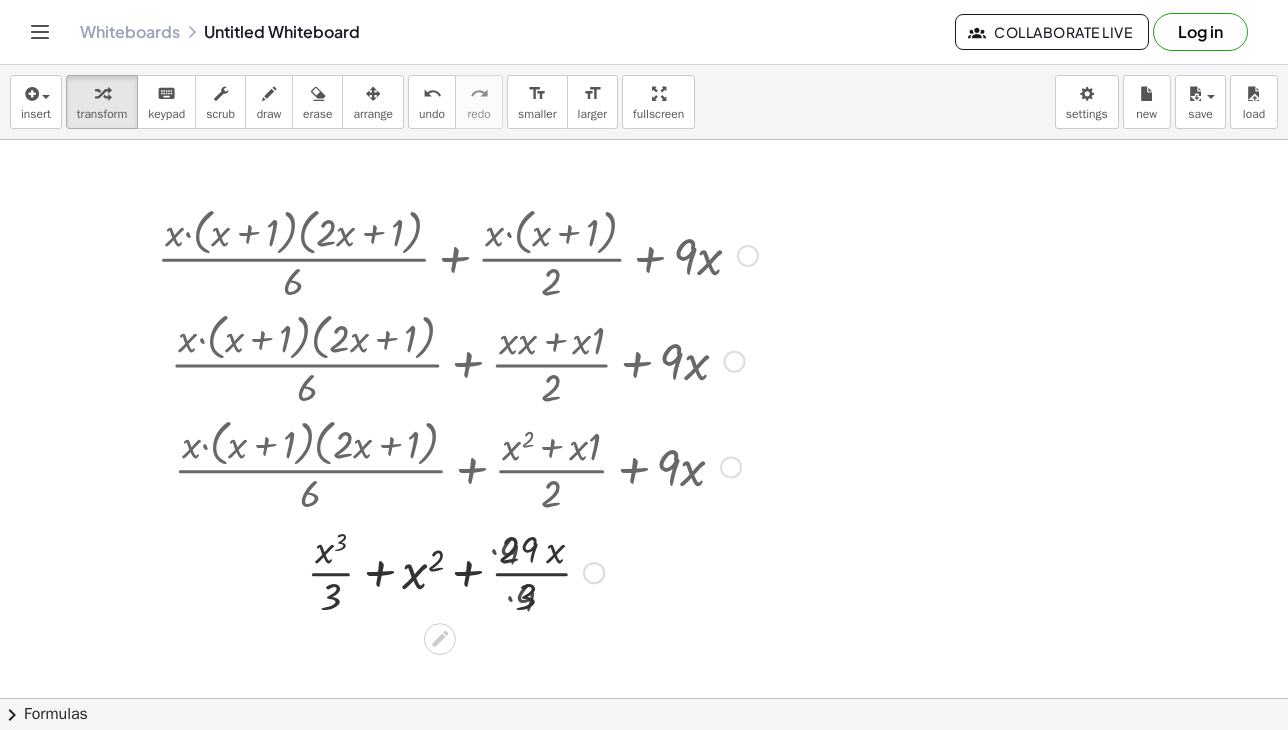click at bounding box center (457, 571) 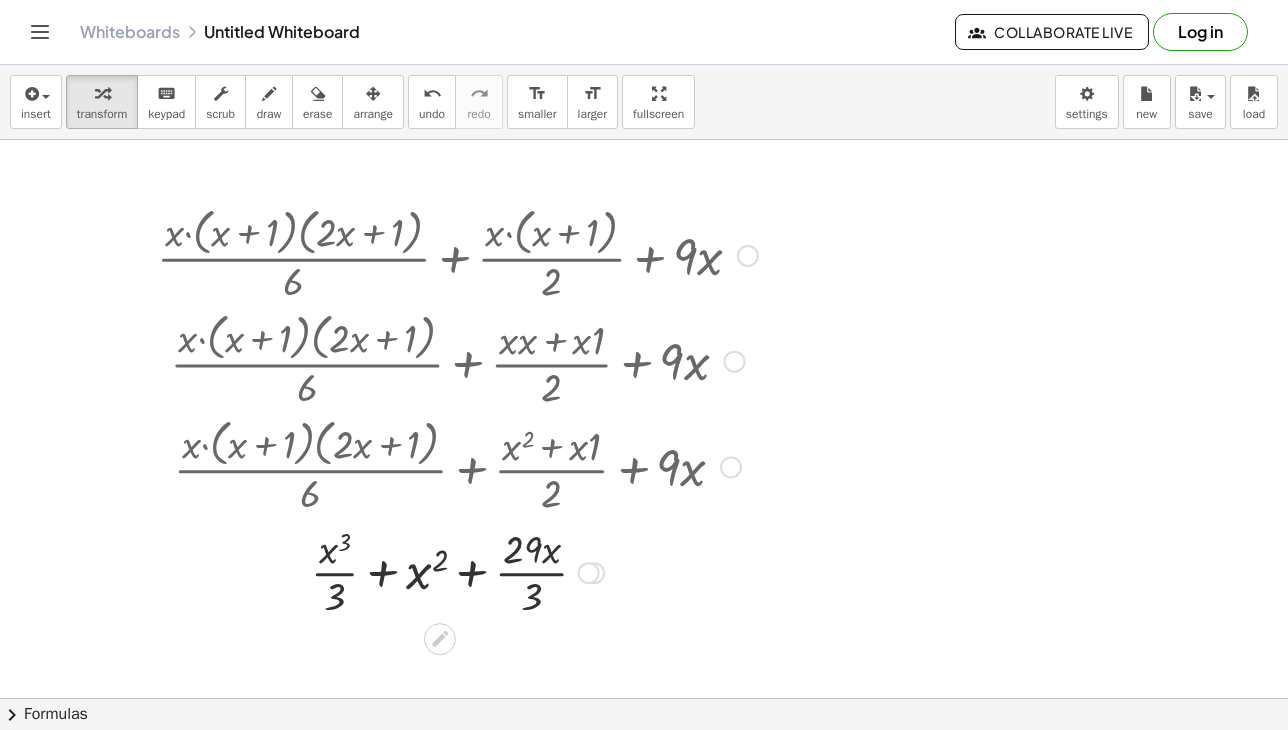 click at bounding box center [748, 256] 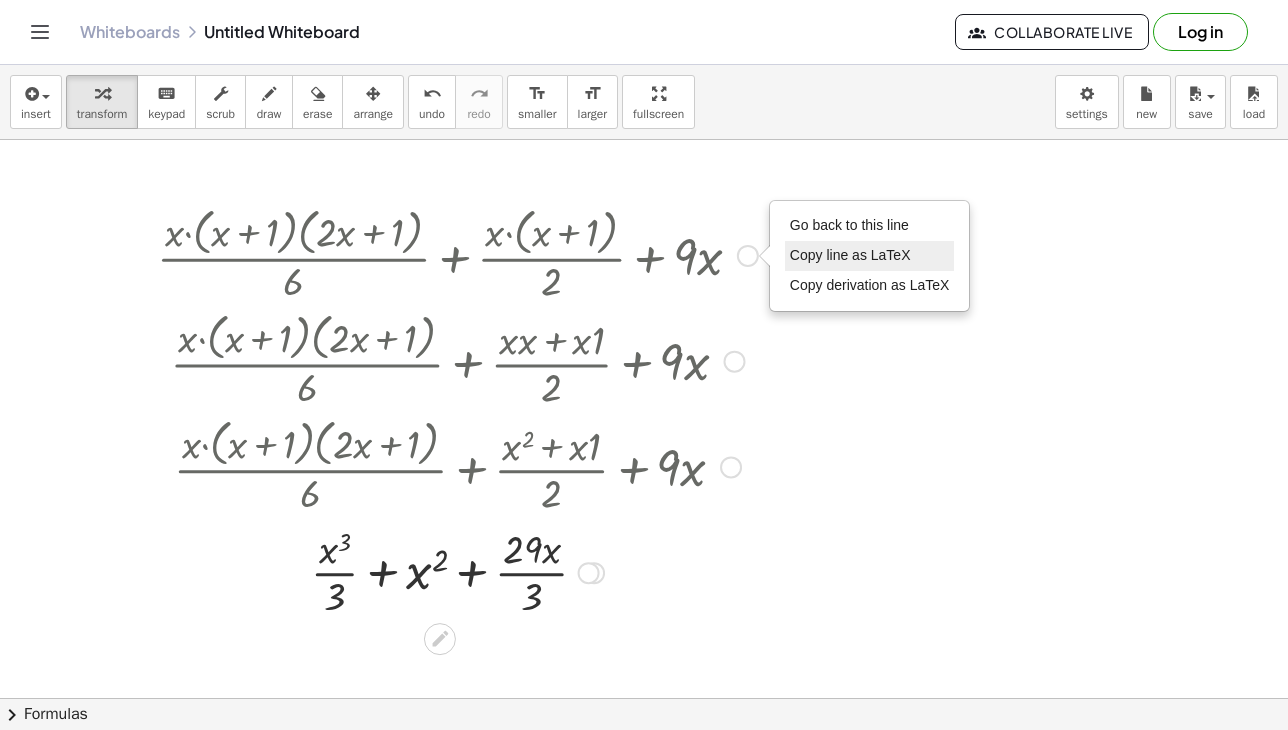 drag, startPoint x: 832, startPoint y: 227, endPoint x: 830, endPoint y: 239, distance: 12.165525 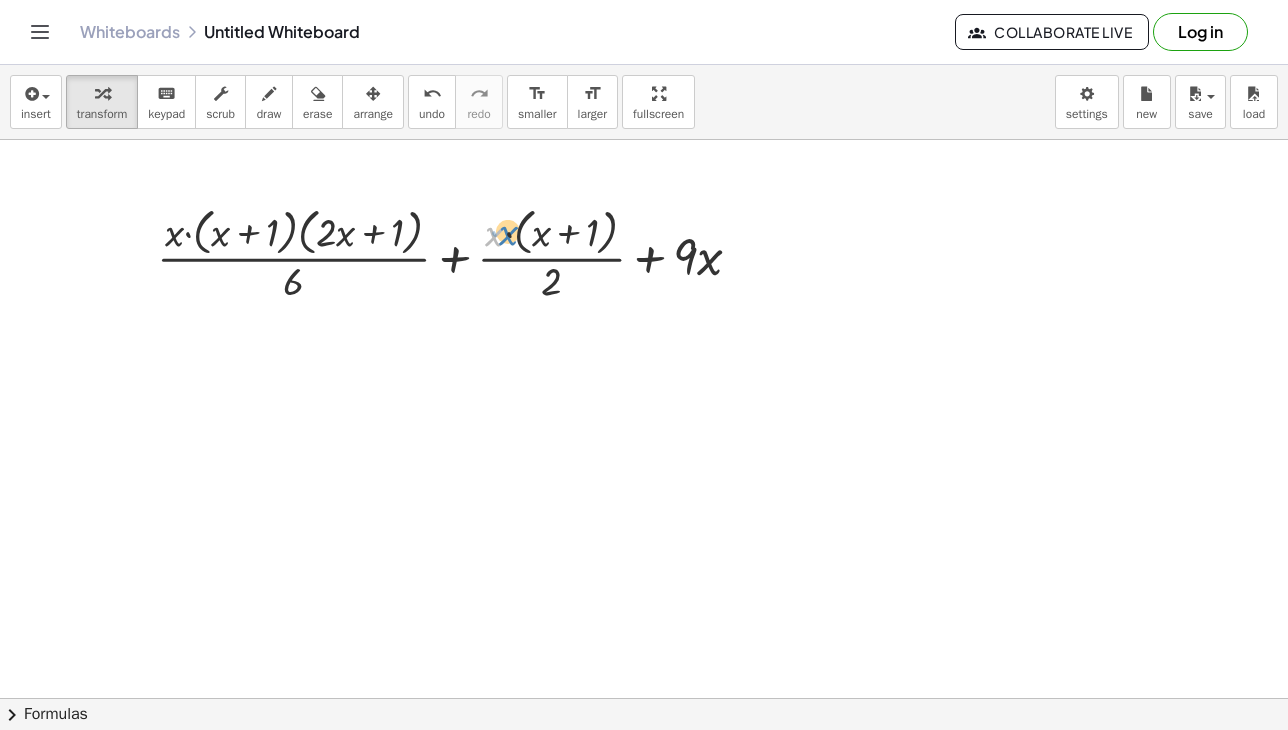 drag, startPoint x: 493, startPoint y: 233, endPoint x: 540, endPoint y: 245, distance: 48.507732 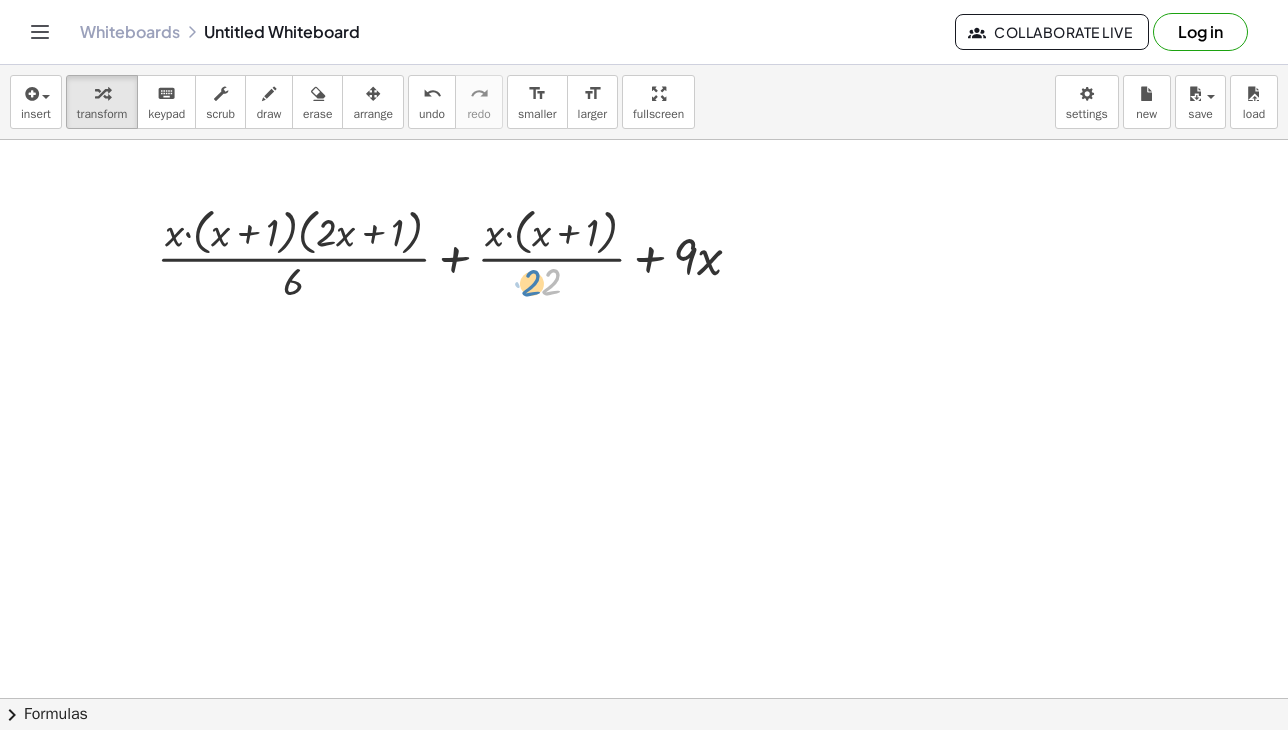 drag, startPoint x: 548, startPoint y: 284, endPoint x: 533, endPoint y: 287, distance: 15.297058 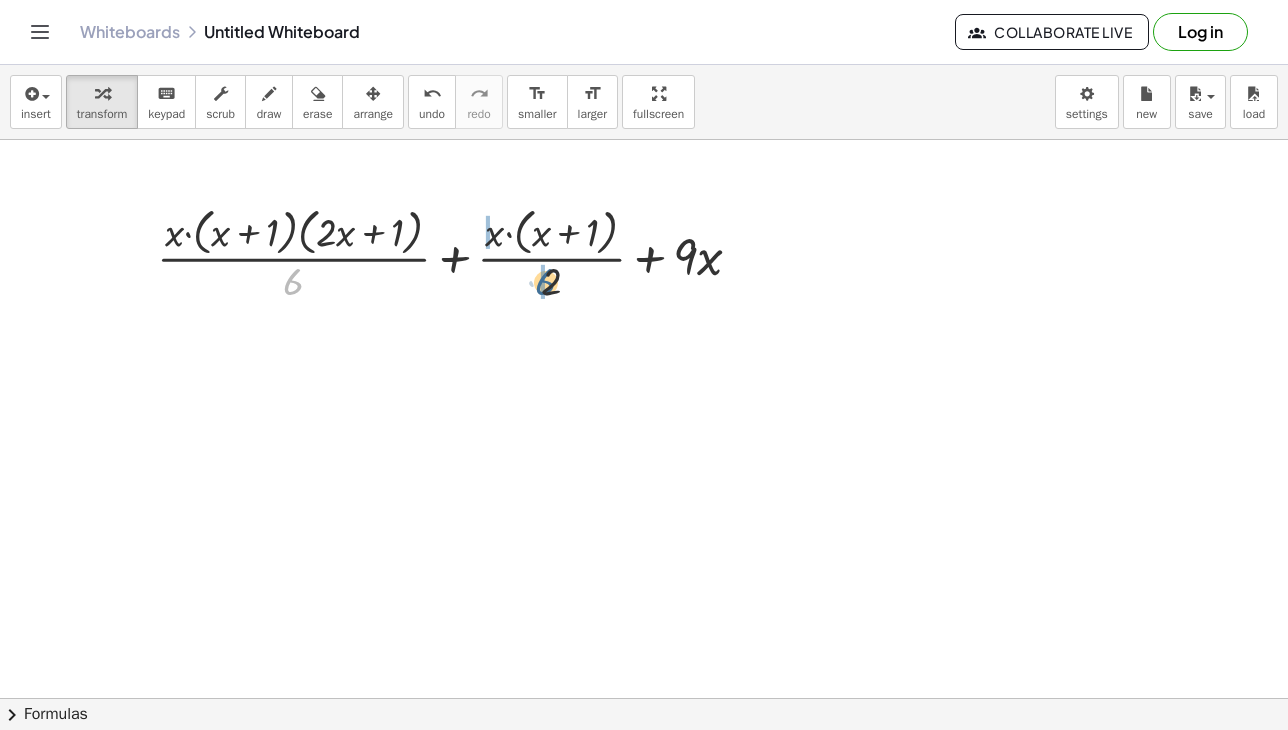 drag, startPoint x: 293, startPoint y: 287, endPoint x: 546, endPoint y: 288, distance: 253.00198 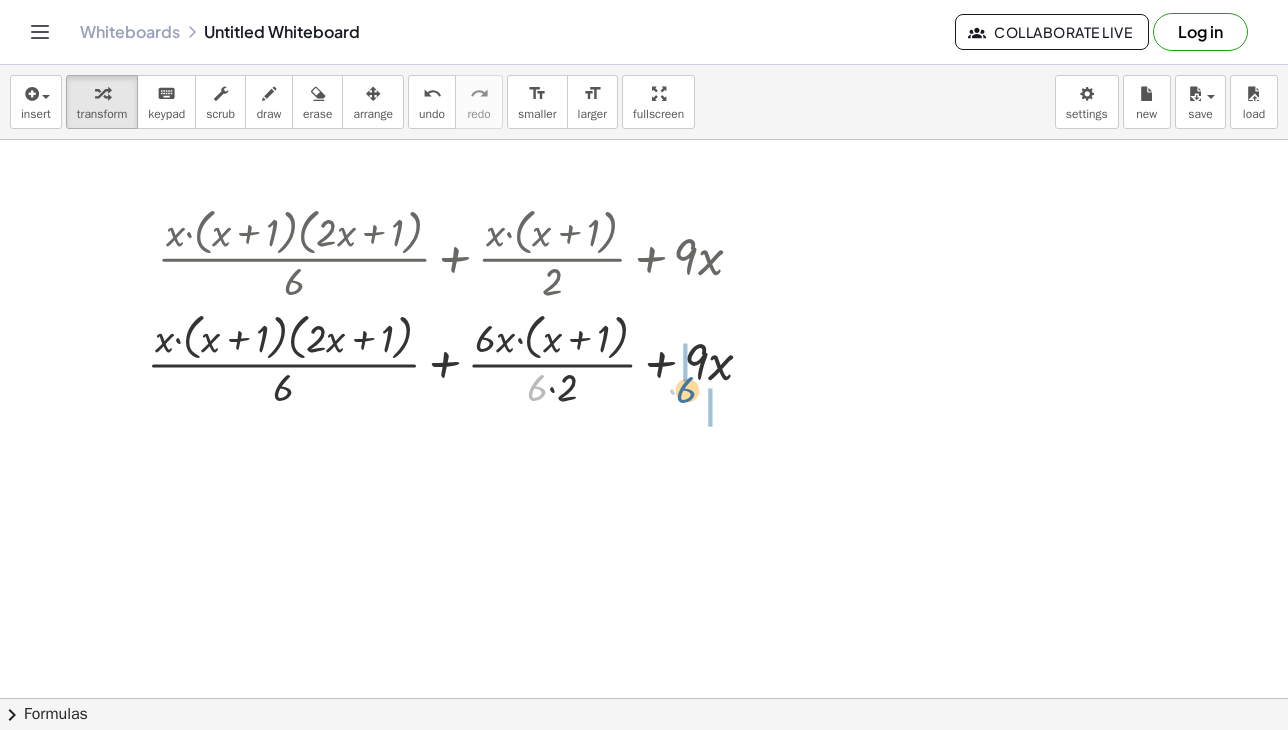 drag, startPoint x: 558, startPoint y: 395, endPoint x: 692, endPoint y: 395, distance: 134 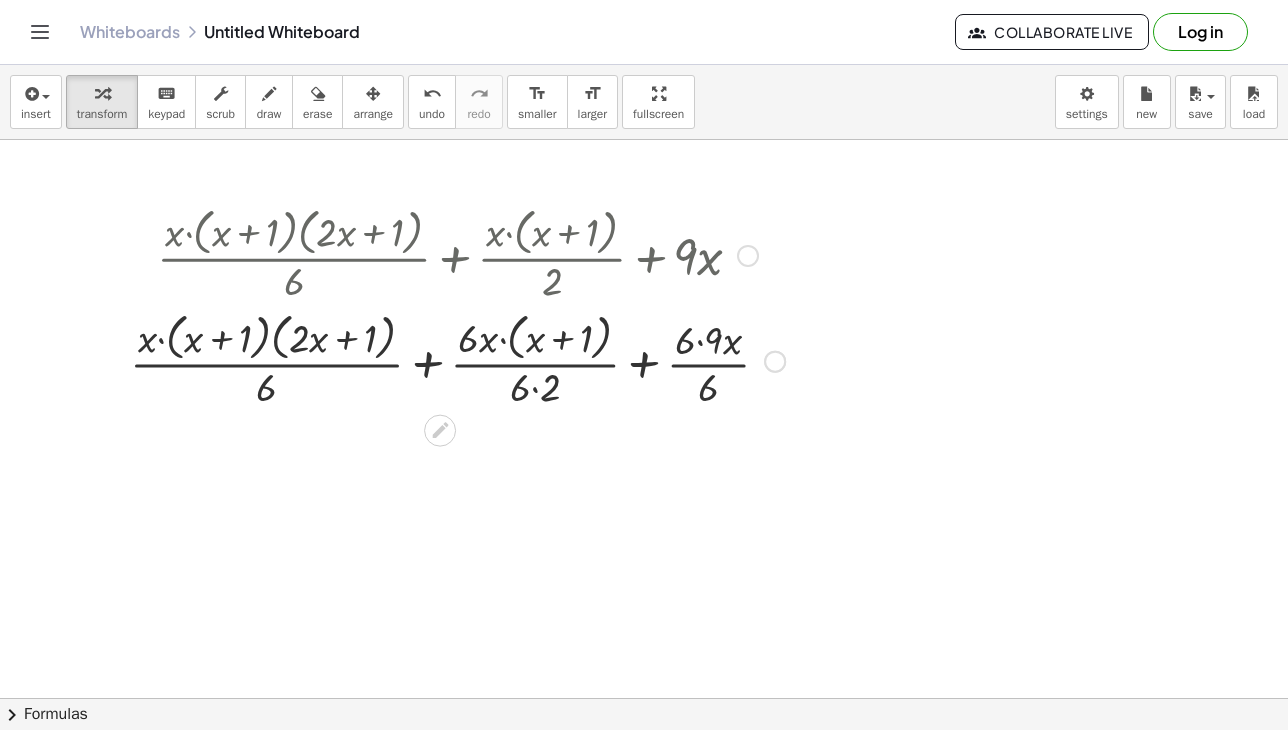 click at bounding box center (457, 360) 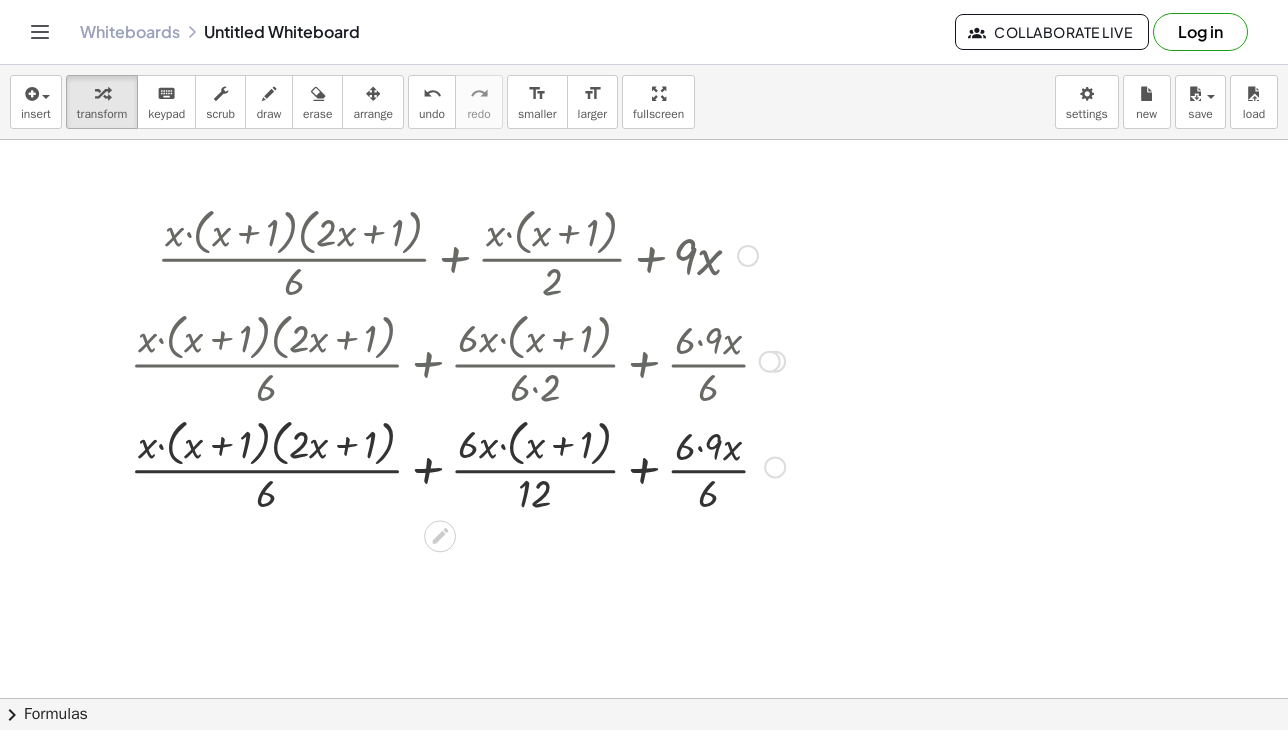 click at bounding box center (457, 465) 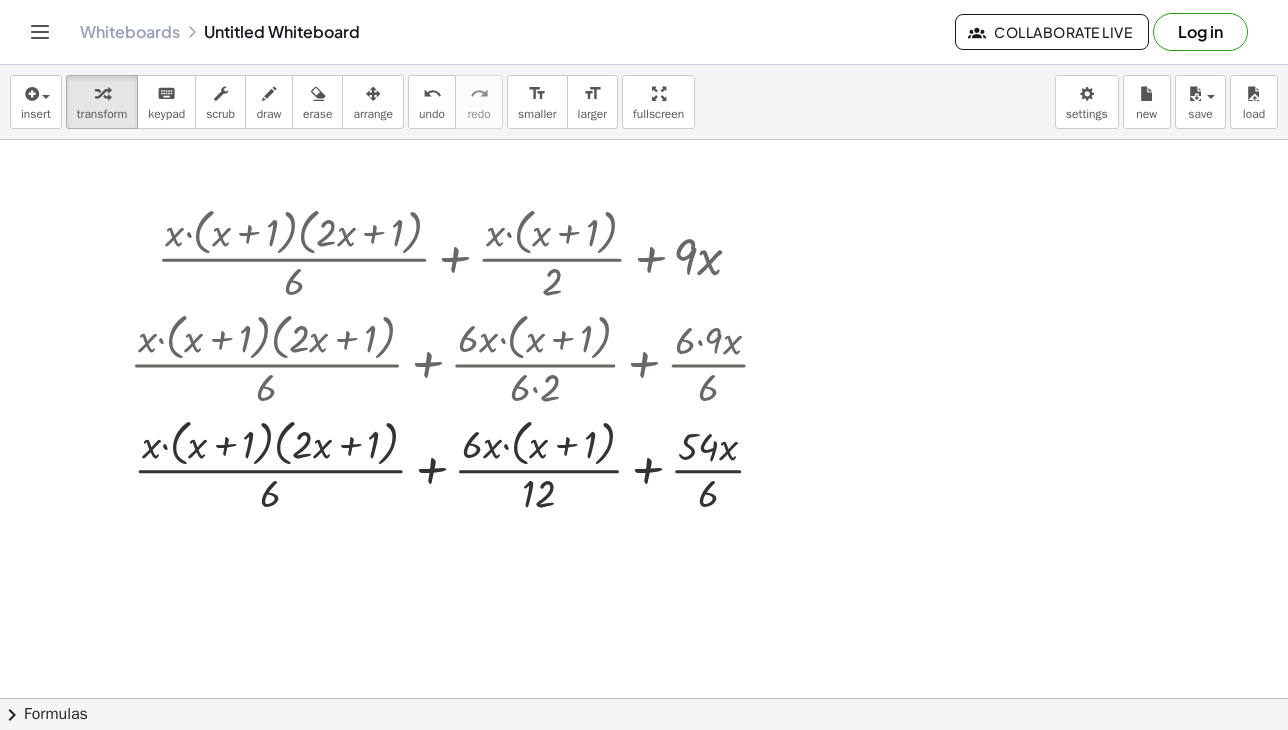 click at bounding box center (644, 764) 